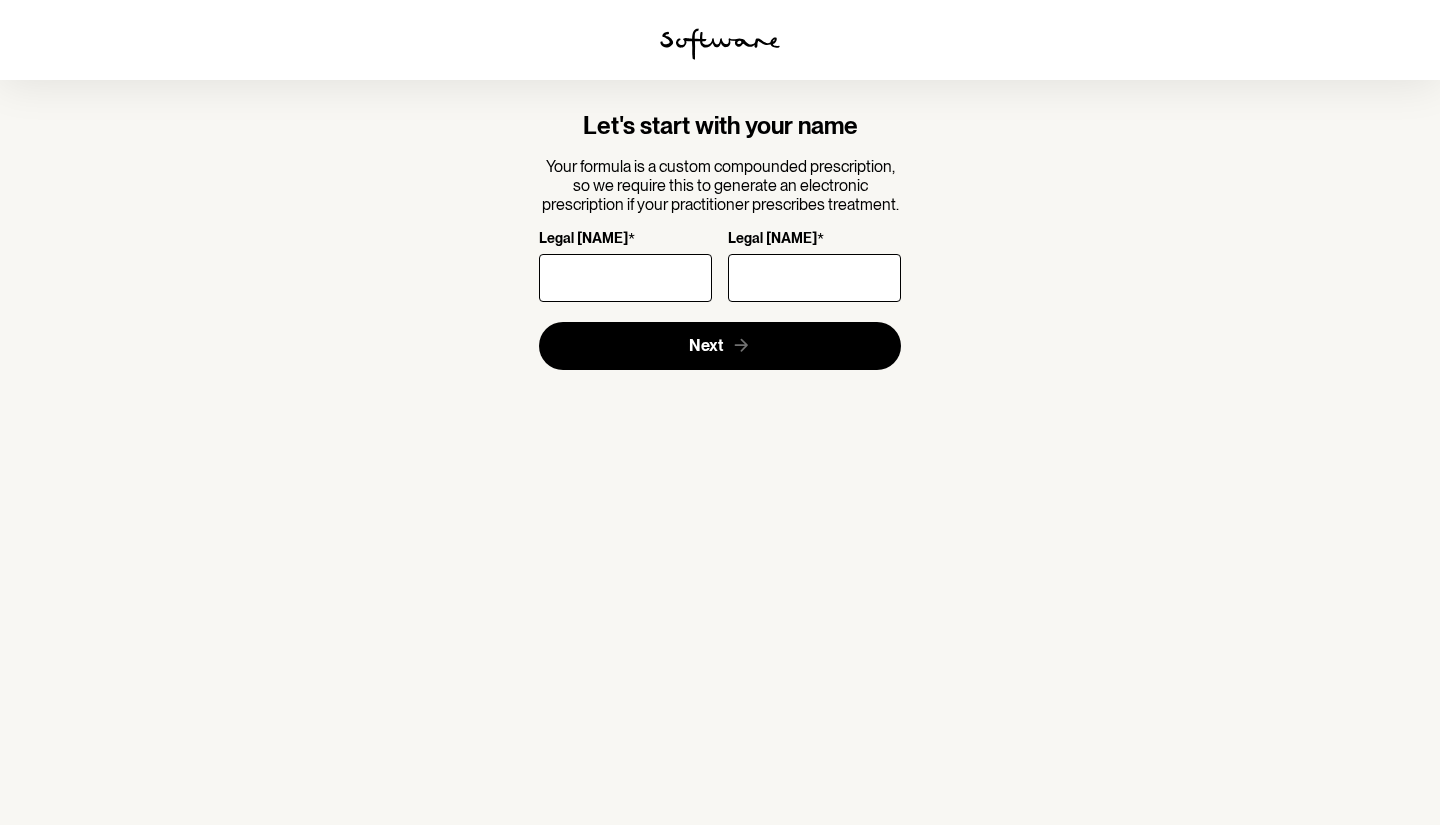 scroll, scrollTop: 0, scrollLeft: 0, axis: both 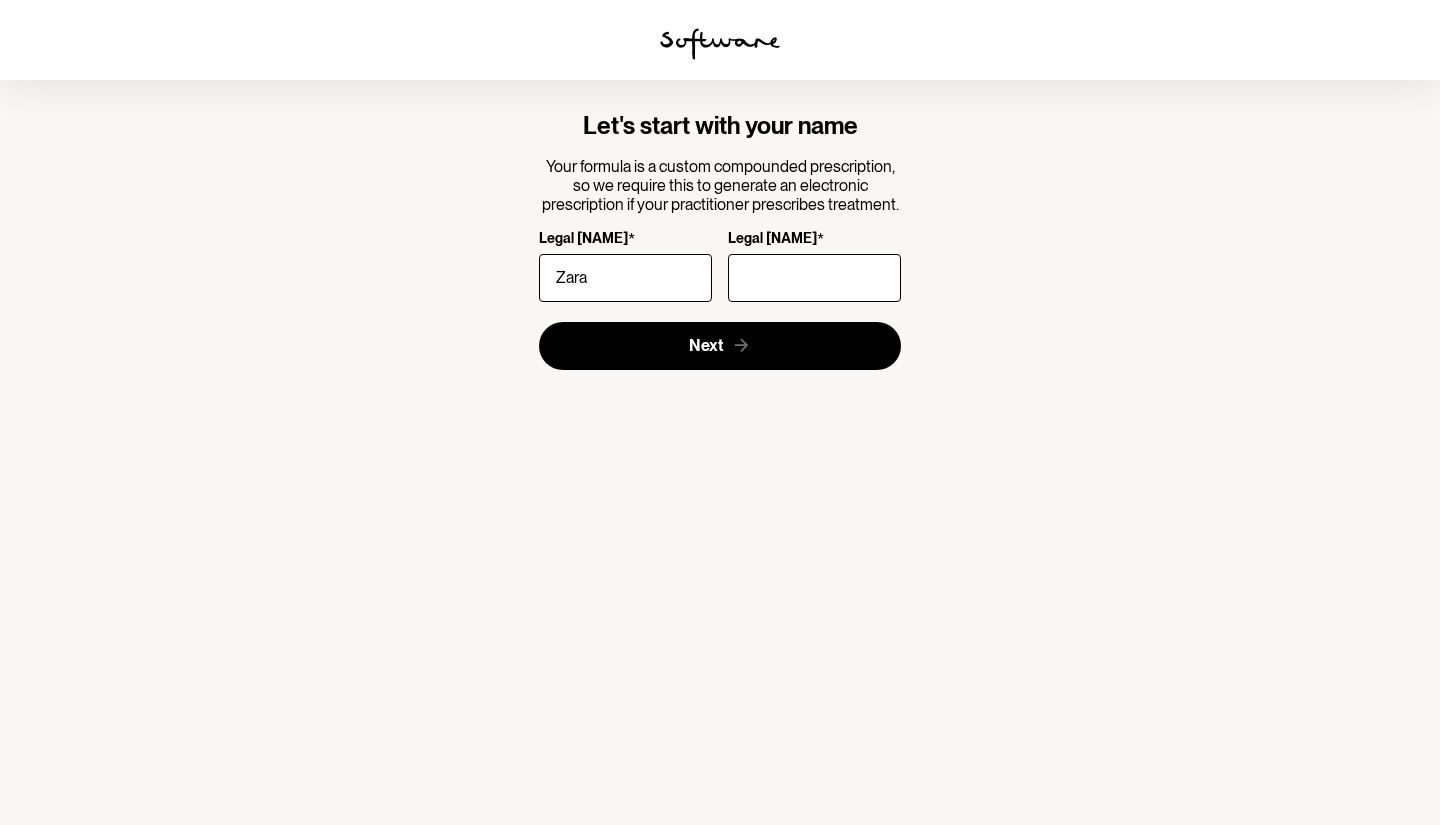 type on "Zara" 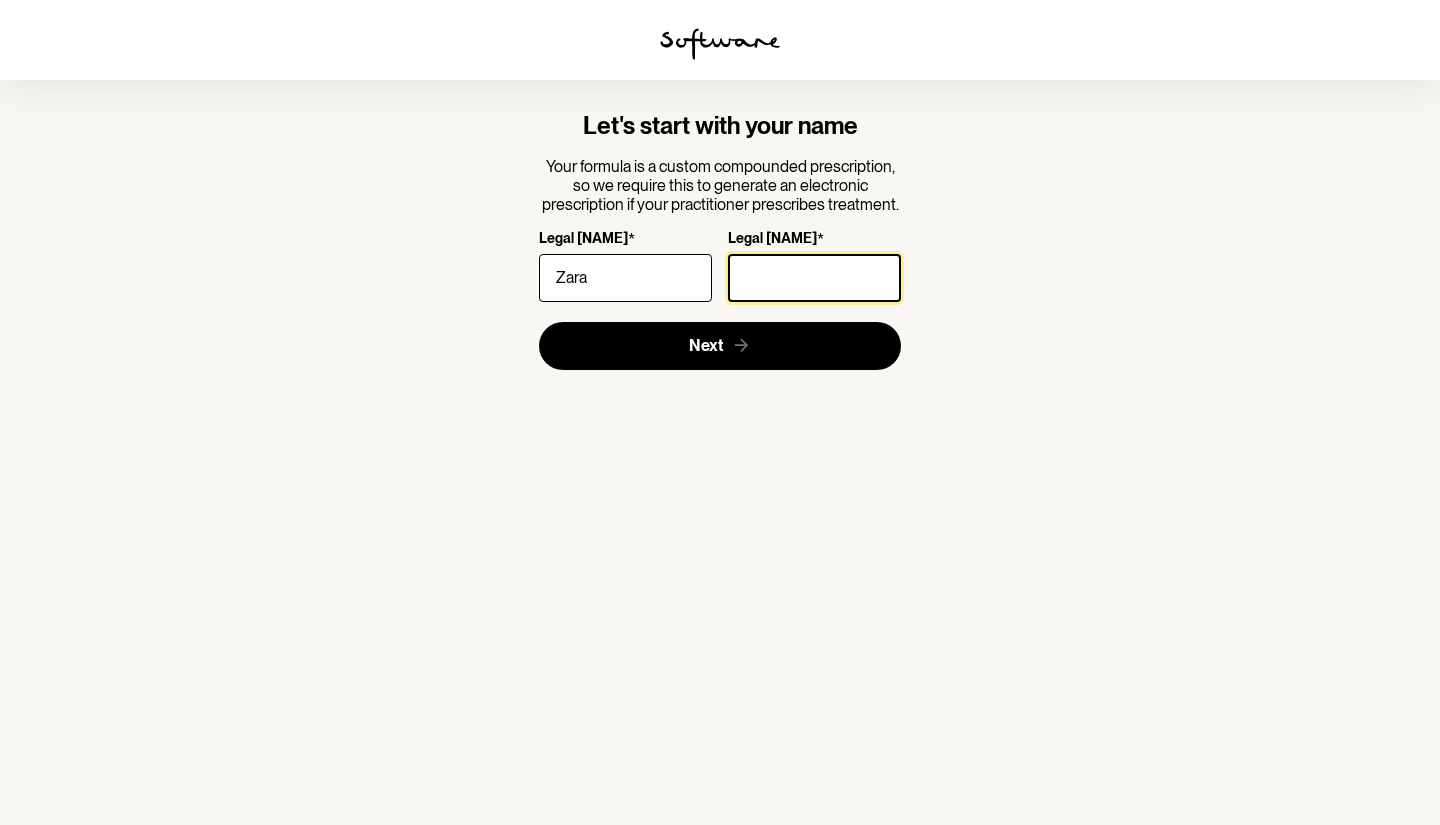 click on "Legal [NAME] *" at bounding box center [814, 278] 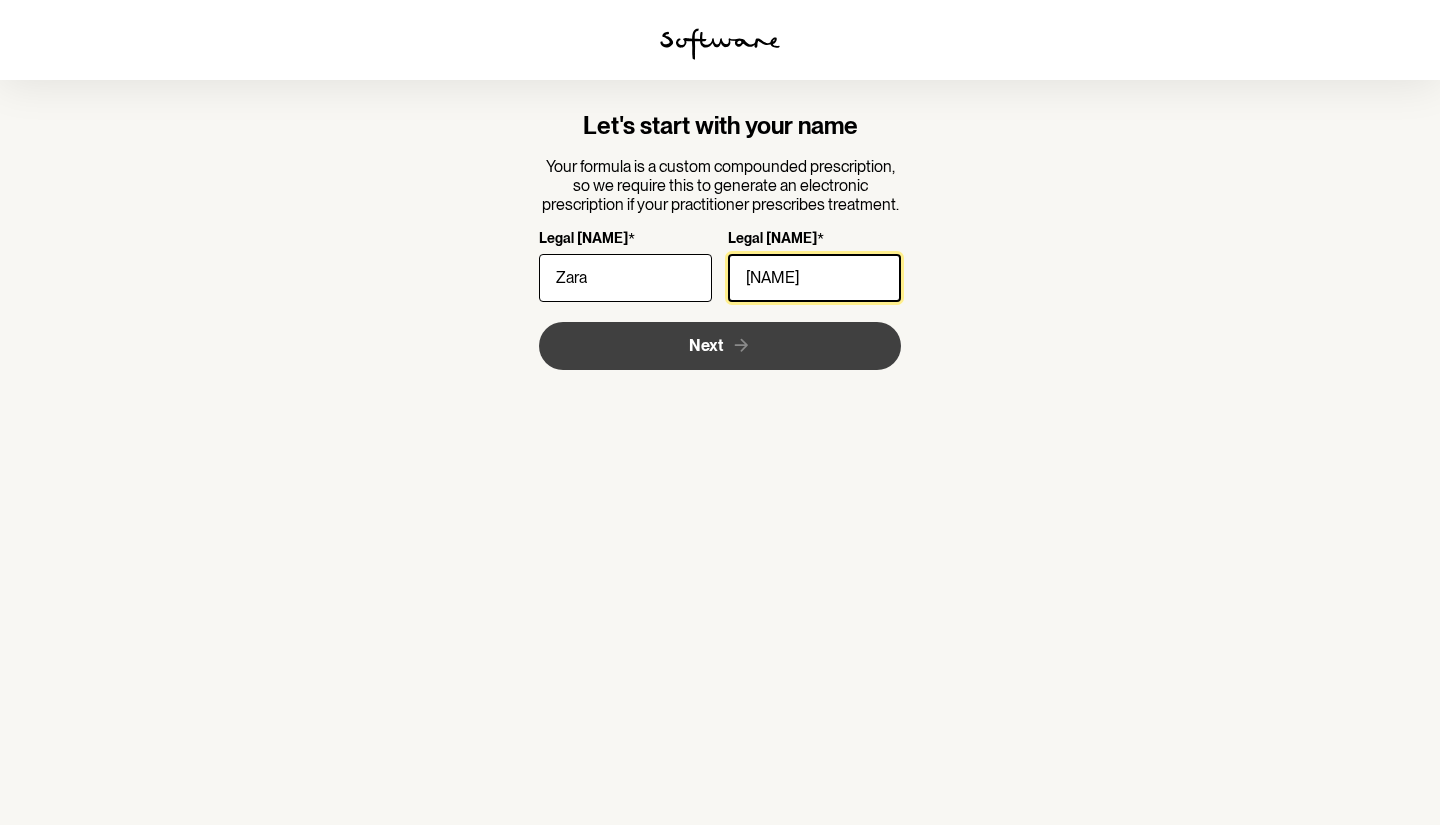 type on "[NAME]" 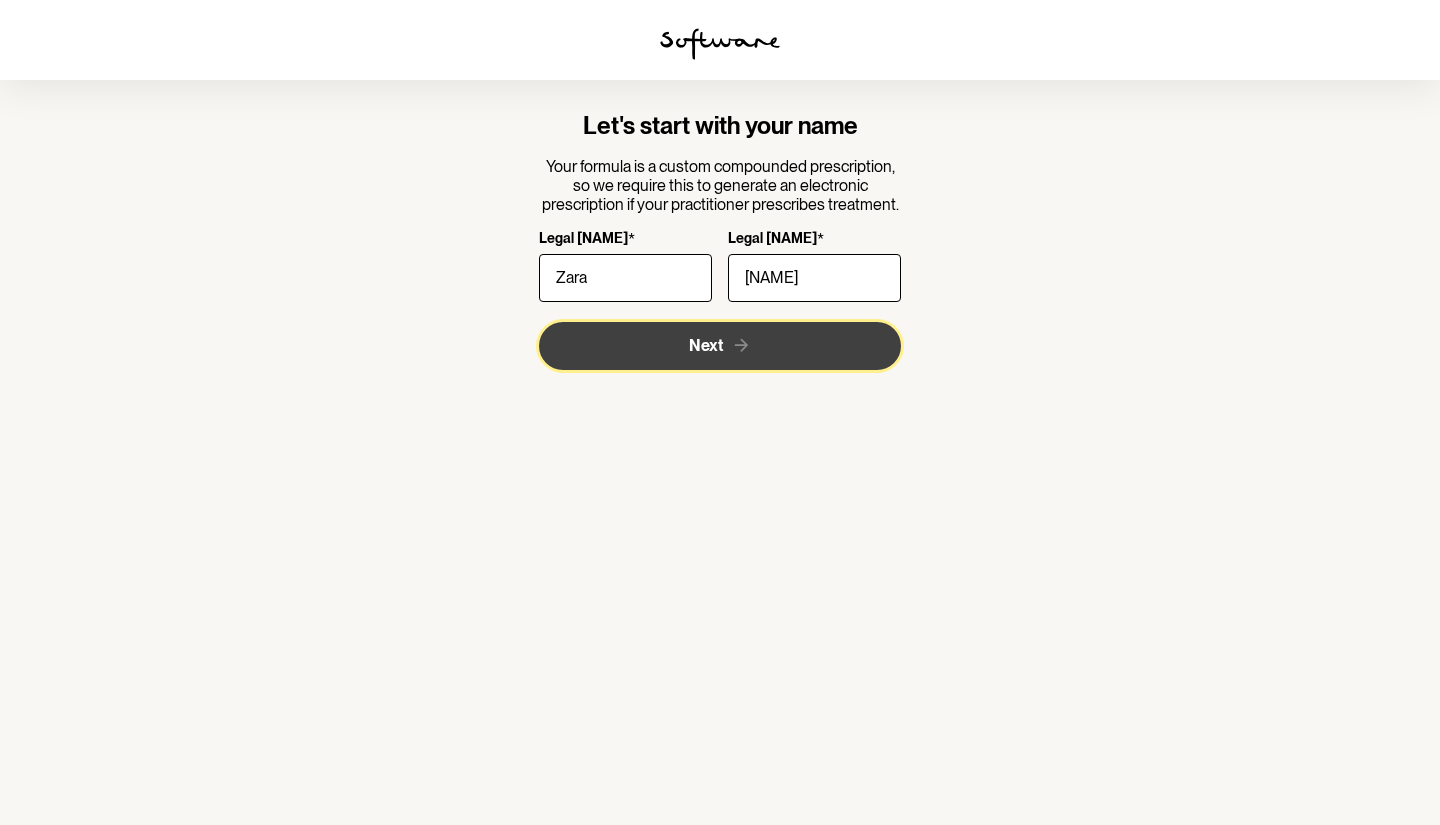 click on "Next" at bounding box center (706, 345) 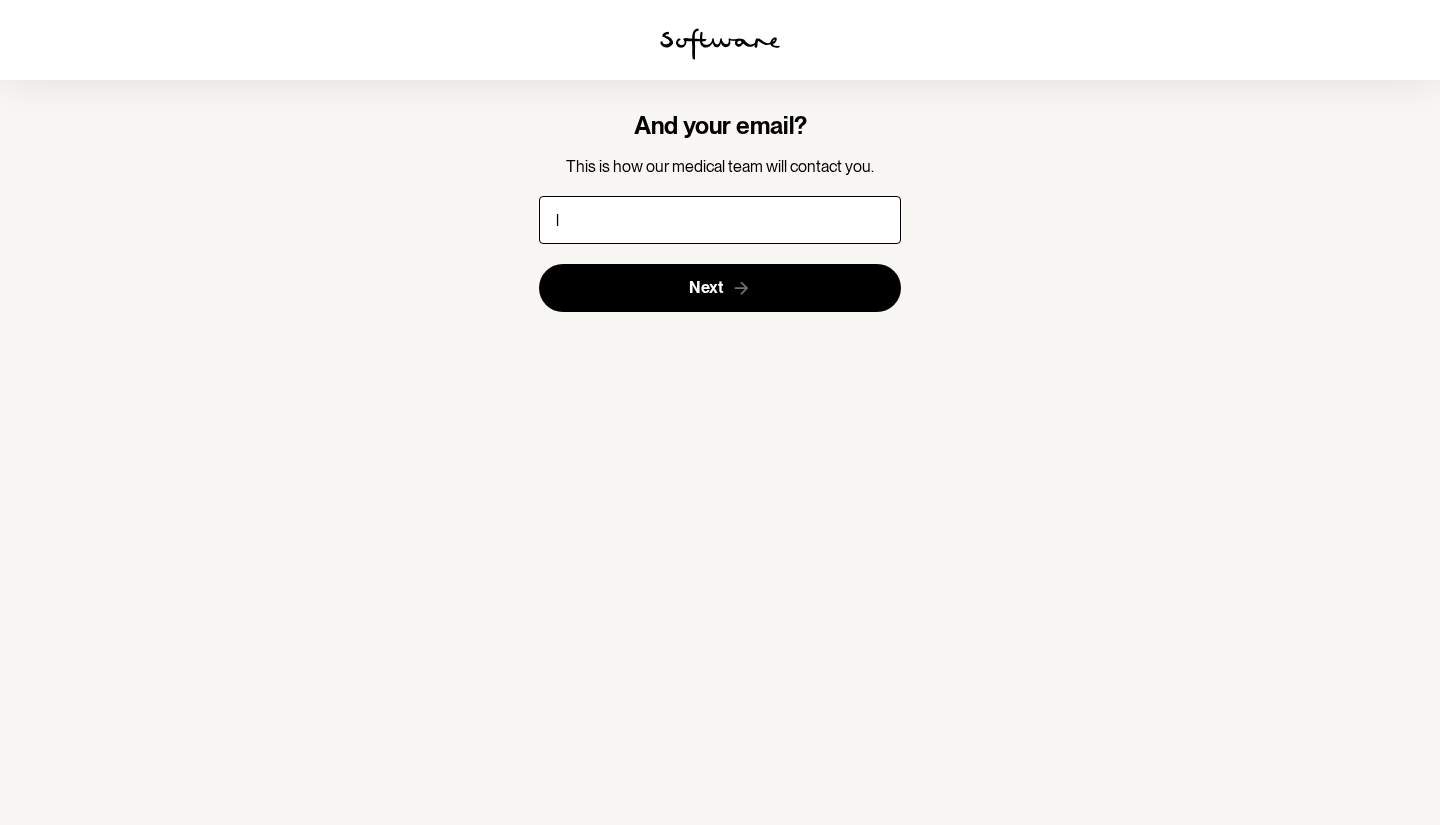 type on "[EMAIL]" 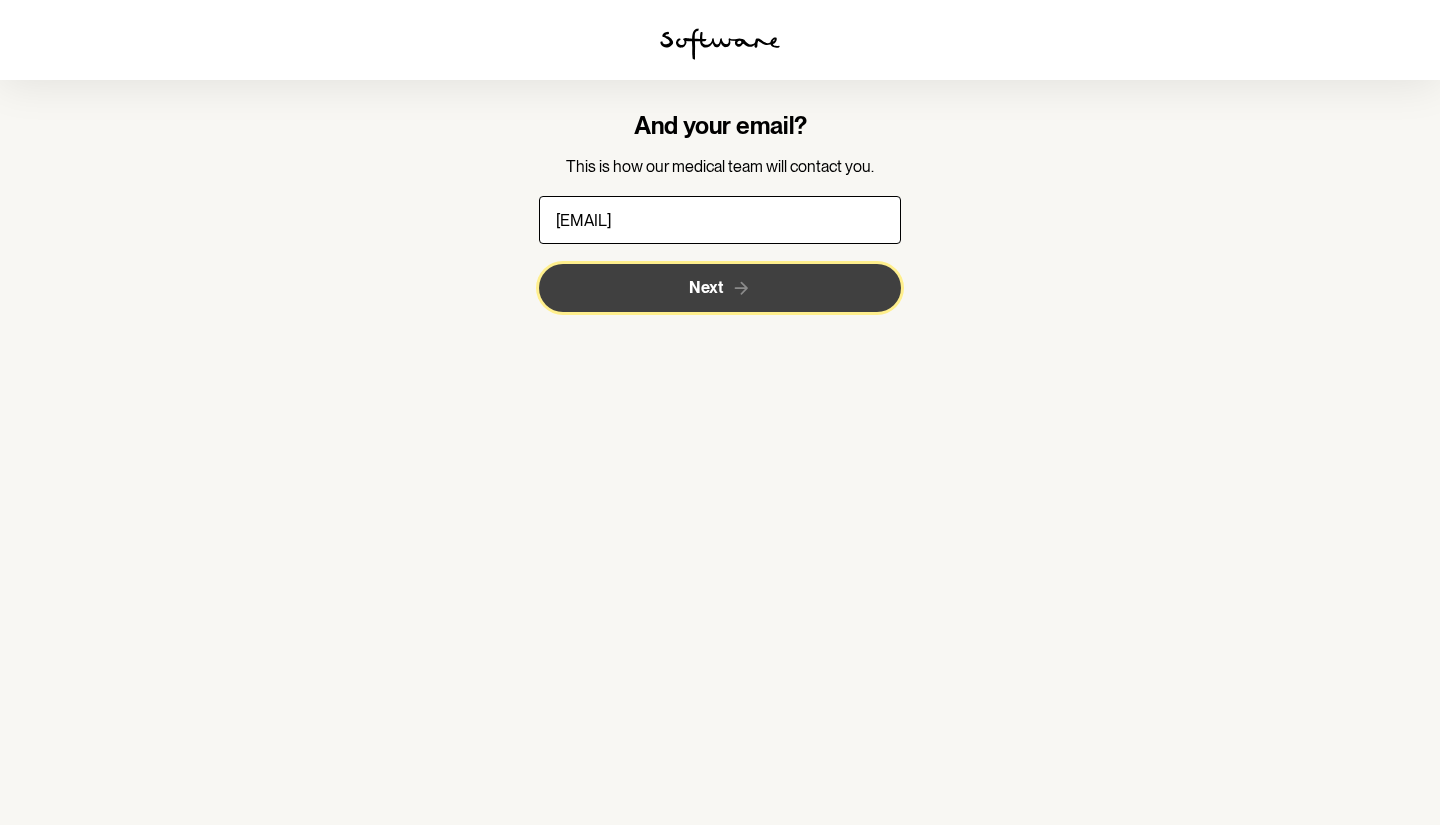 click on "Next" at bounding box center (720, 288) 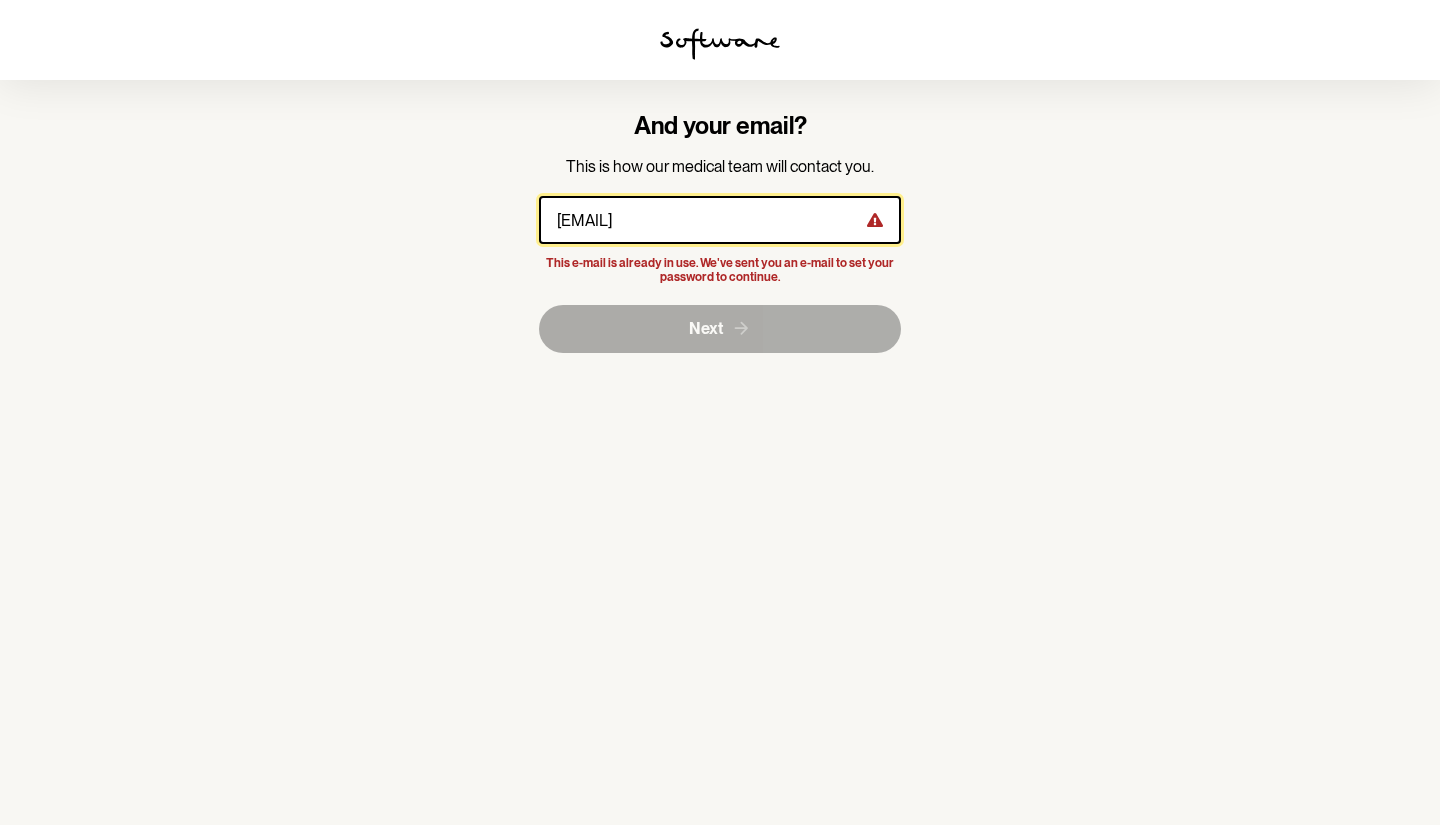 click on "[EMAIL]" at bounding box center (720, 220) 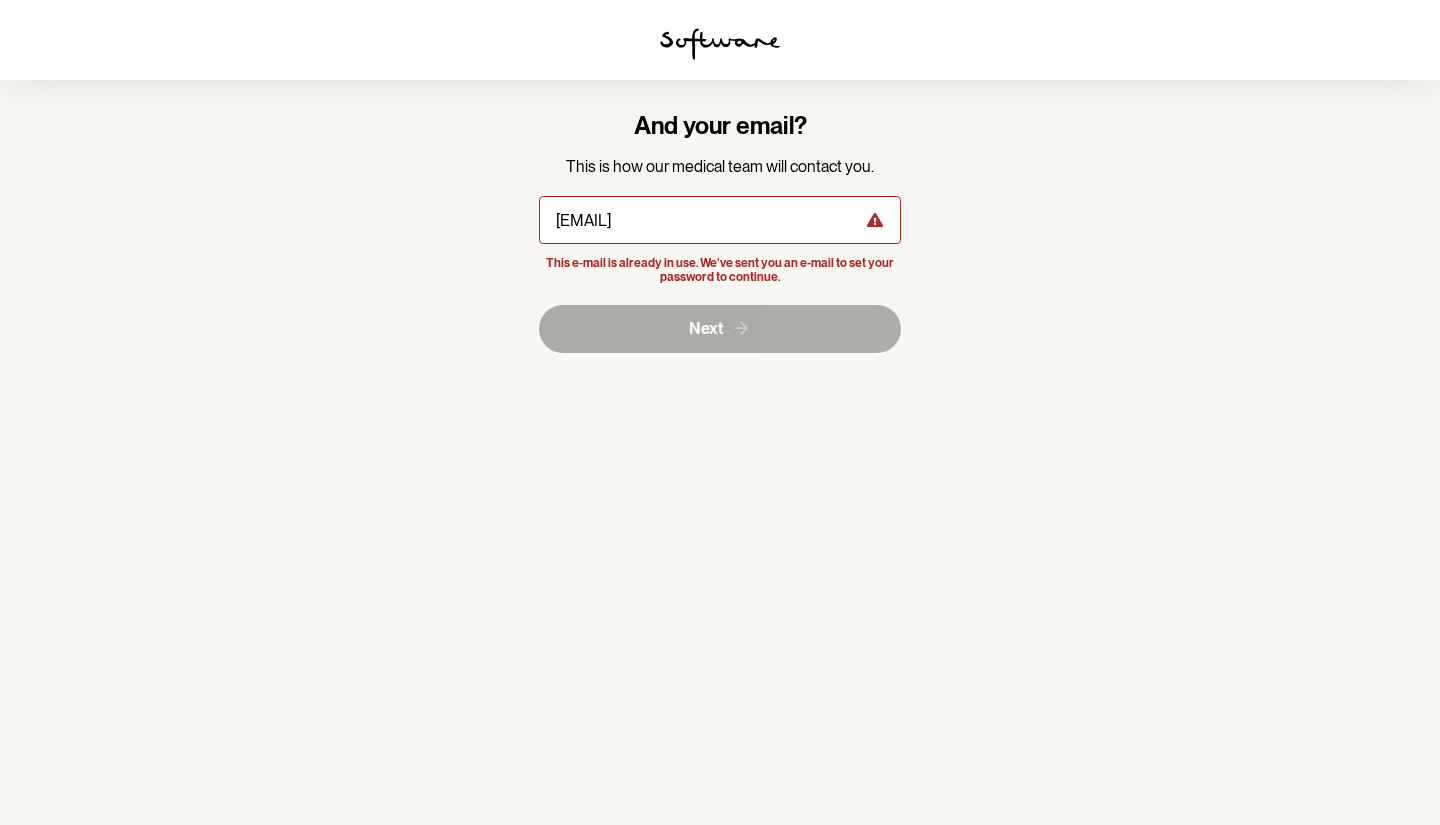 click on "And your email? This is how our medical team will contact you. [EMAIL] This e-mail is already in use. We've sent you an e-mail to set your password to continue. Next" at bounding box center (720, 232) 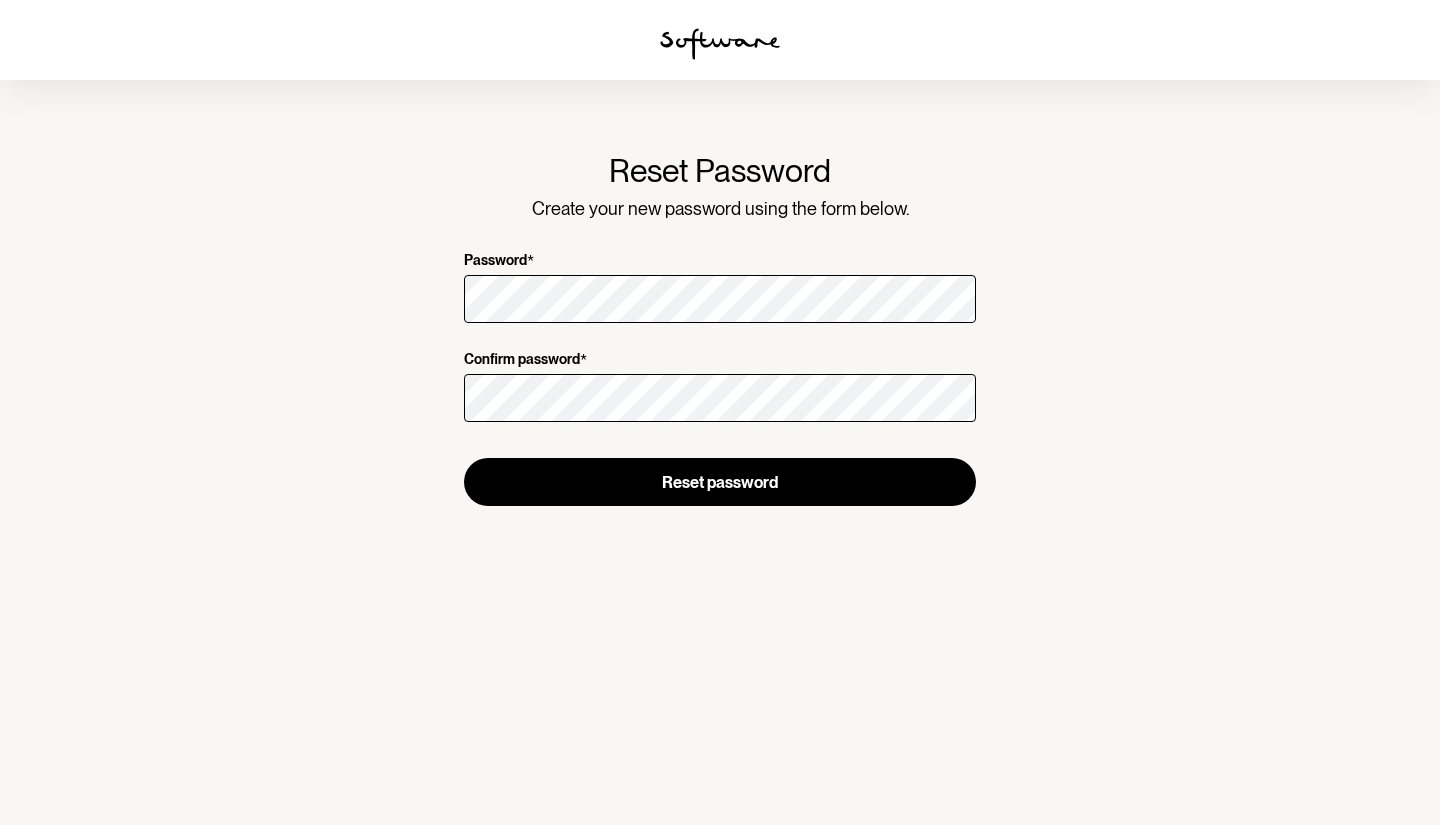 scroll, scrollTop: 0, scrollLeft: 0, axis: both 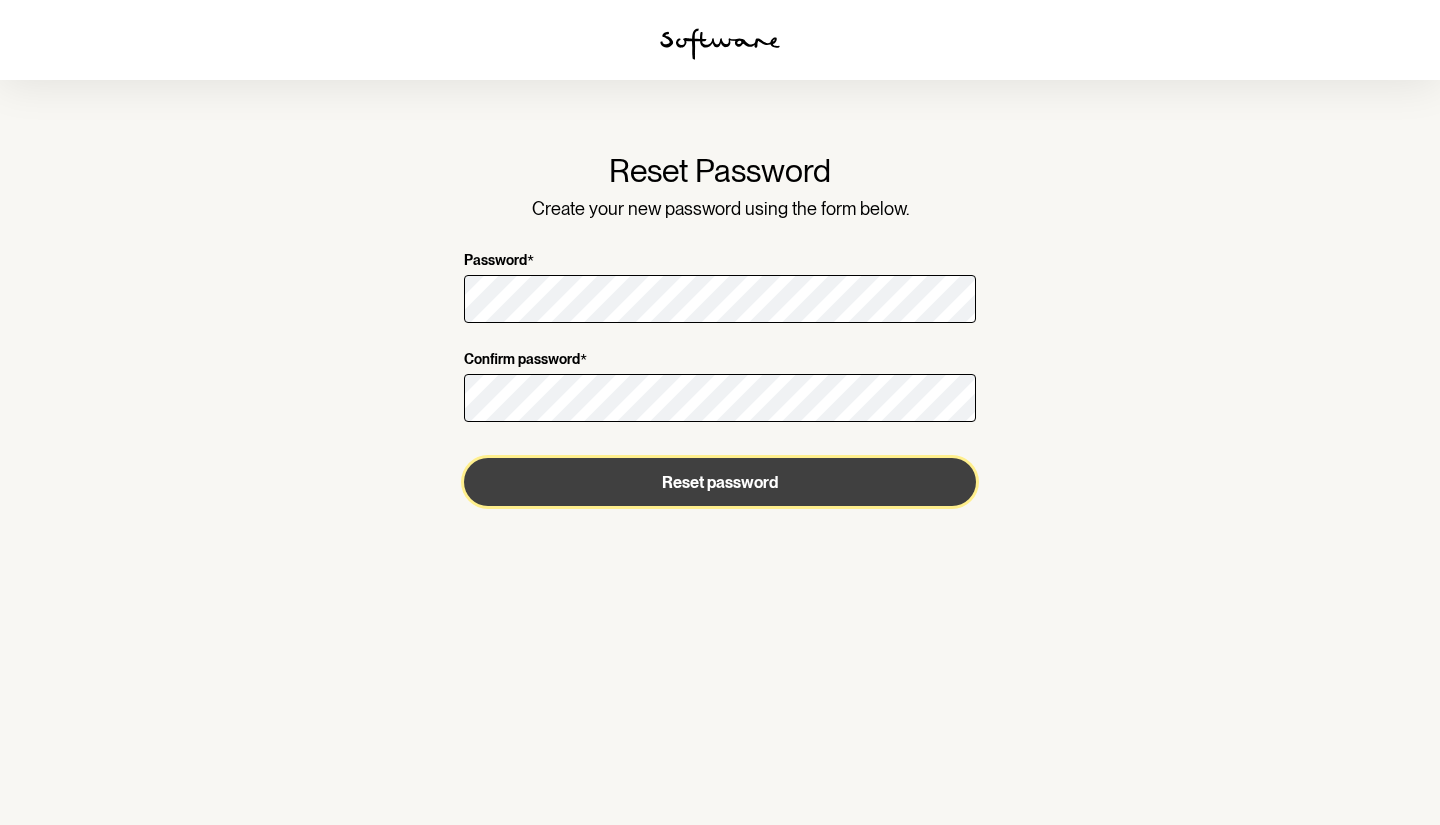 click on "Reset password" at bounding box center [720, 482] 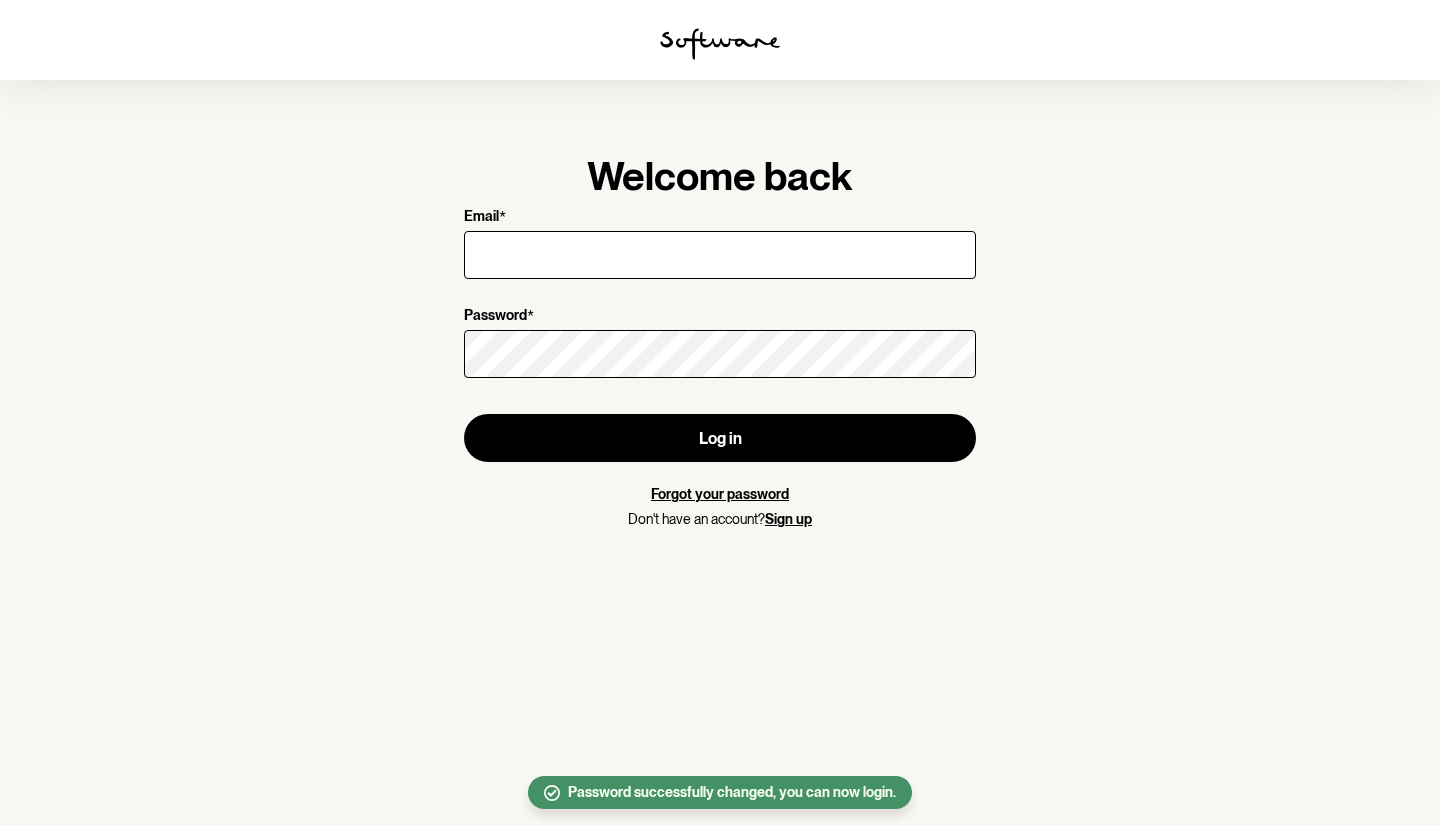 type on "[EMAIL]" 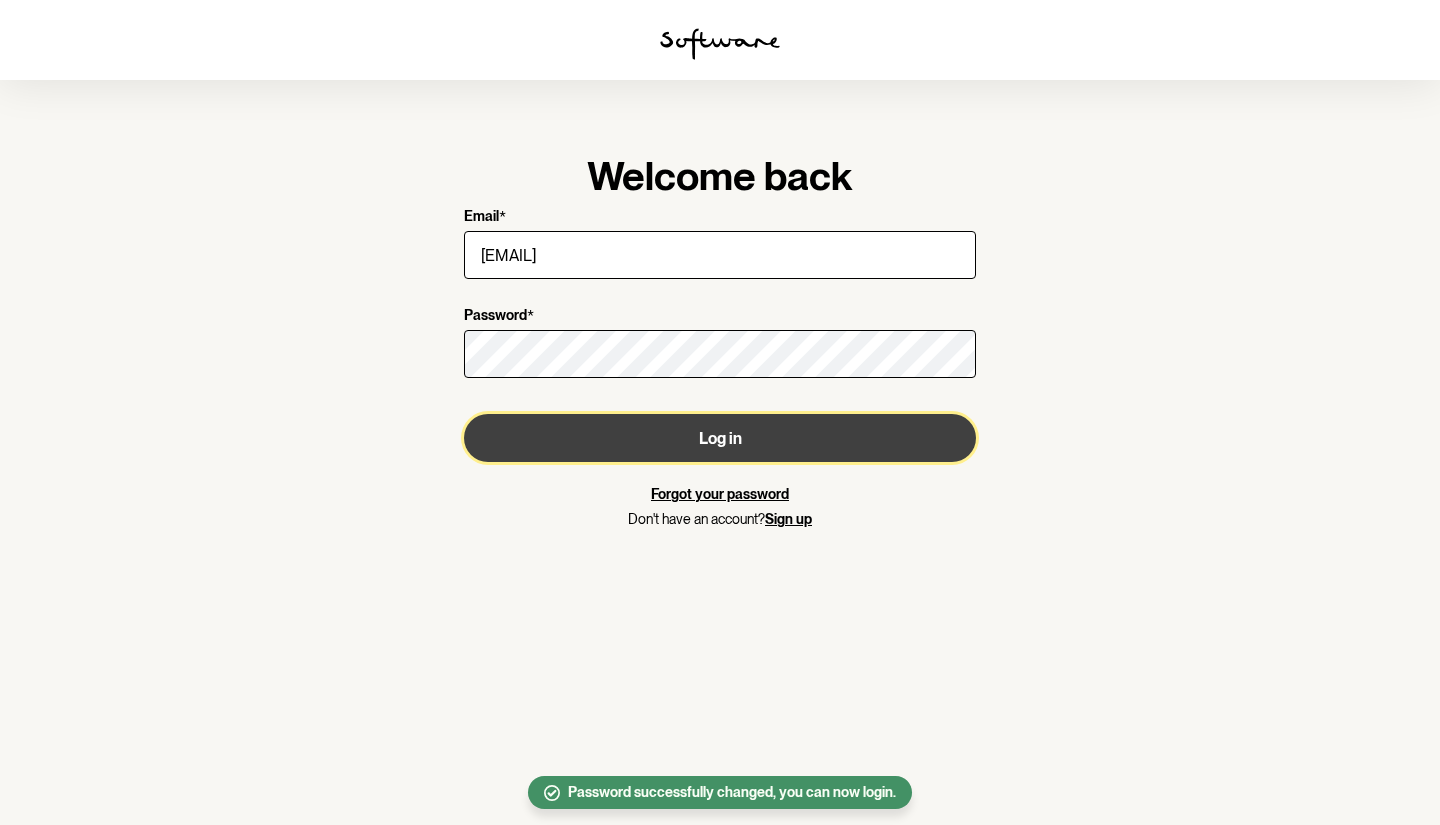 click on "Log in" at bounding box center [720, 438] 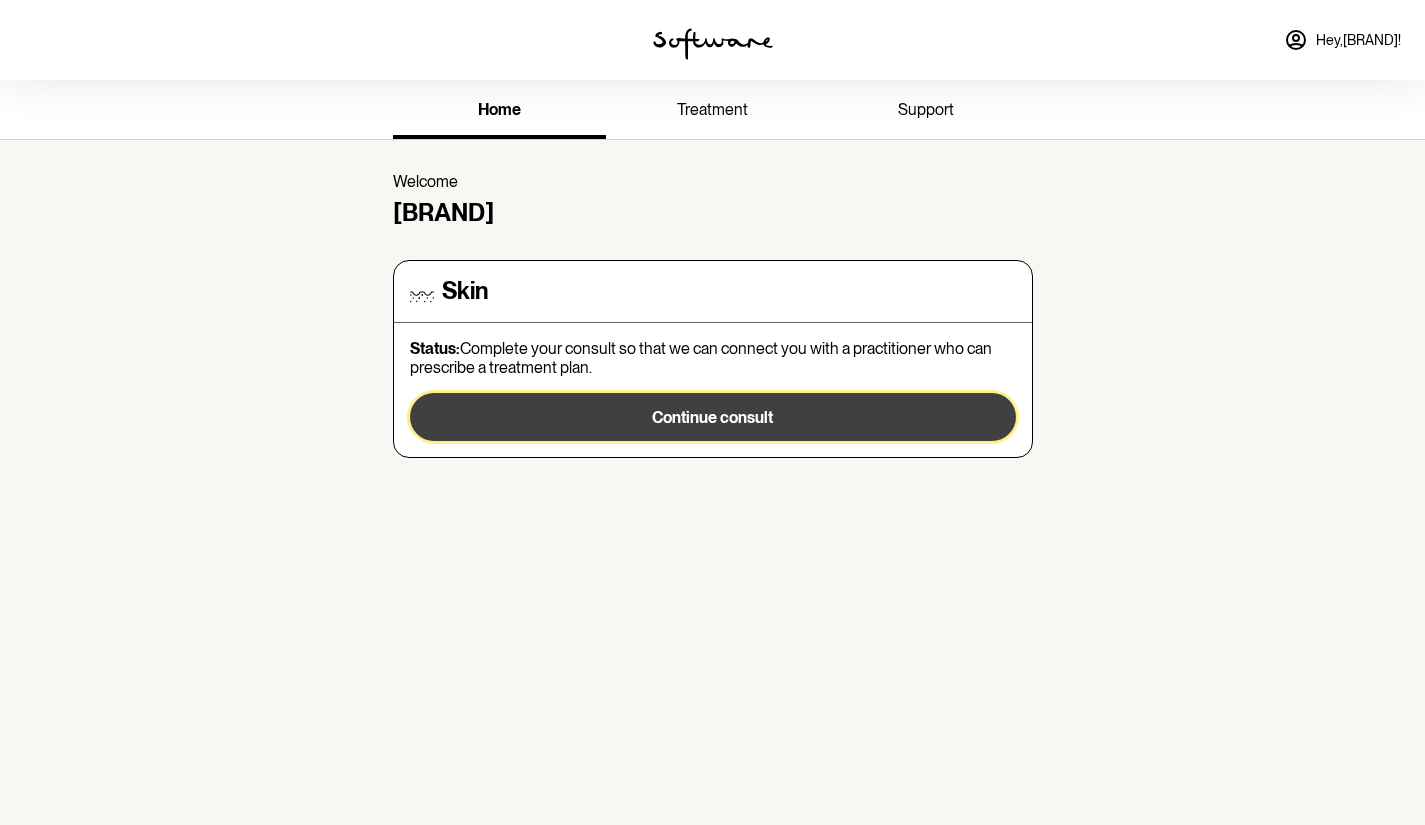 click on "Continue consult" at bounding box center (712, 417) 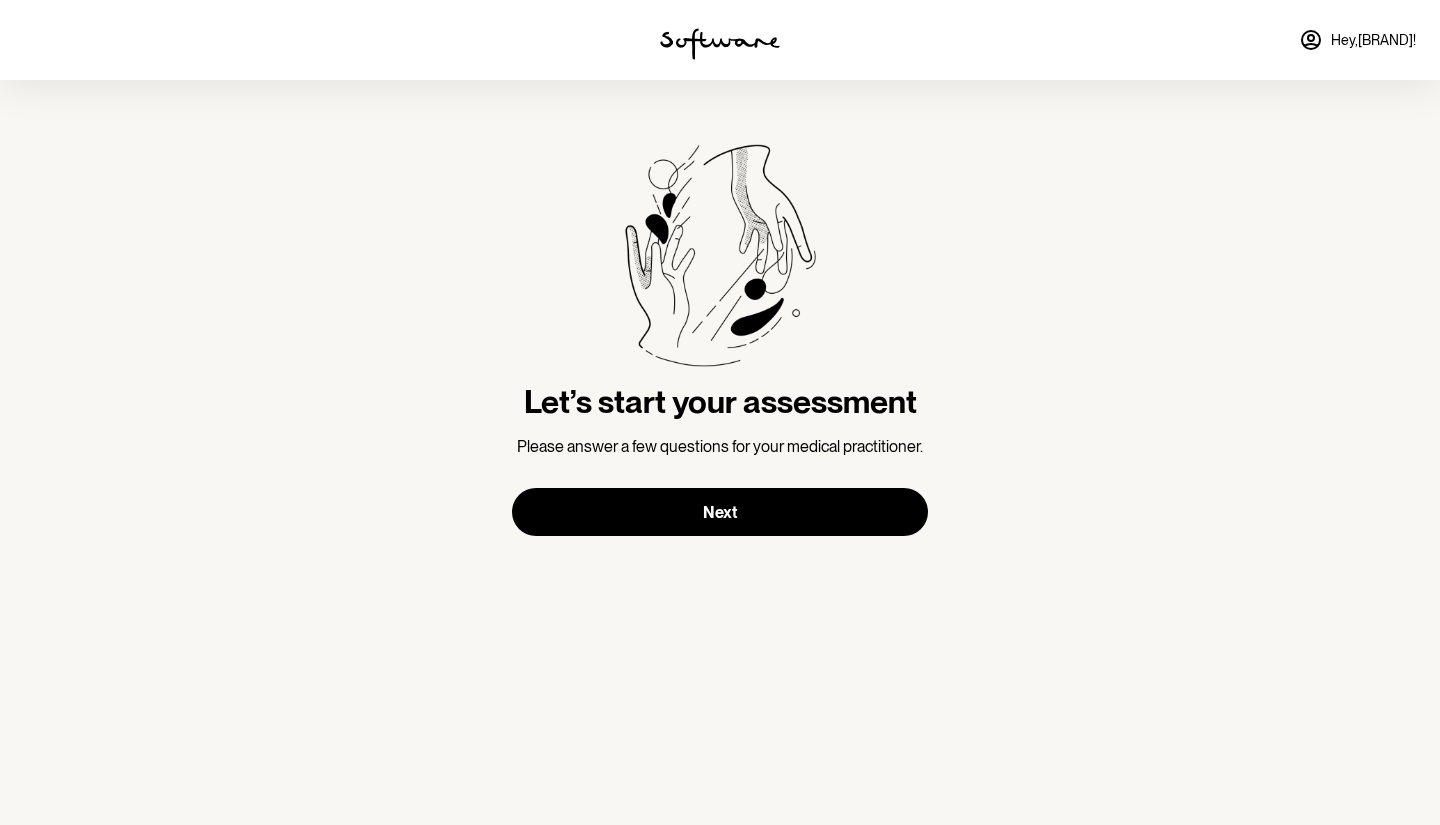 click on "Let’s start your assessment Please answer a few questions for your medical practitioner." at bounding box center (720, 300) 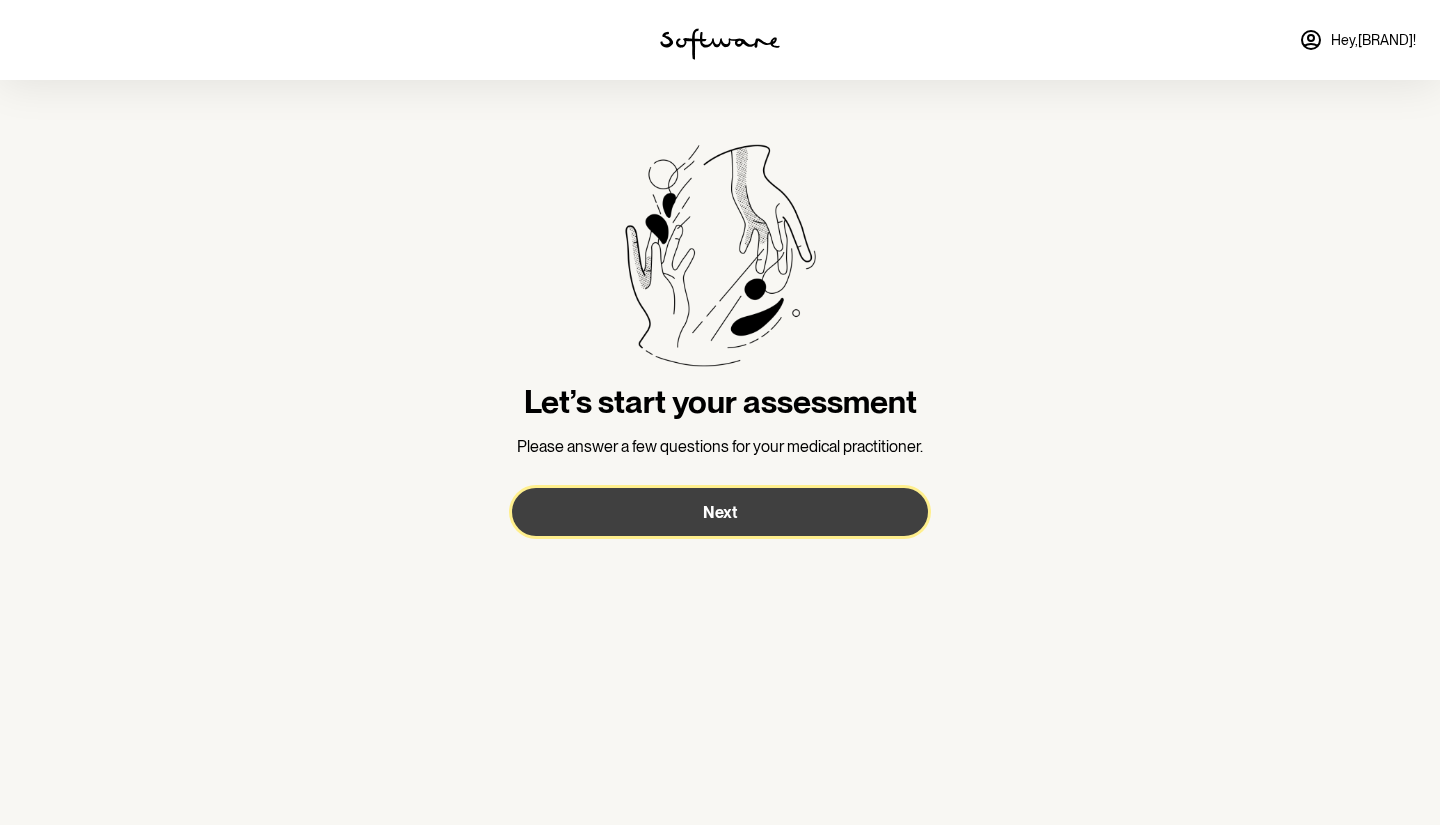 click on "Next" at bounding box center (720, 512) 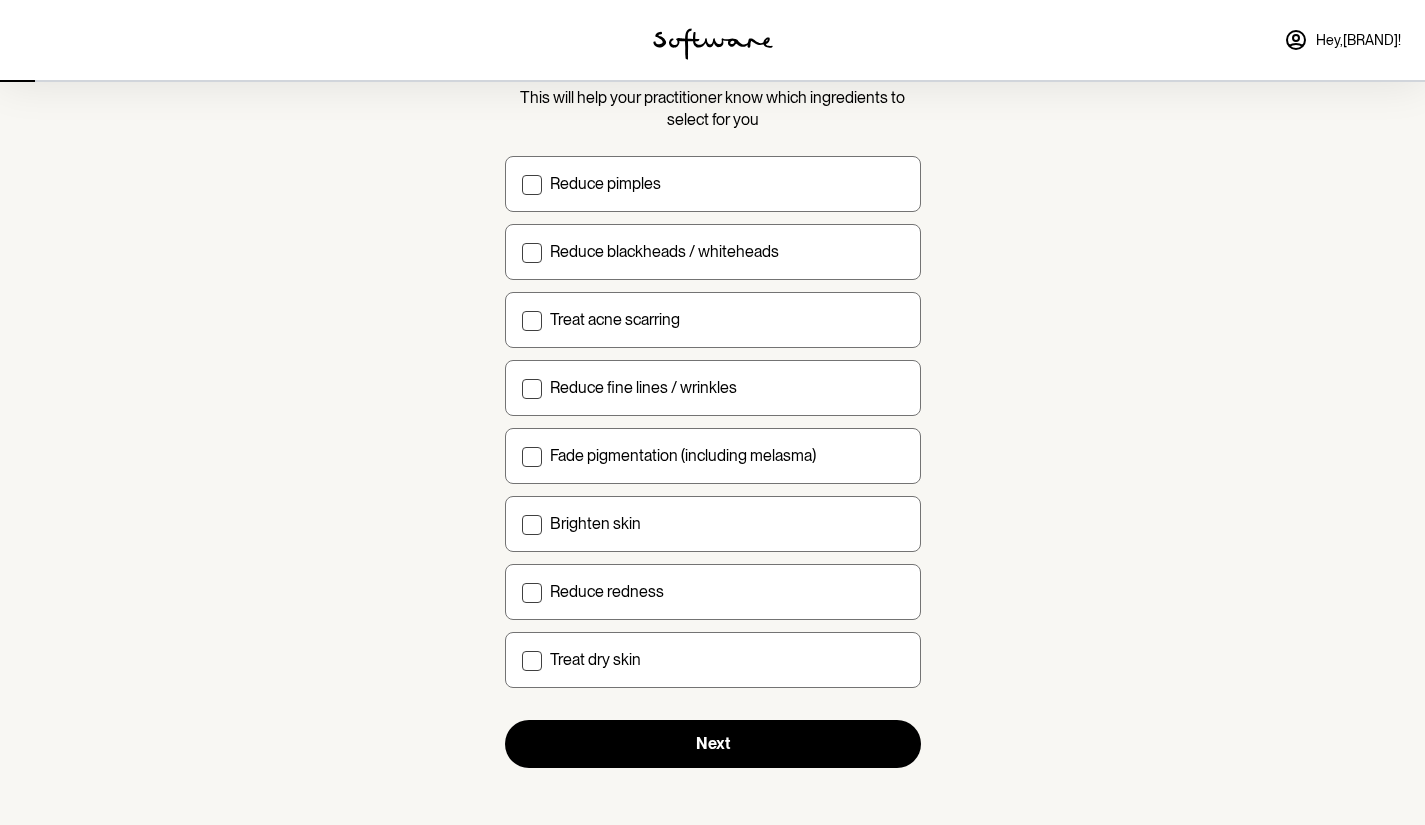 scroll, scrollTop: 149, scrollLeft: 0, axis: vertical 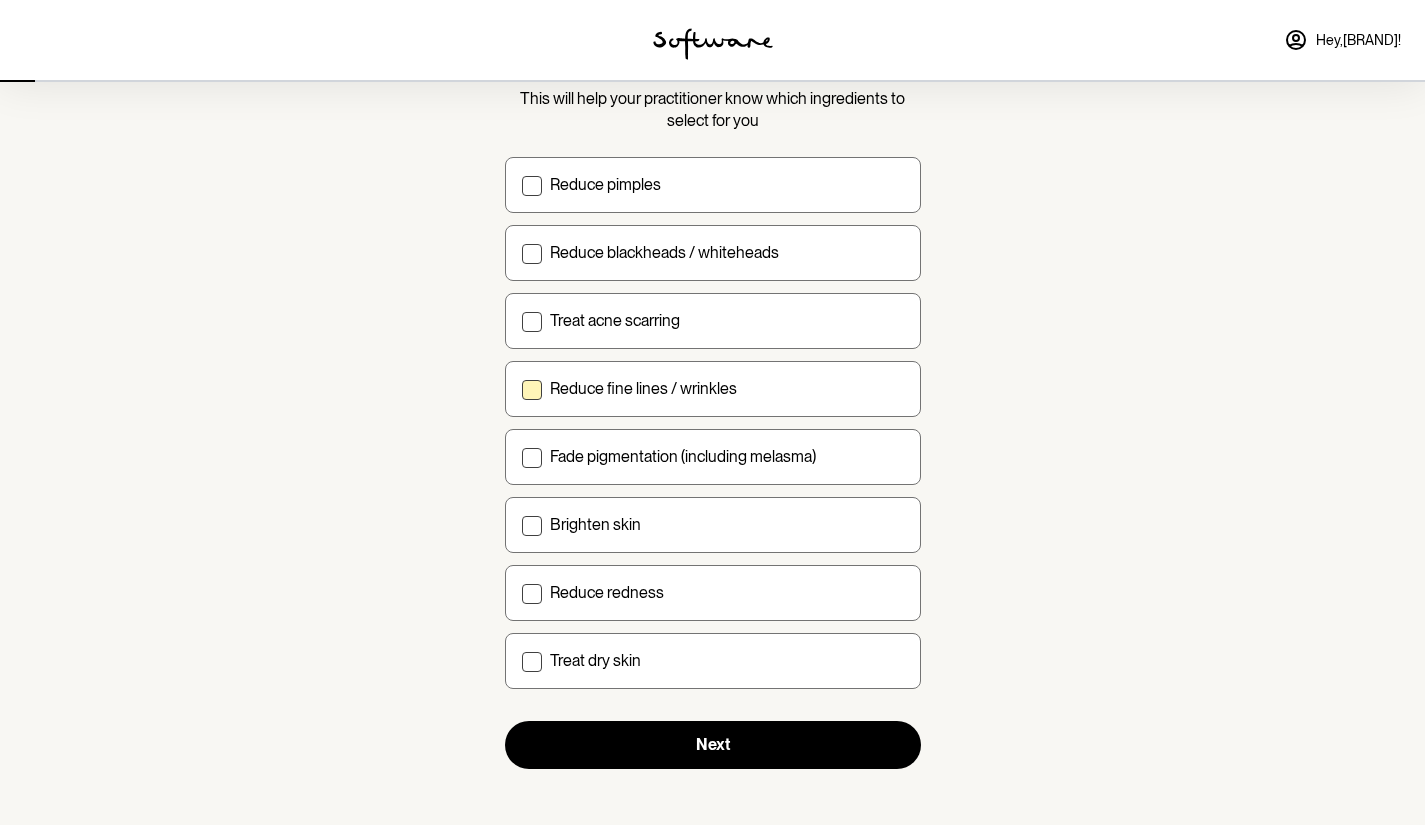 click at bounding box center [532, 390] 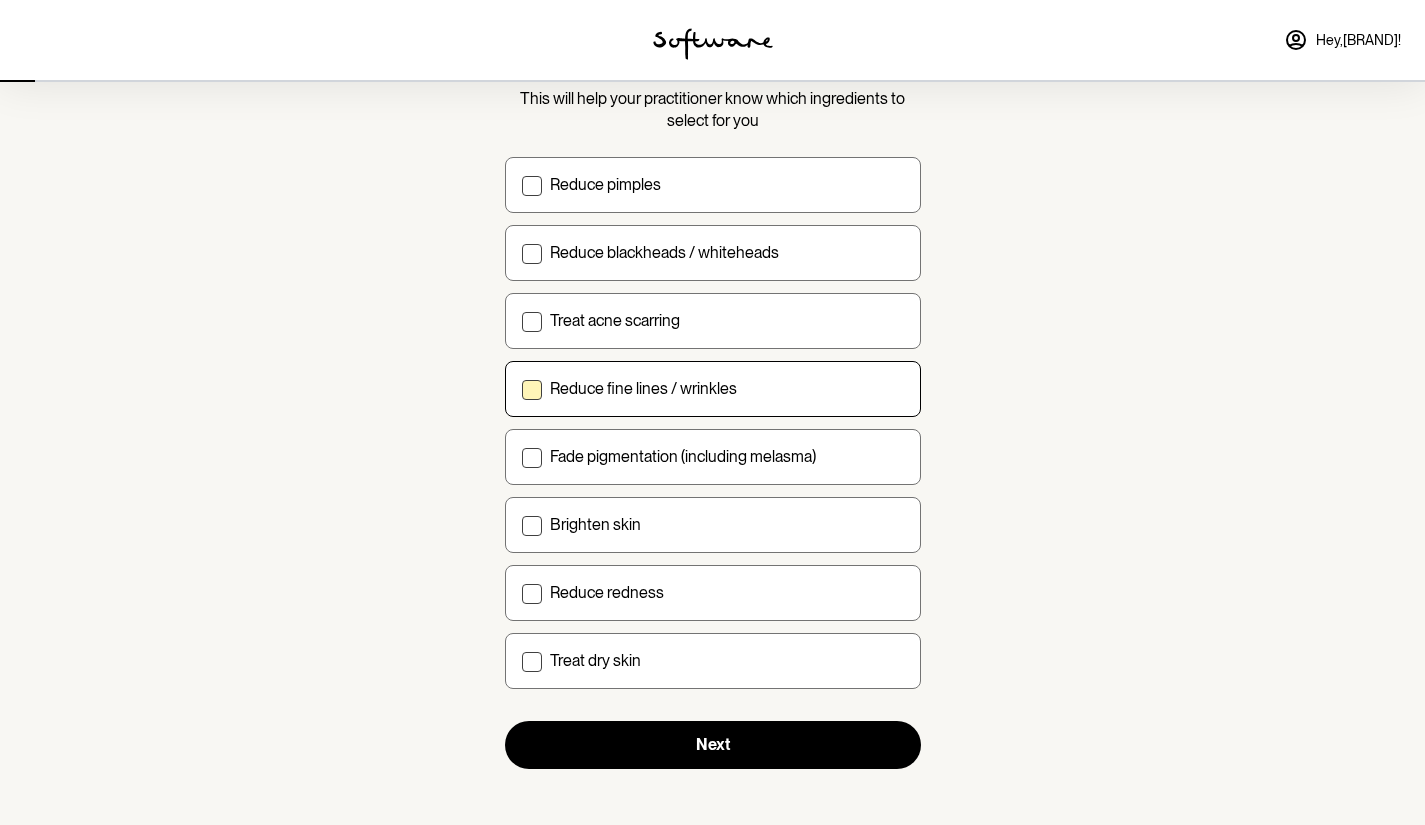 click on "Reduce fine lines / wrinkles" at bounding box center (521, 388) 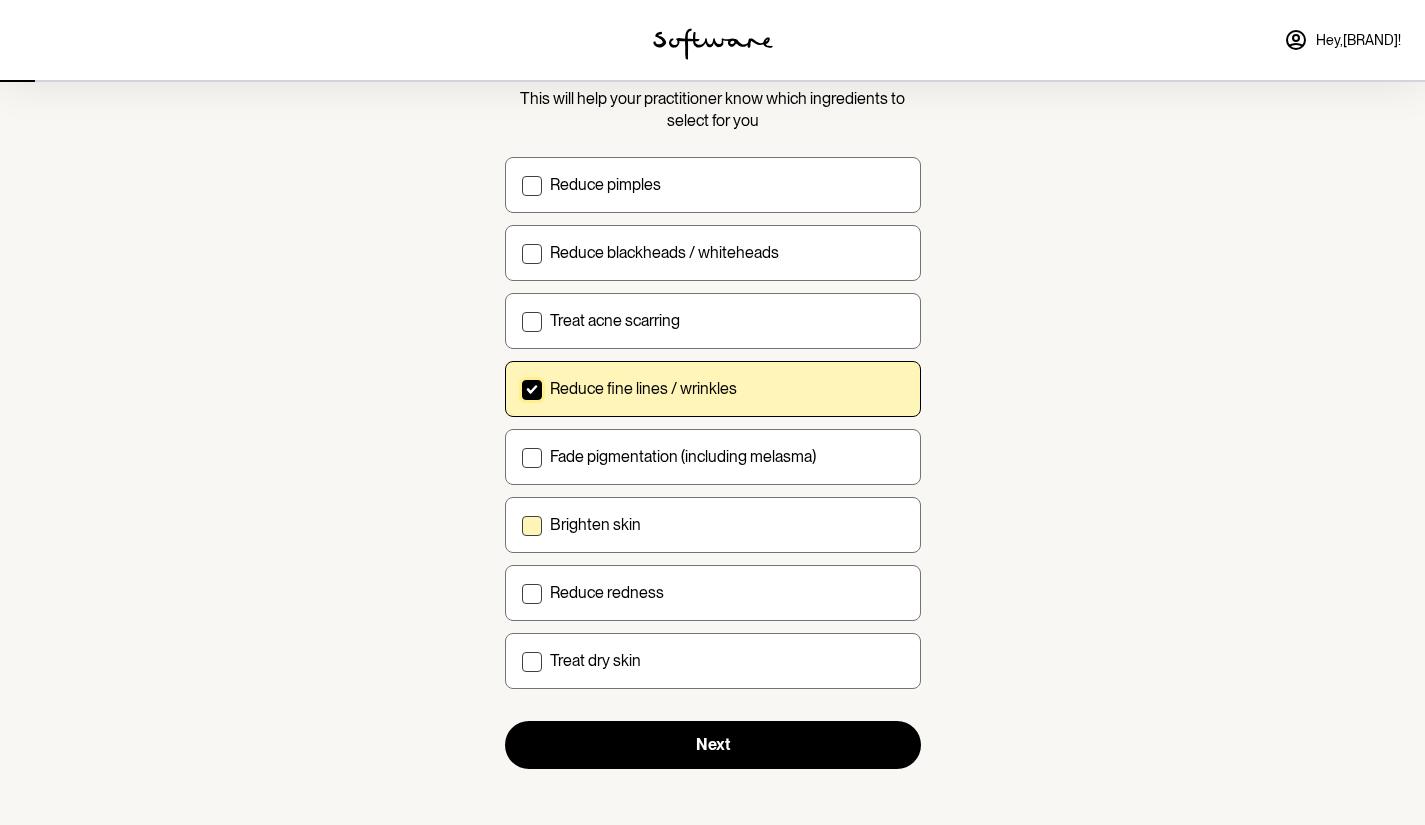 click at bounding box center (532, 526) 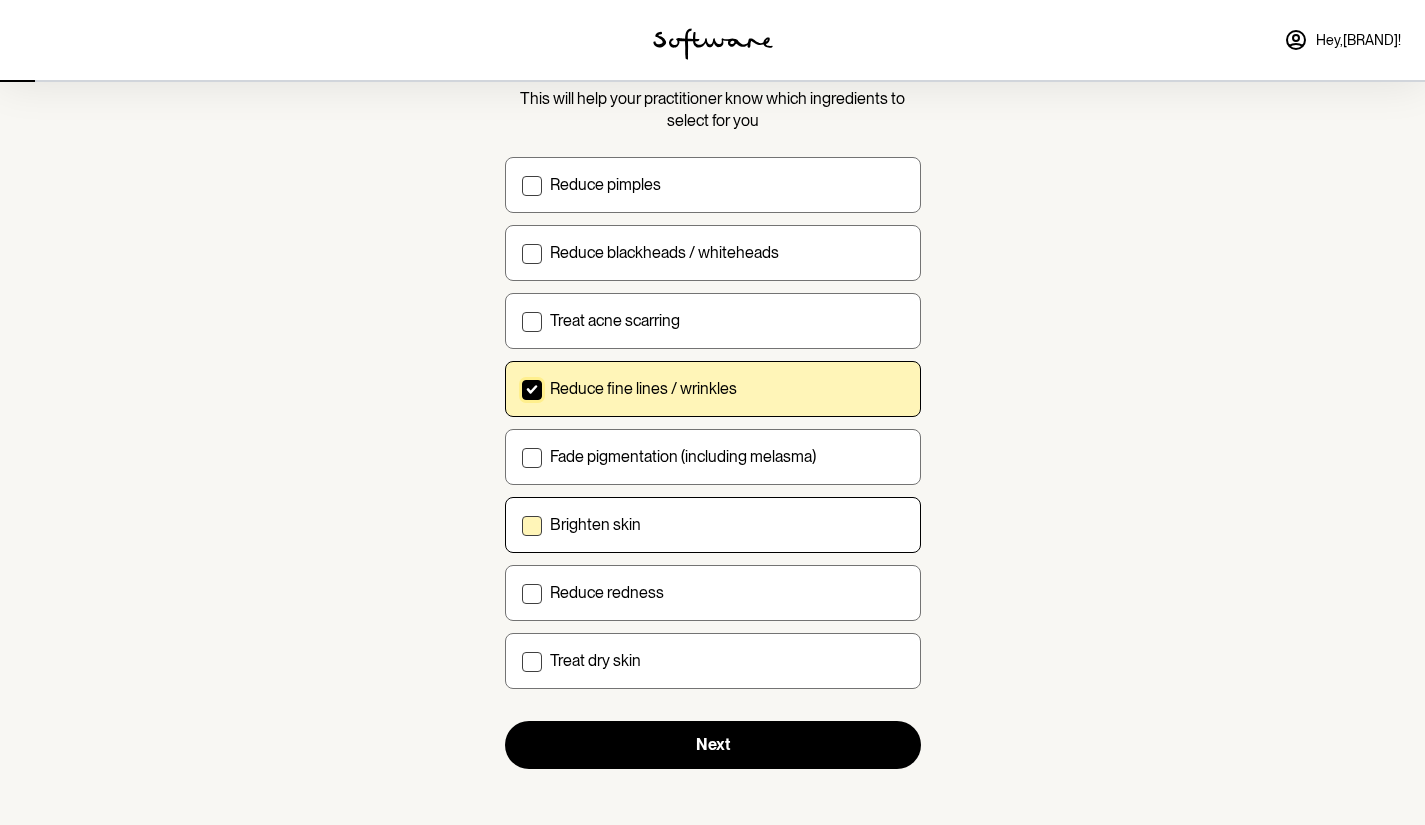 click on "Brighten skin" at bounding box center (521, 524) 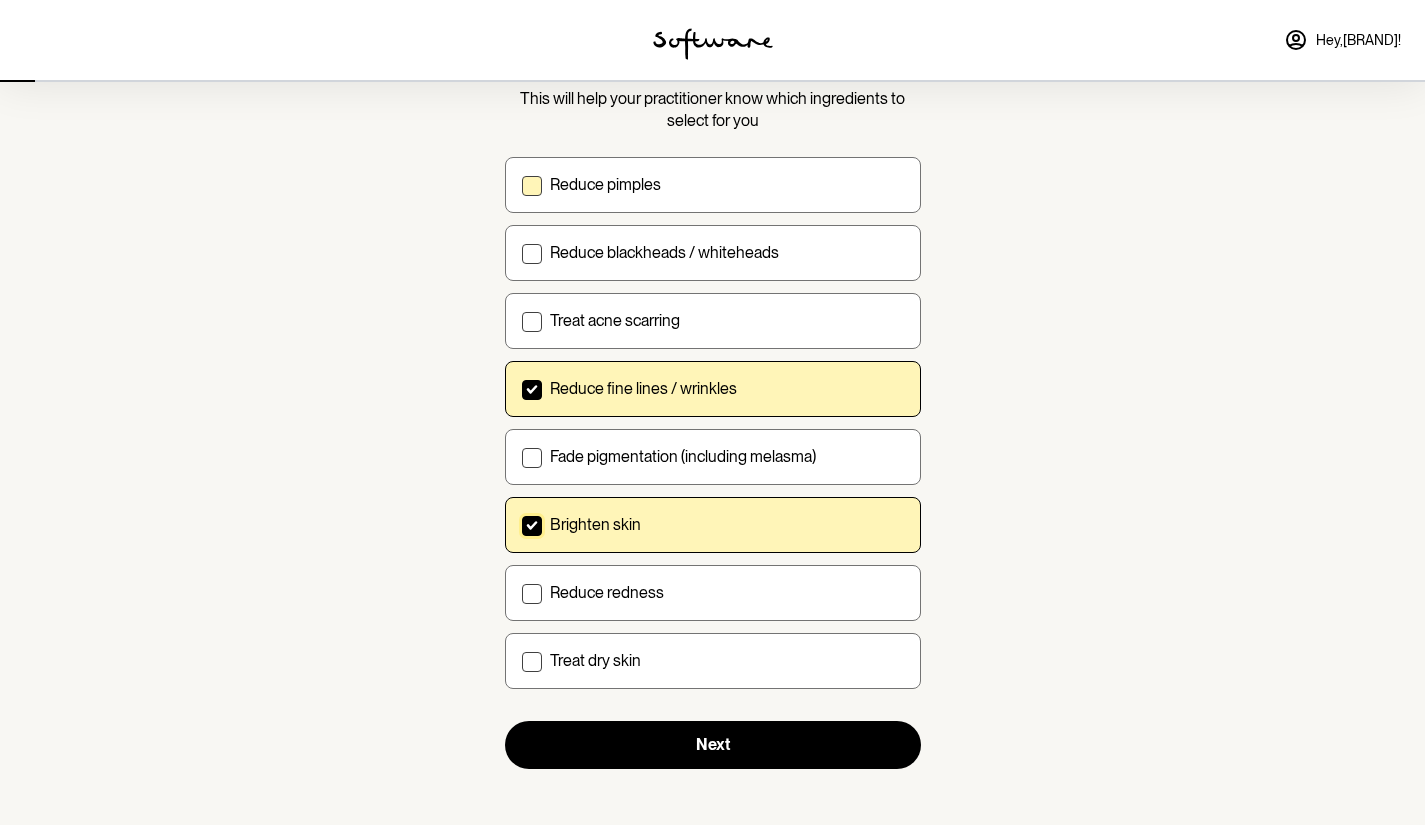 click at bounding box center [532, 186] 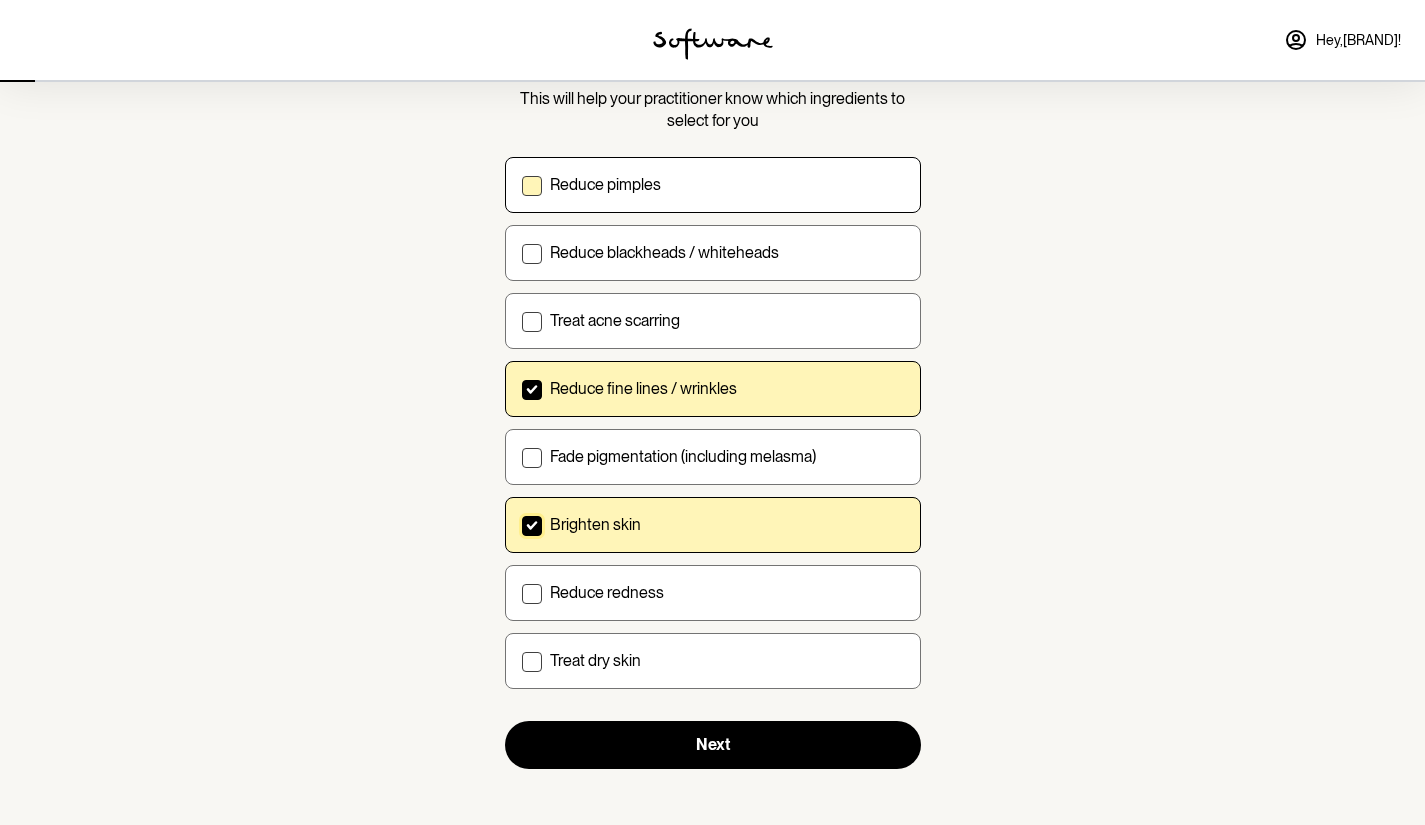 click on "Reduce pimples" at bounding box center (521, 184) 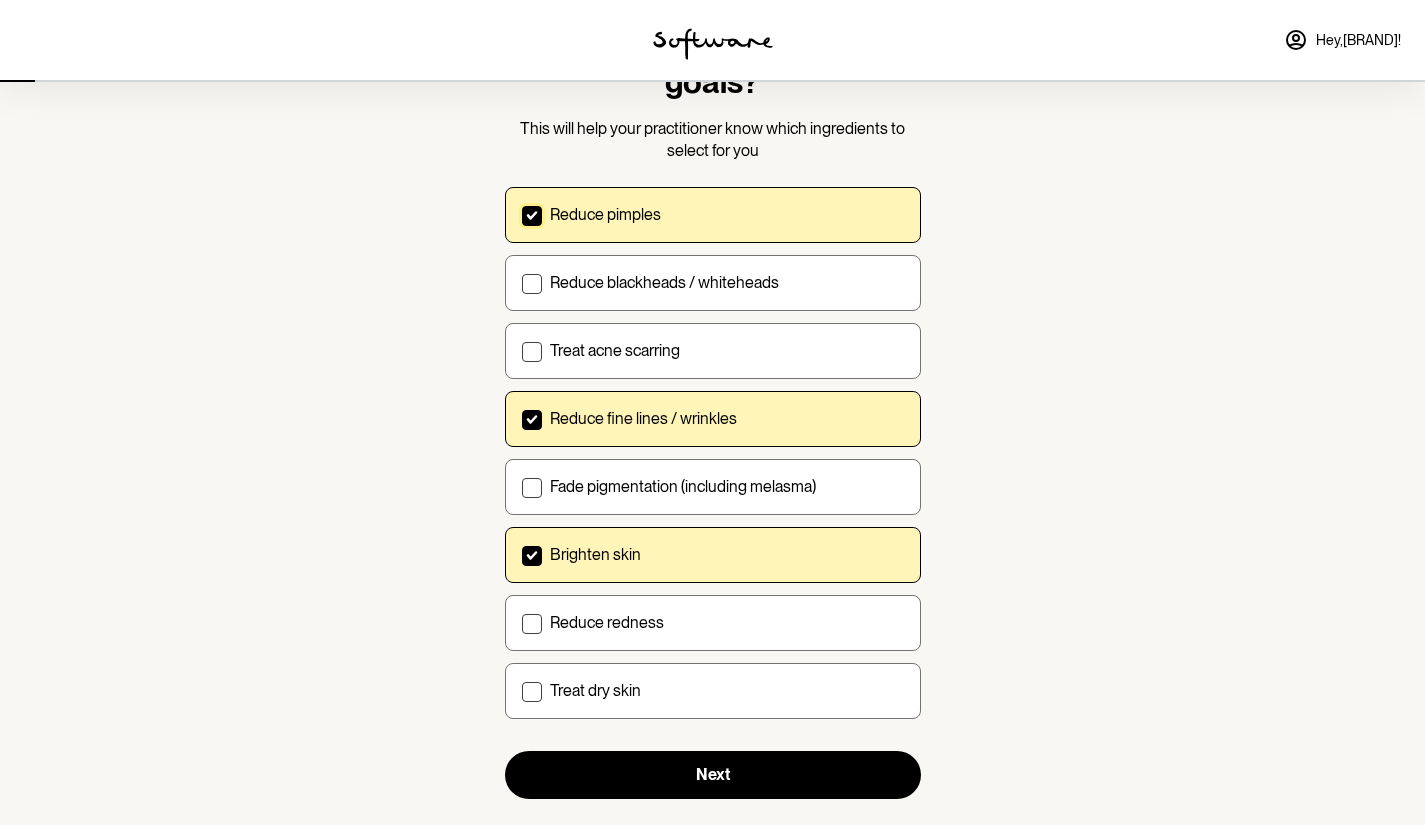 scroll, scrollTop: 121, scrollLeft: 0, axis: vertical 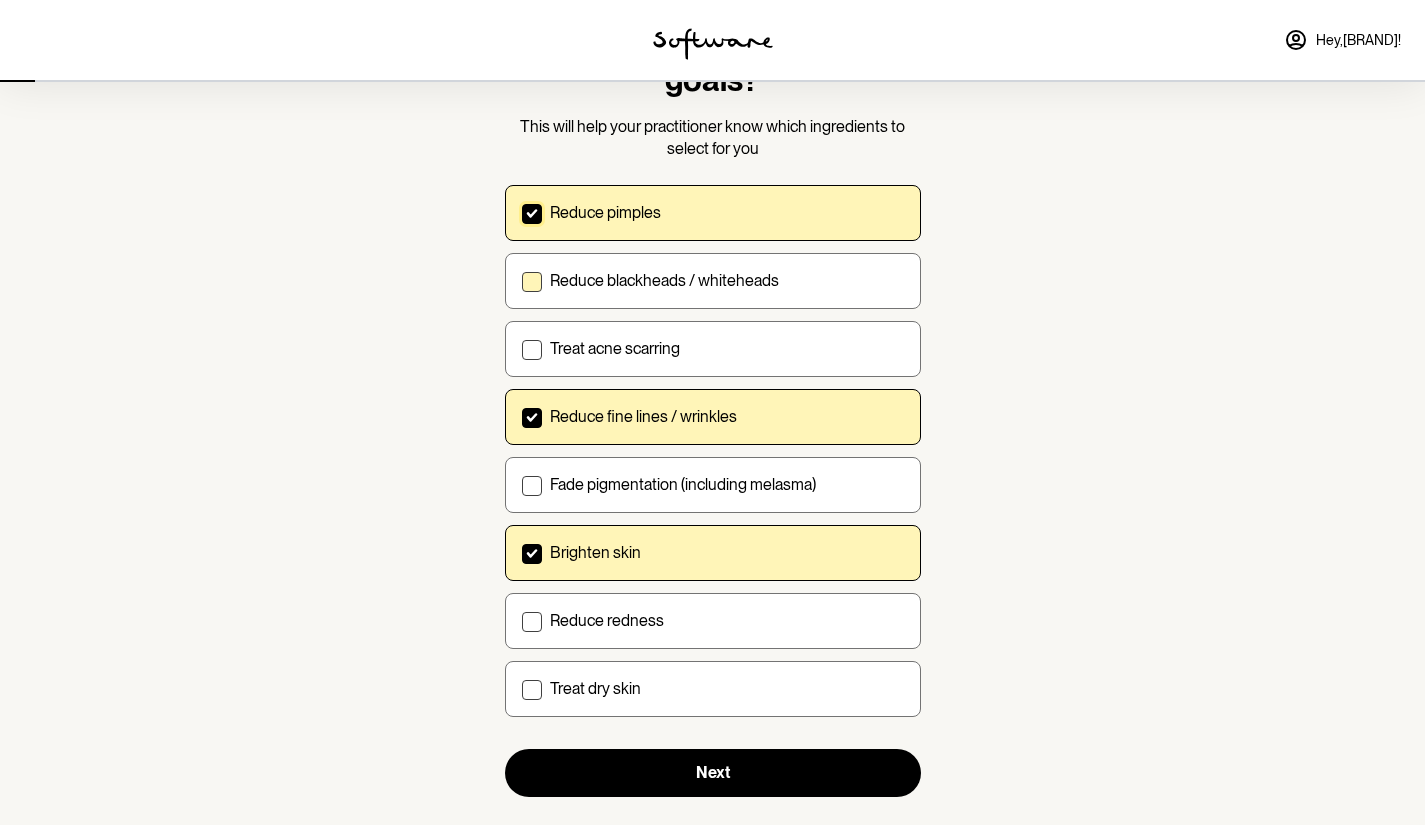 click on "Reduce blackheads / whiteheads" at bounding box center (713, 281) 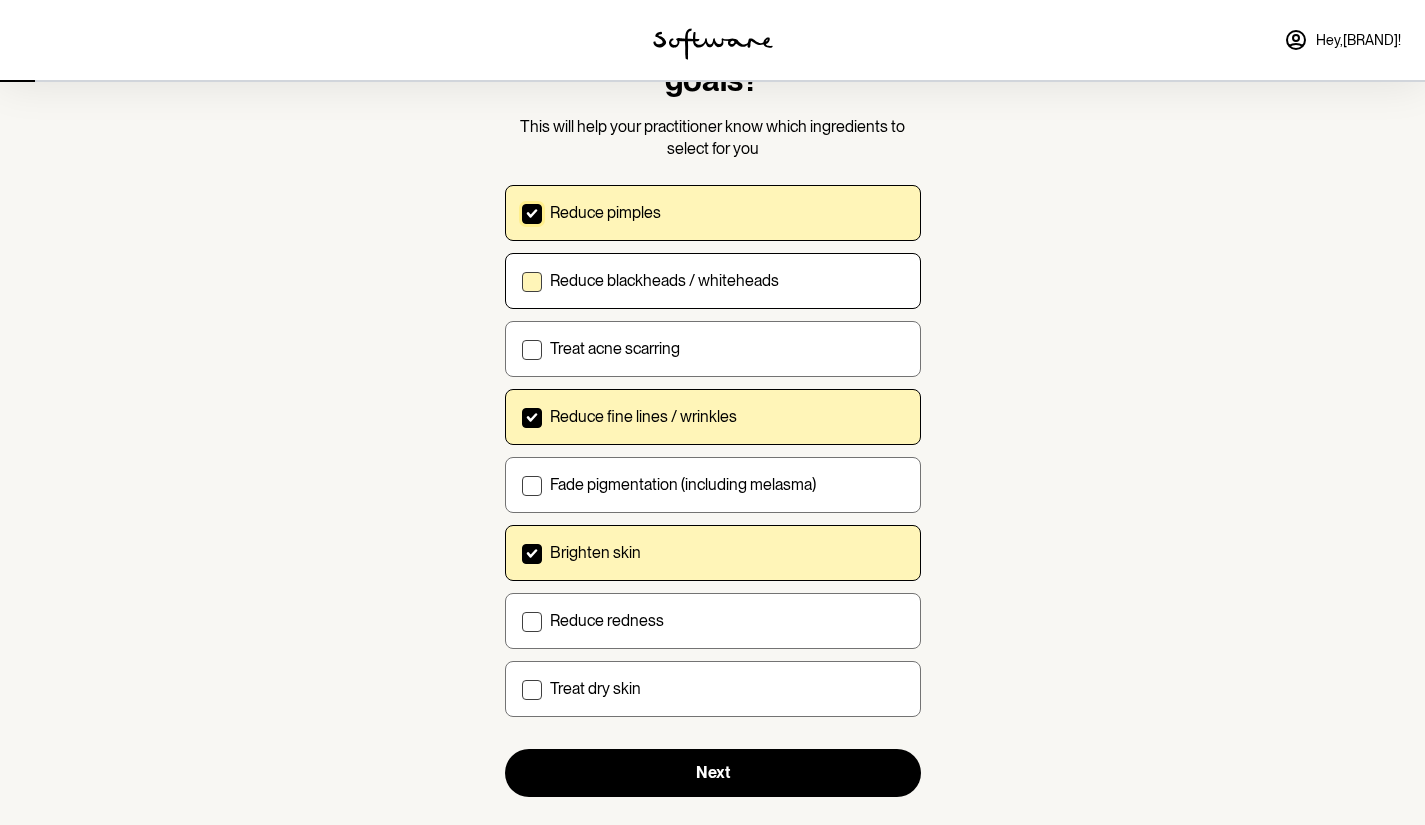 click on "Reduce blackheads / whiteheads" at bounding box center [521, 280] 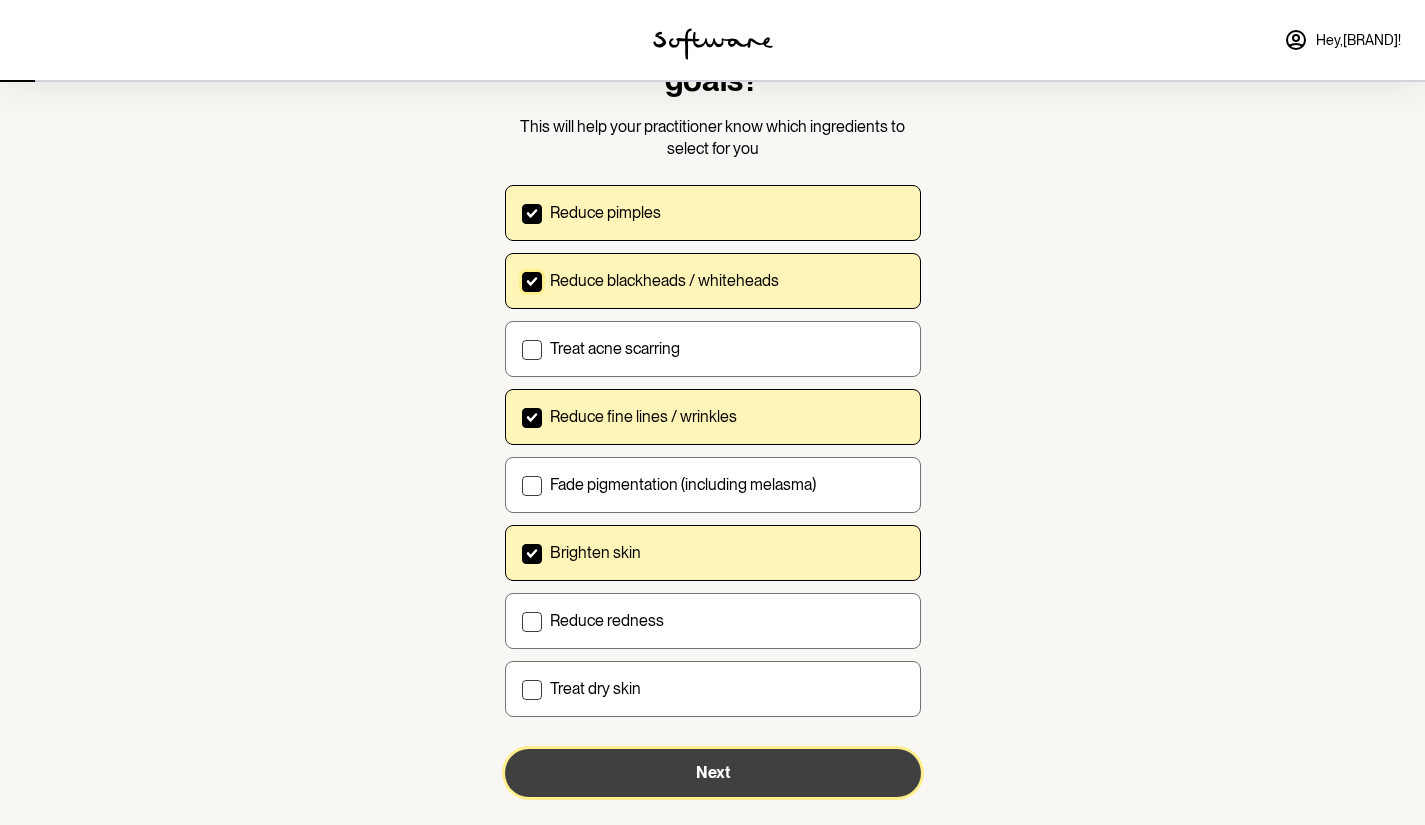 click on "Next" at bounding box center (713, 773) 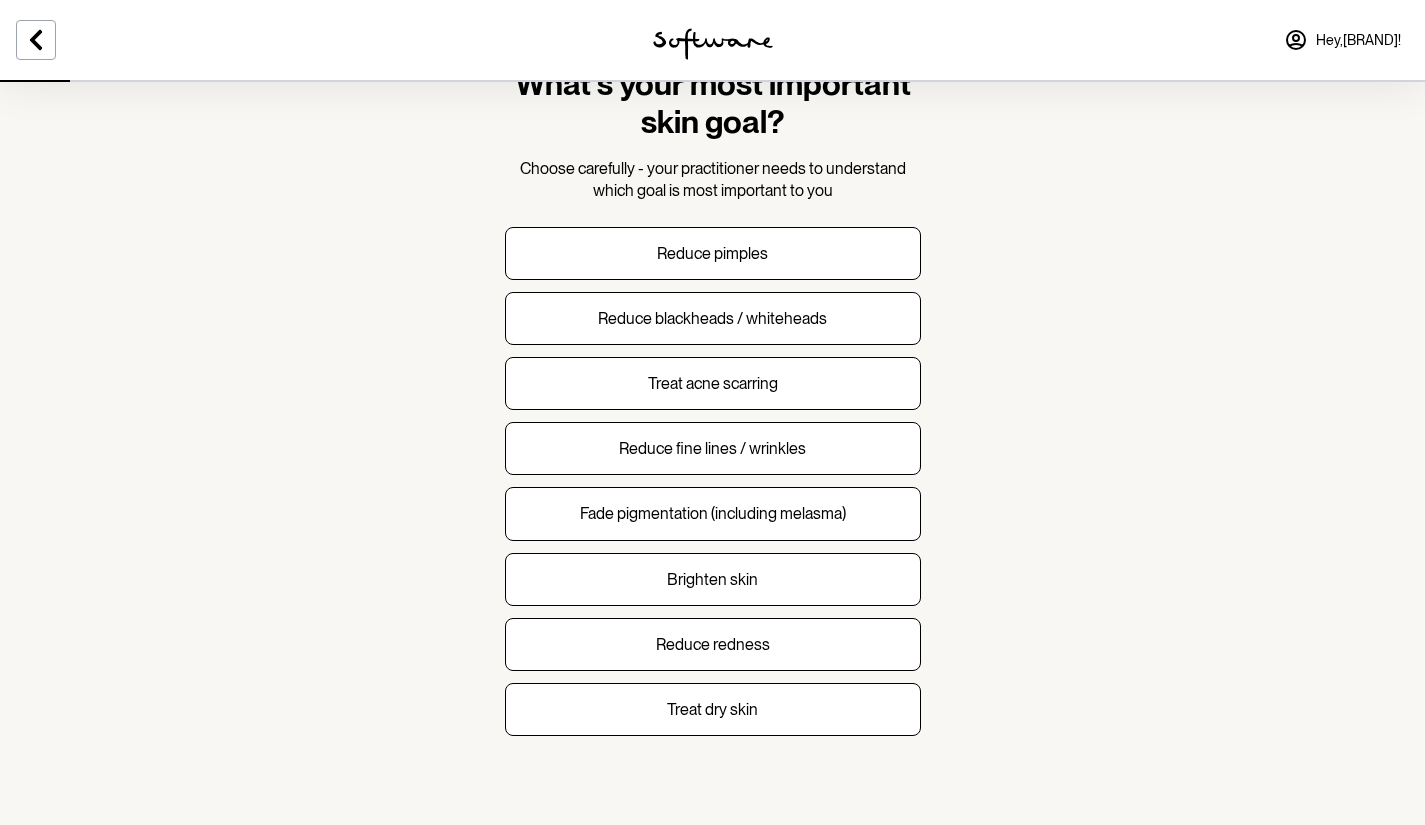 scroll, scrollTop: 86, scrollLeft: 0, axis: vertical 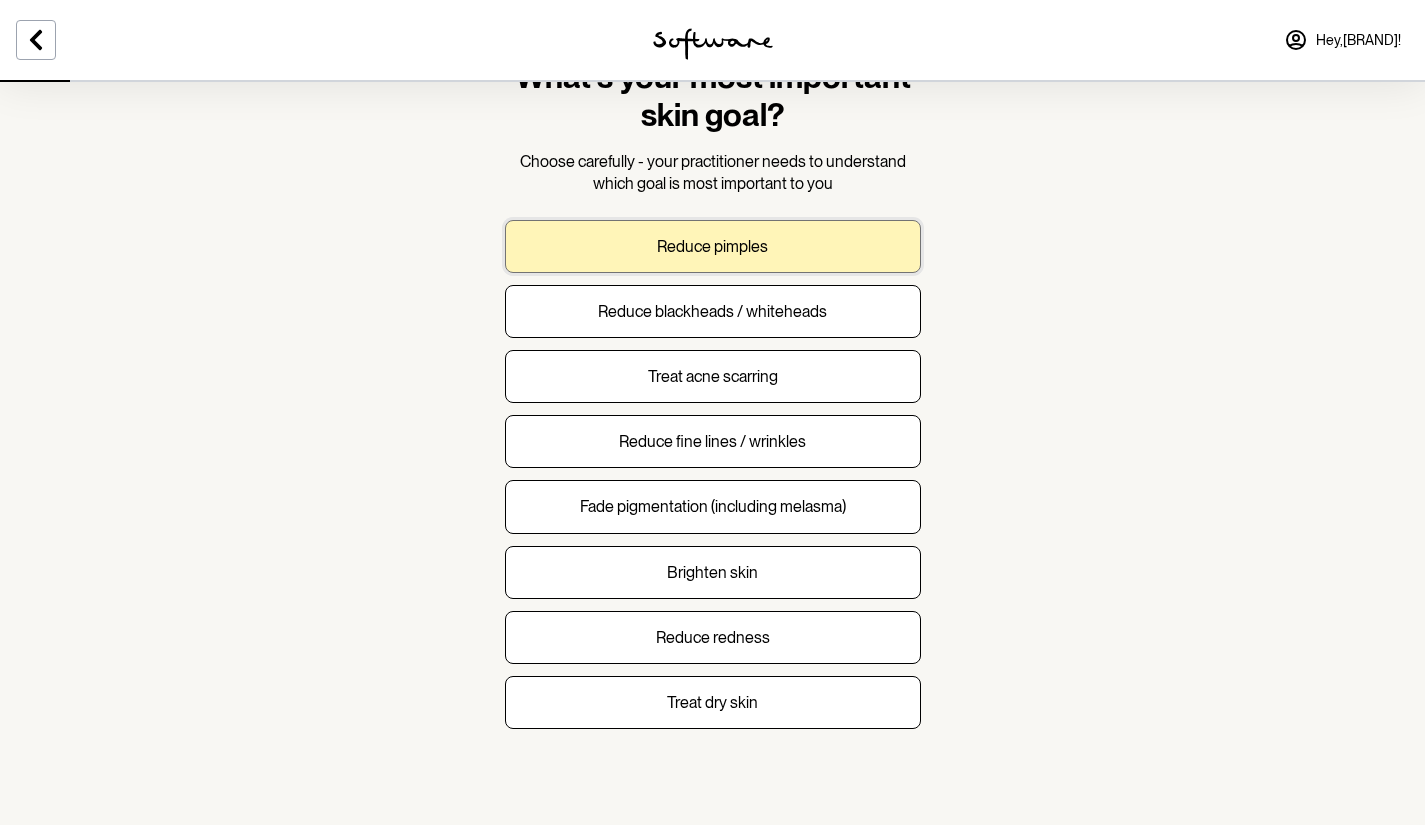 click on "Reduce pimples" at bounding box center [713, 246] 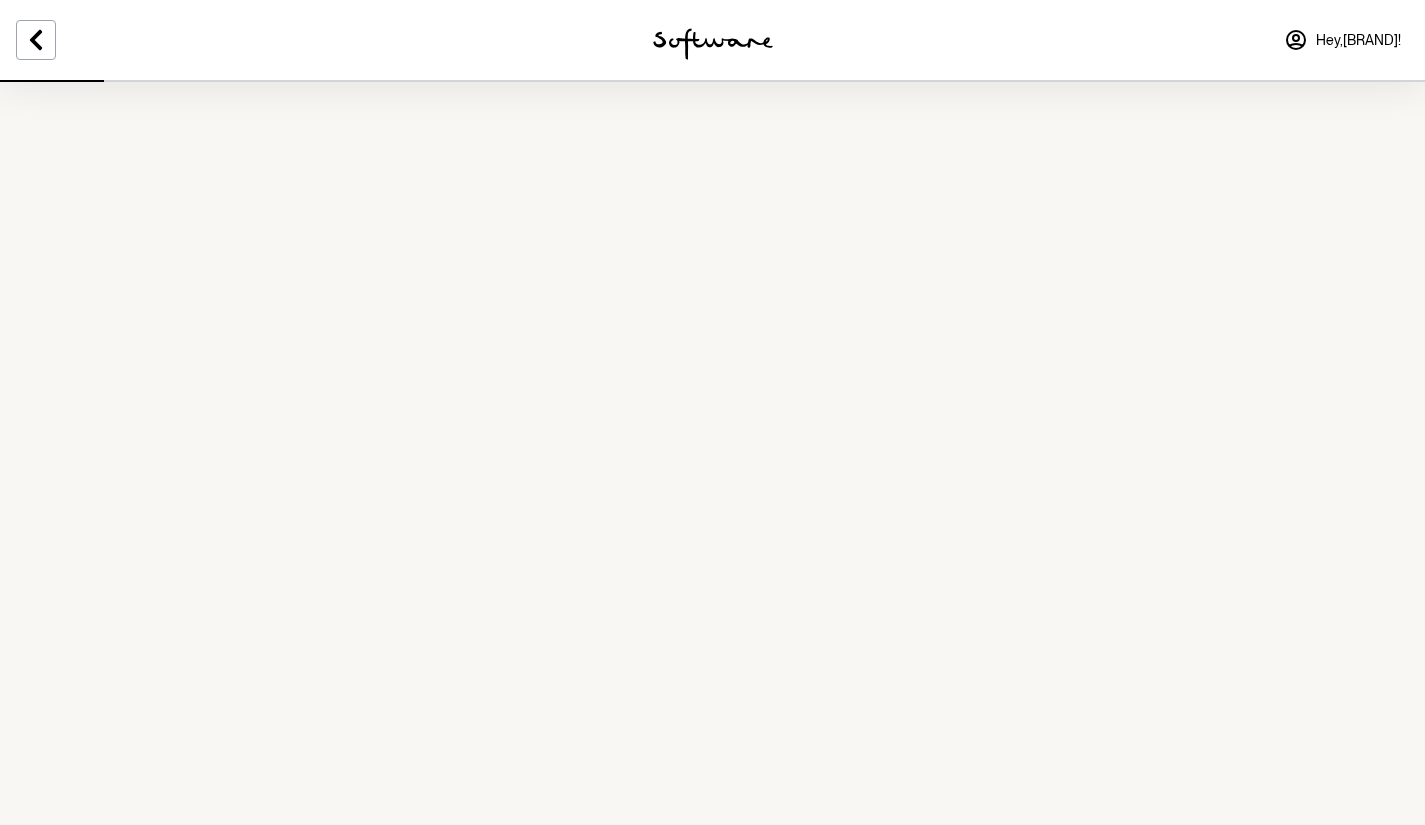 scroll, scrollTop: 0, scrollLeft: 0, axis: both 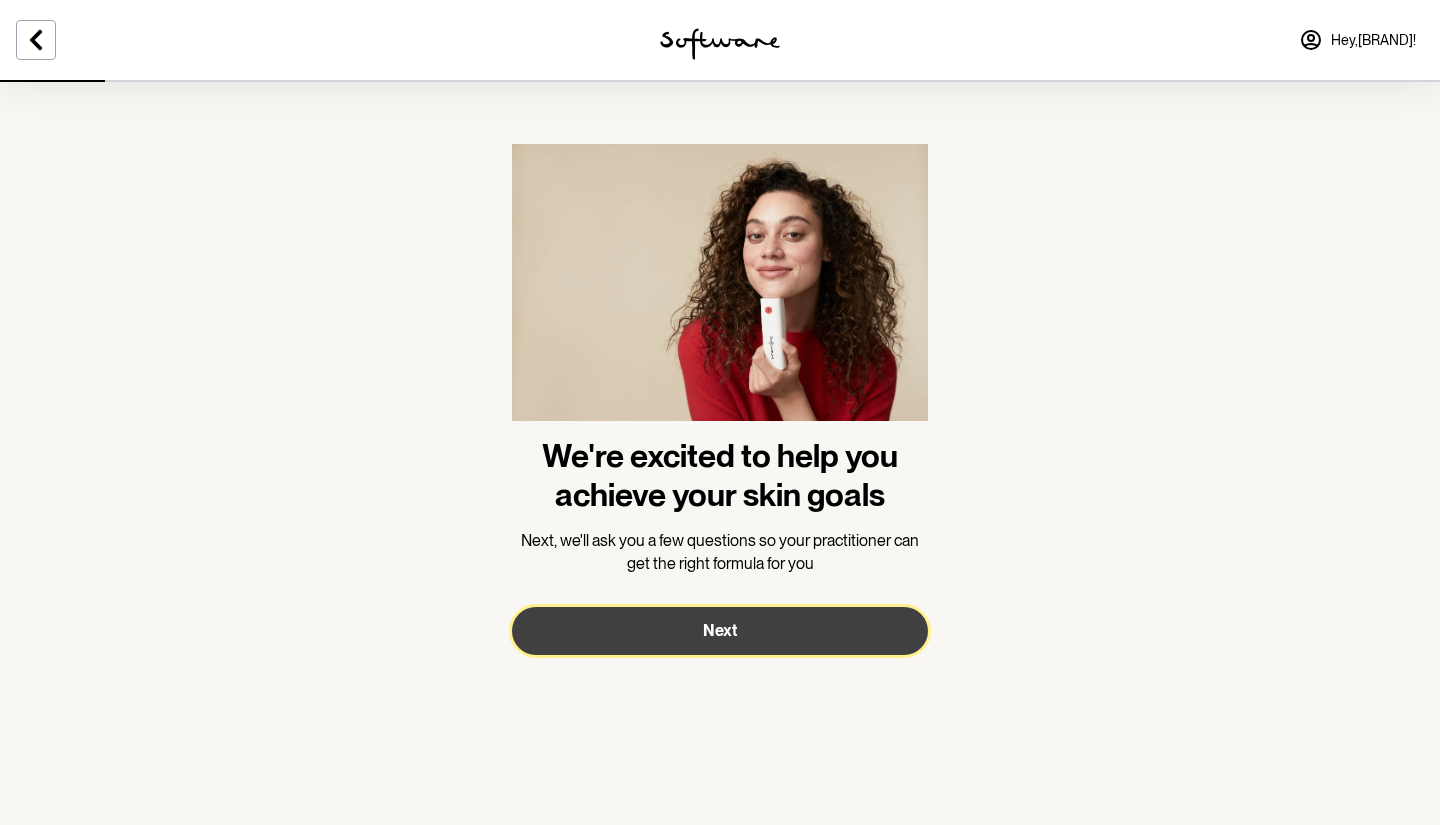 click on "Next" at bounding box center [720, 631] 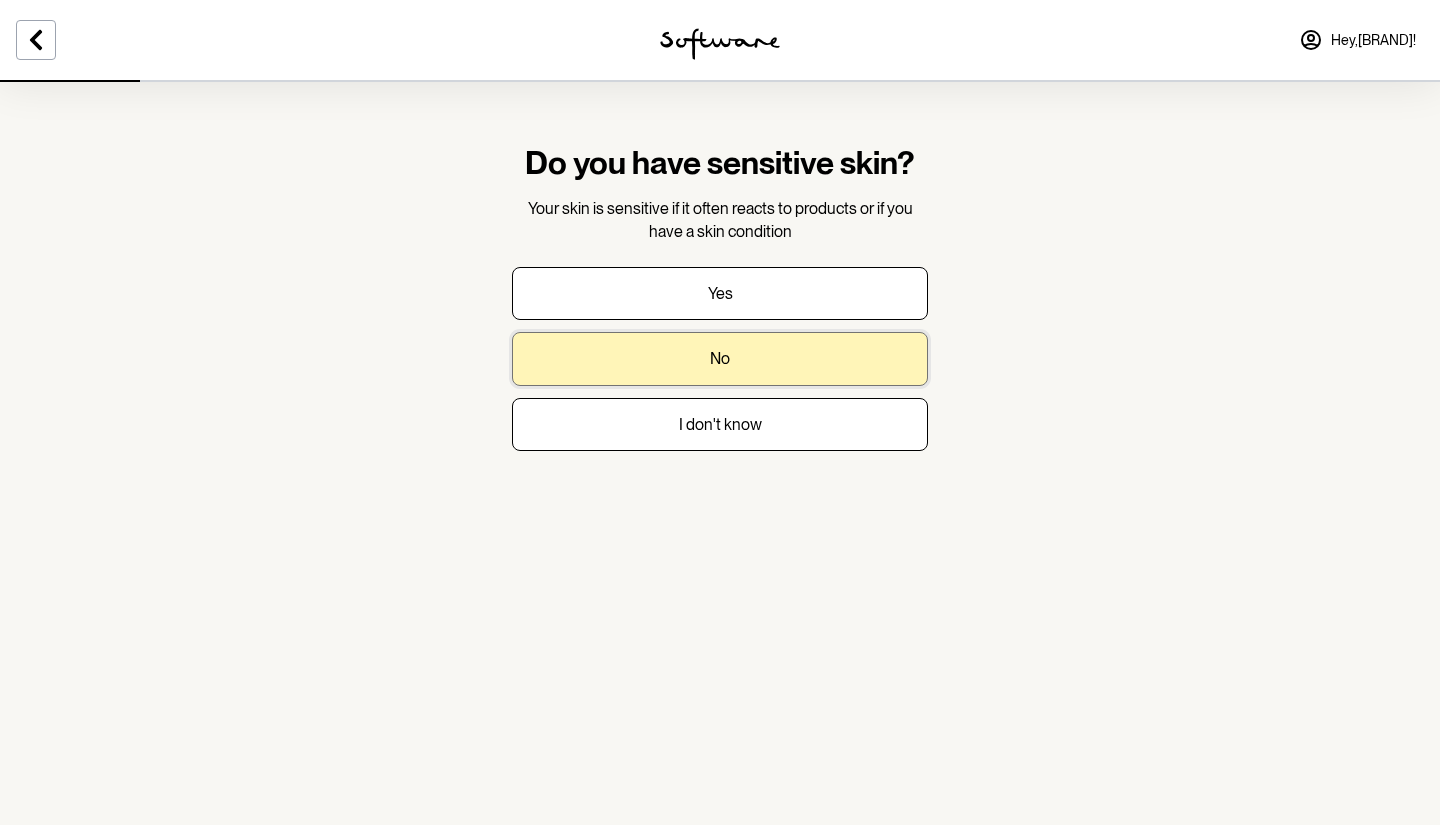 click on "No" at bounding box center (720, 358) 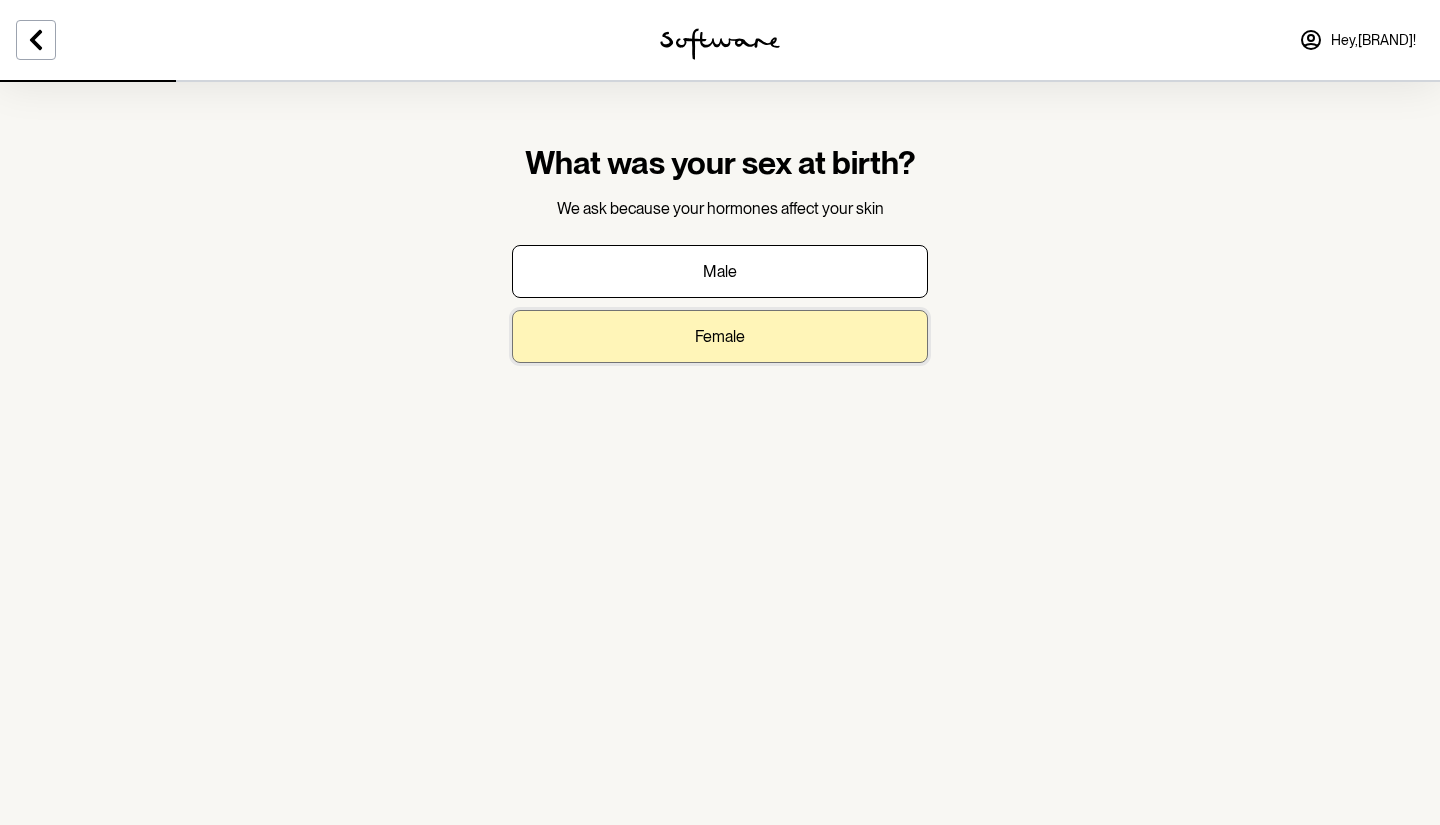 click on "Female" at bounding box center (720, 336) 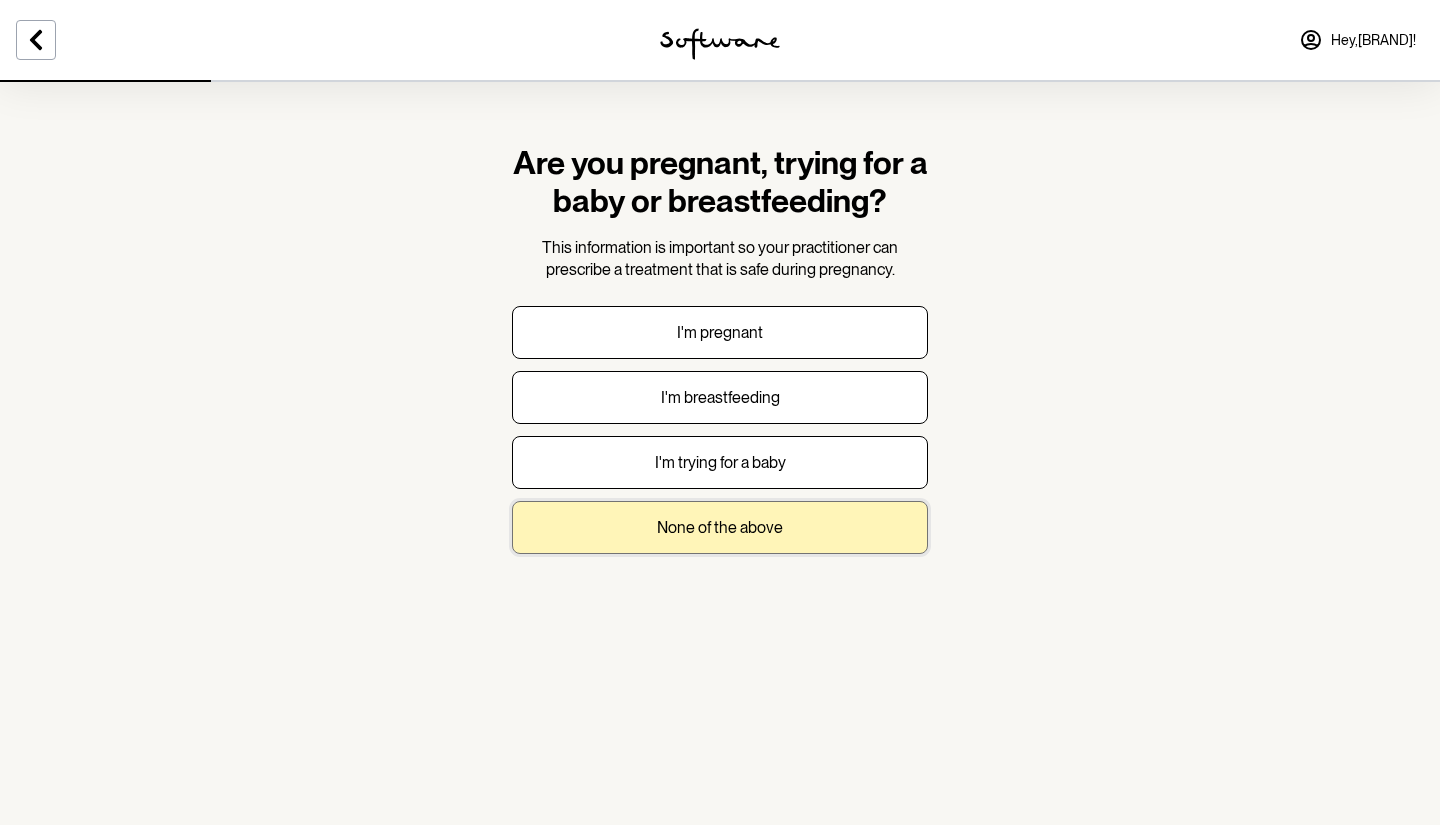 click on "None of the above" at bounding box center (720, 527) 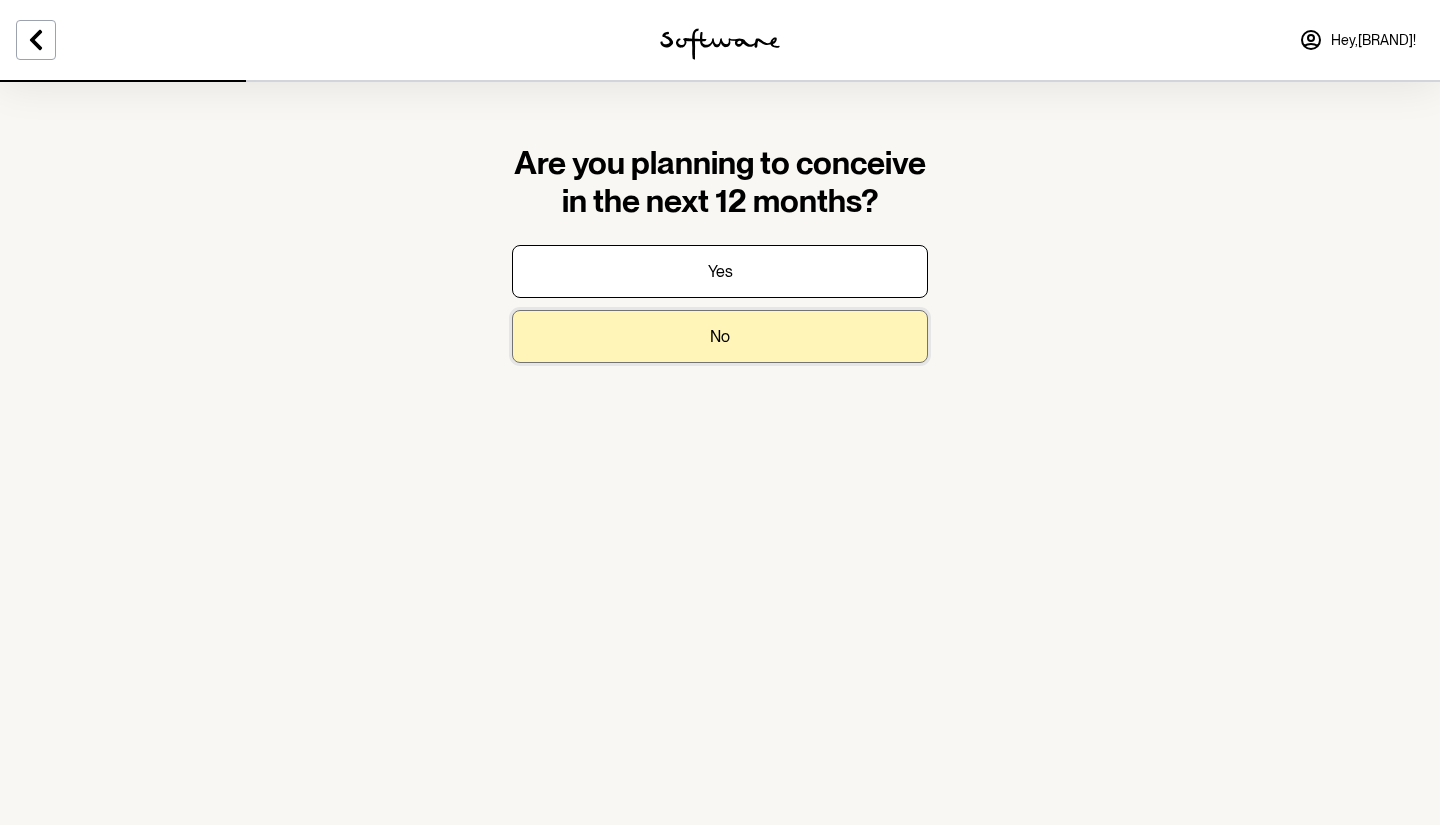click on "No" at bounding box center (720, 336) 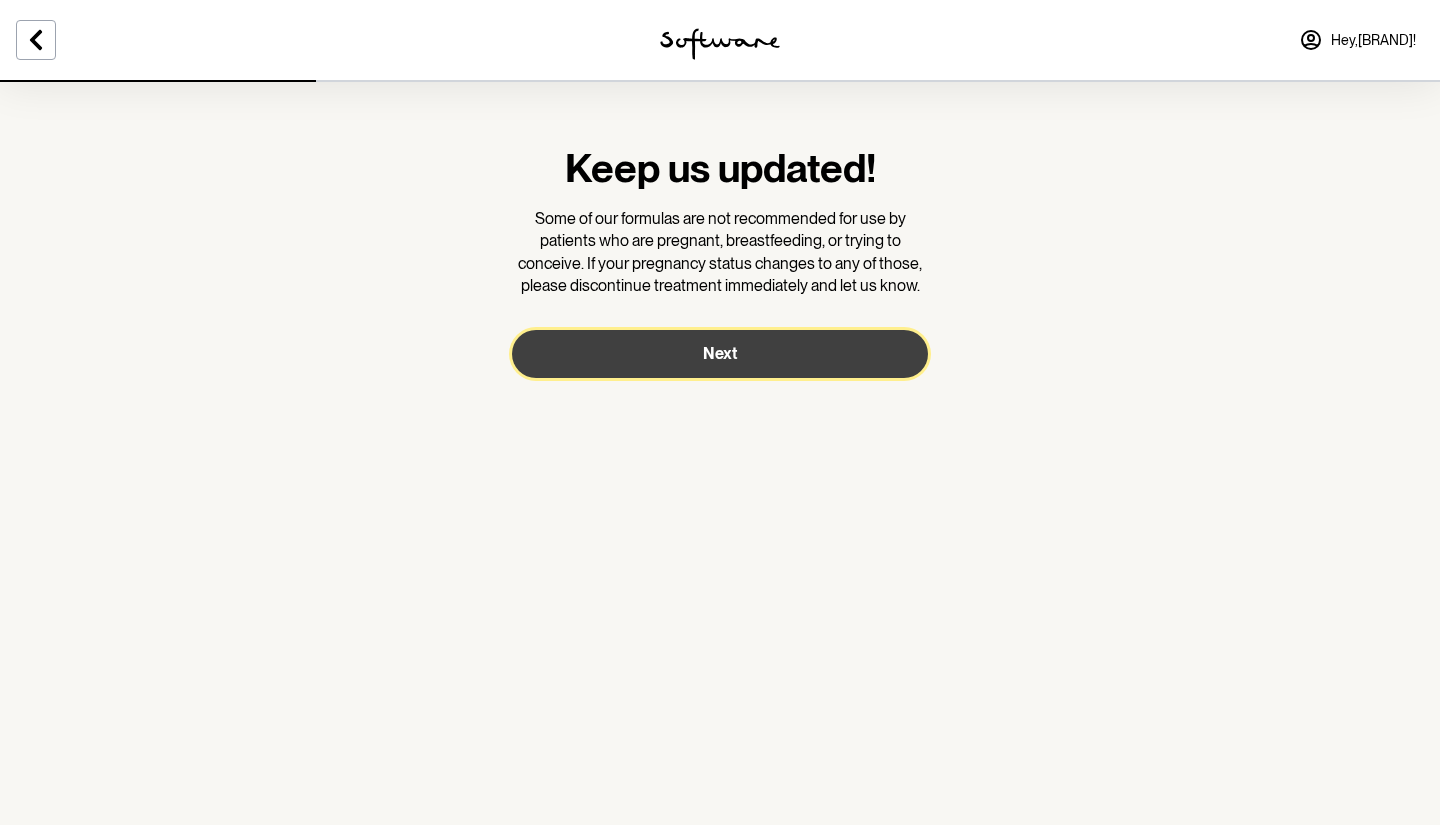 click on "Next" at bounding box center [720, 354] 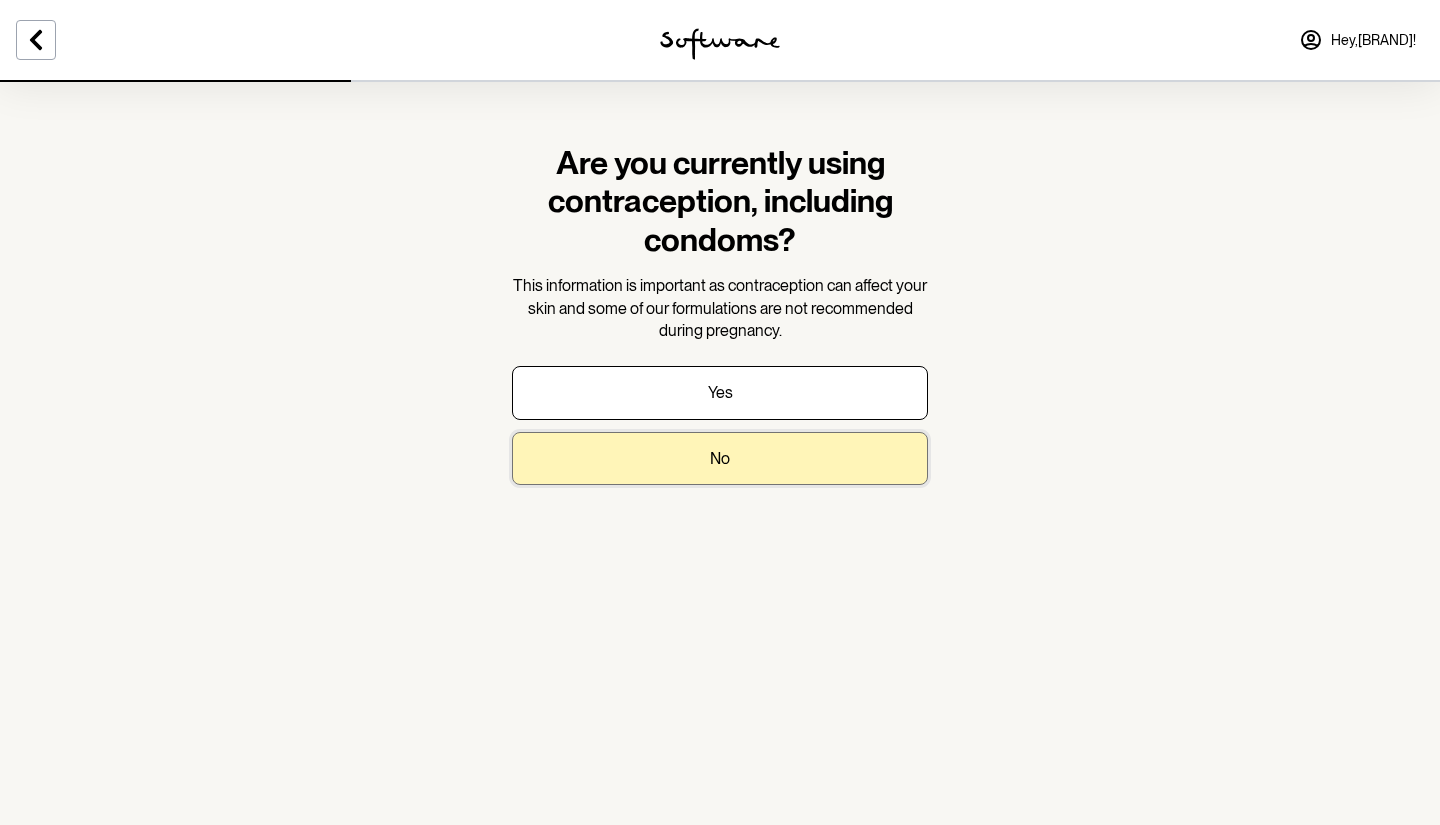 click on "No" at bounding box center (720, 458) 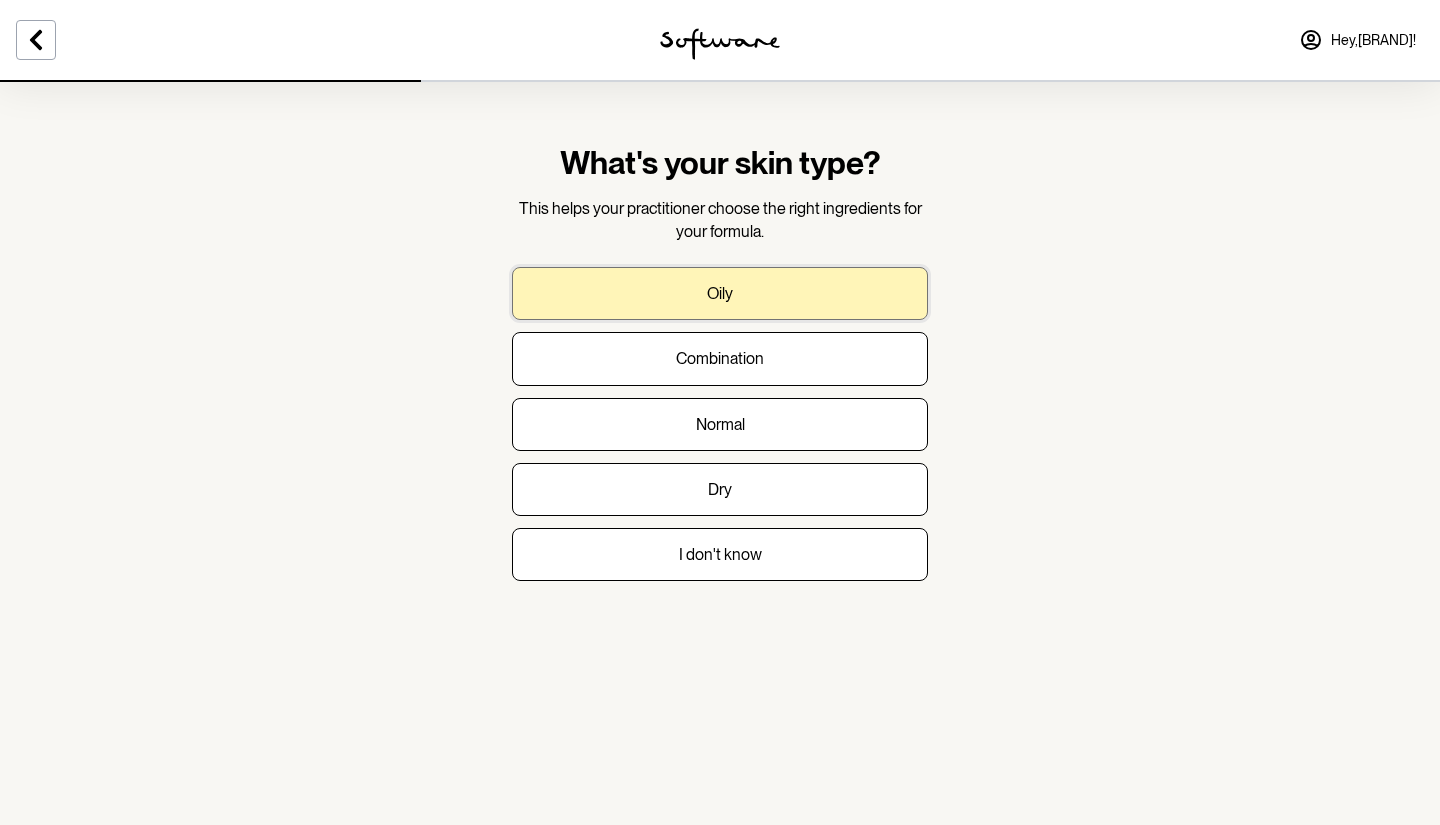 click on "Oily" at bounding box center (720, 293) 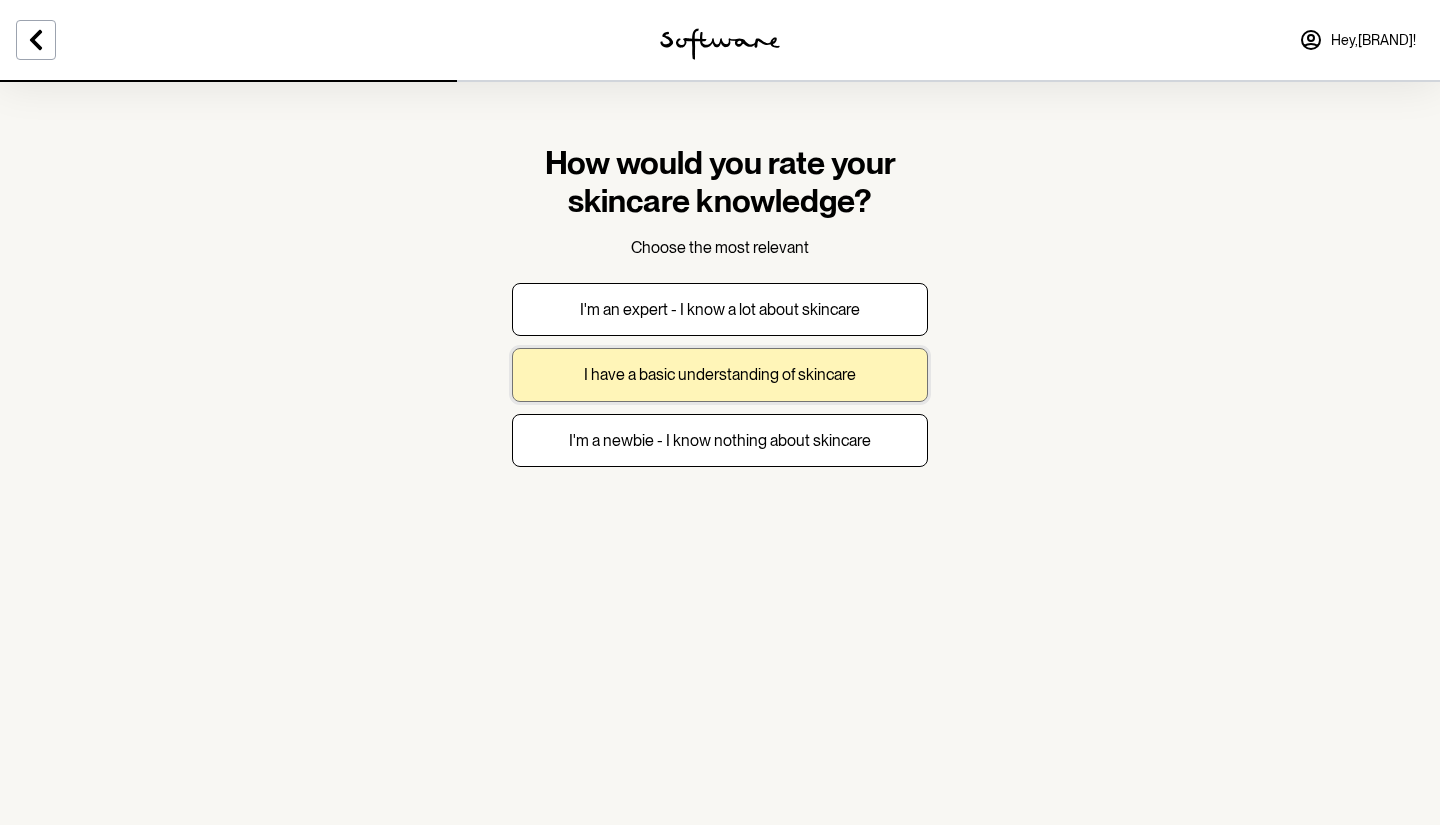click on "I have a basic understanding of skincare" at bounding box center (720, 374) 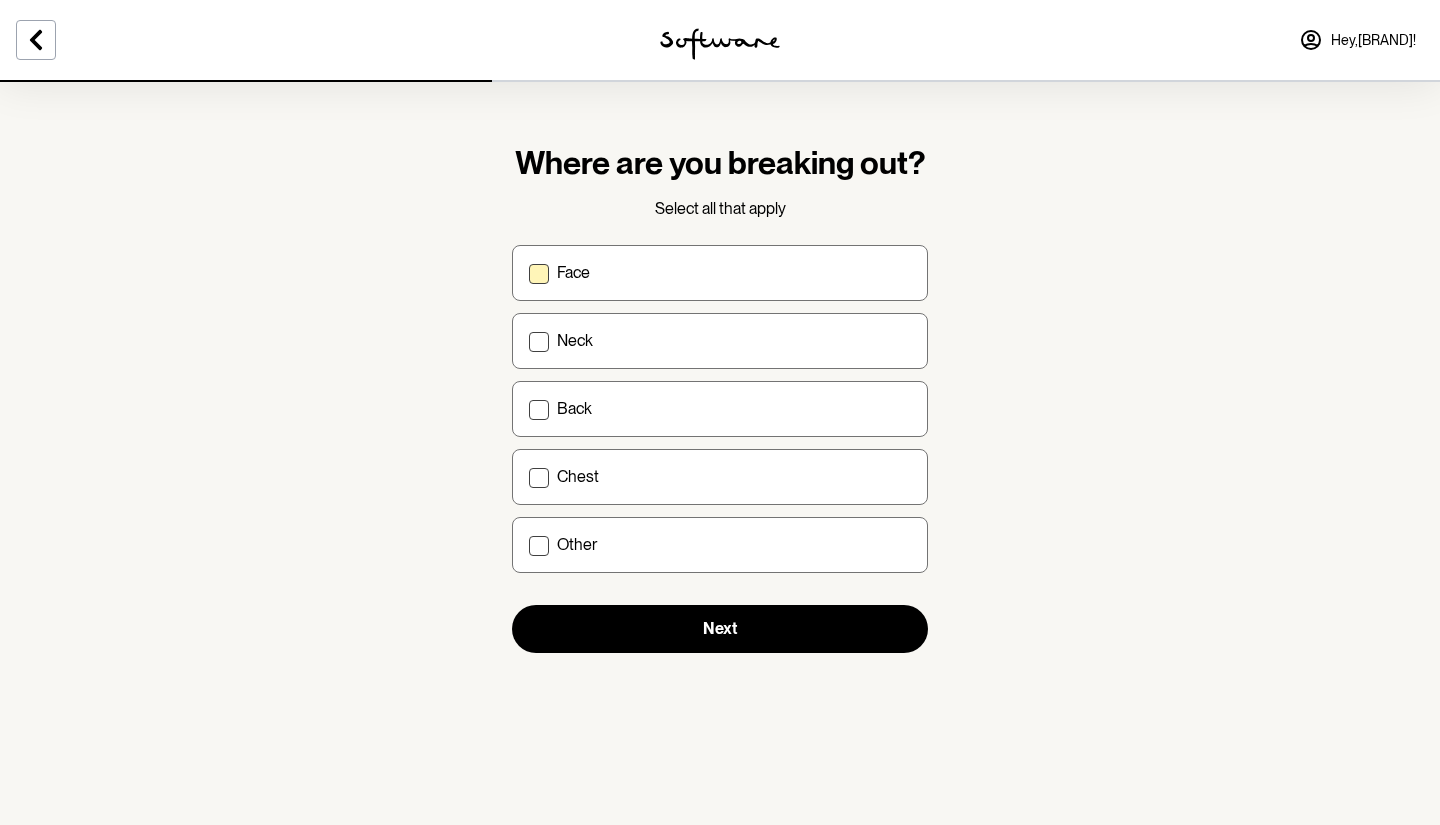 click on "Face" at bounding box center (734, 272) 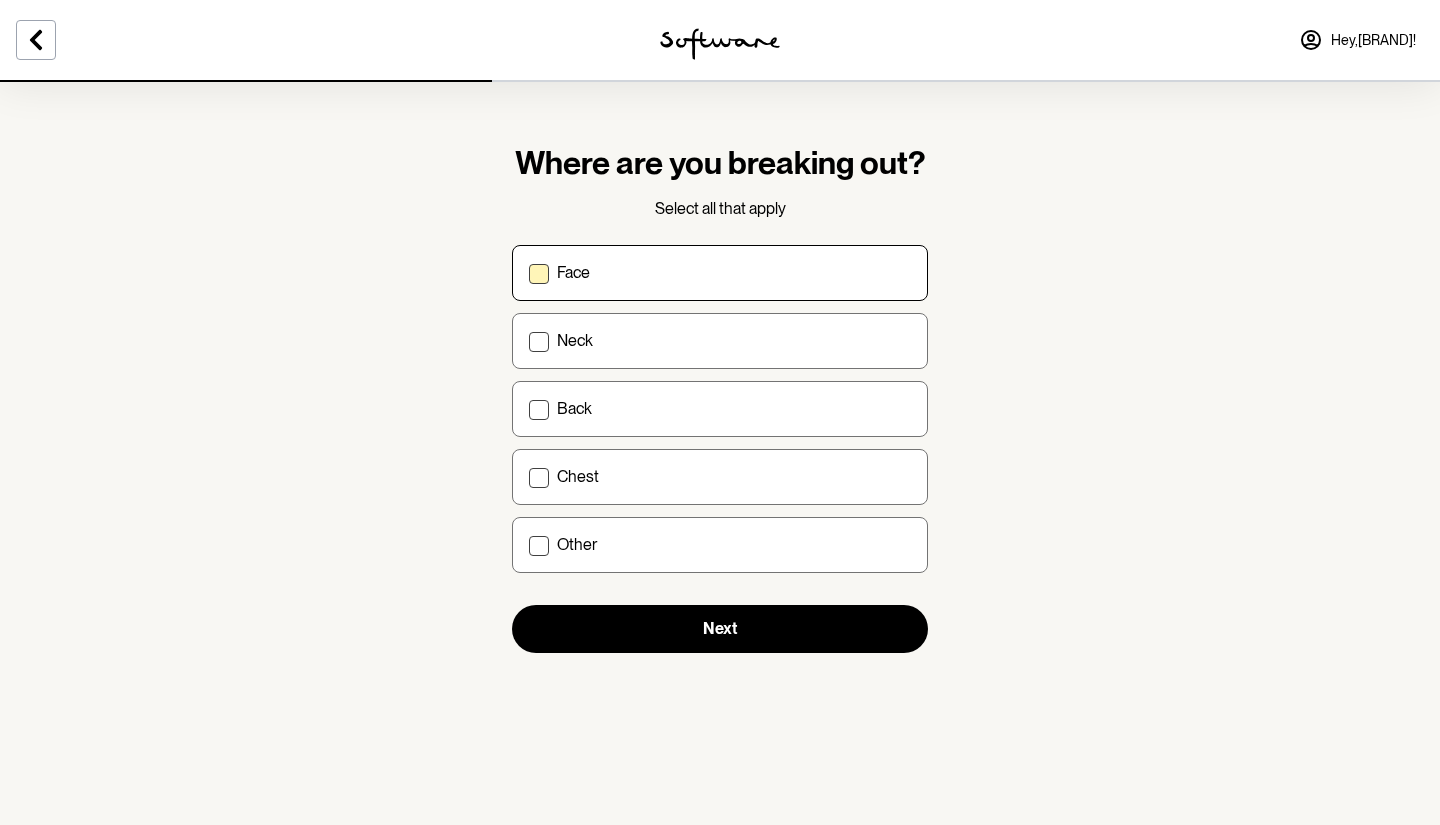 click on "Face" at bounding box center [528, 272] 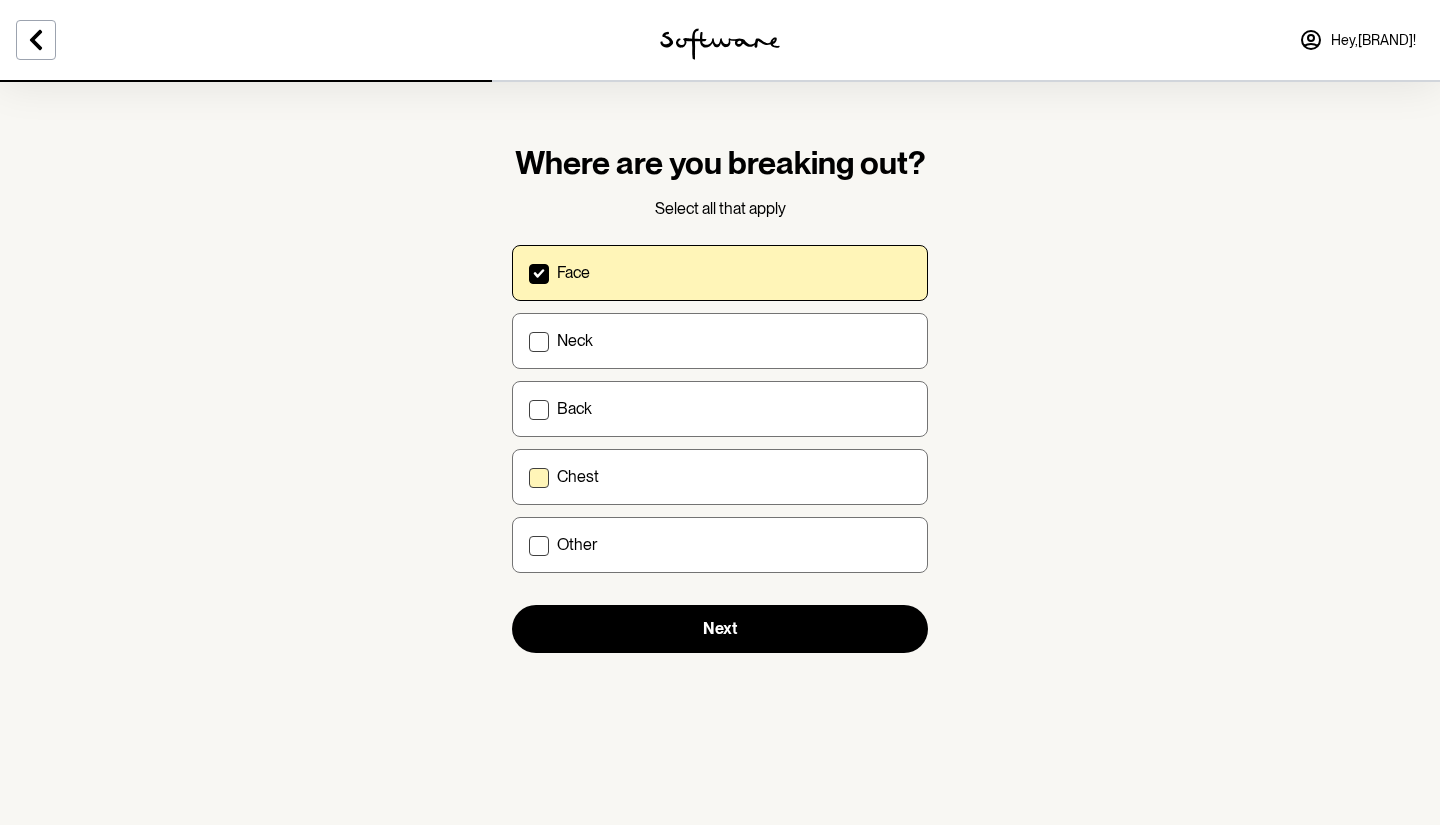 click on "Chest" at bounding box center [720, 477] 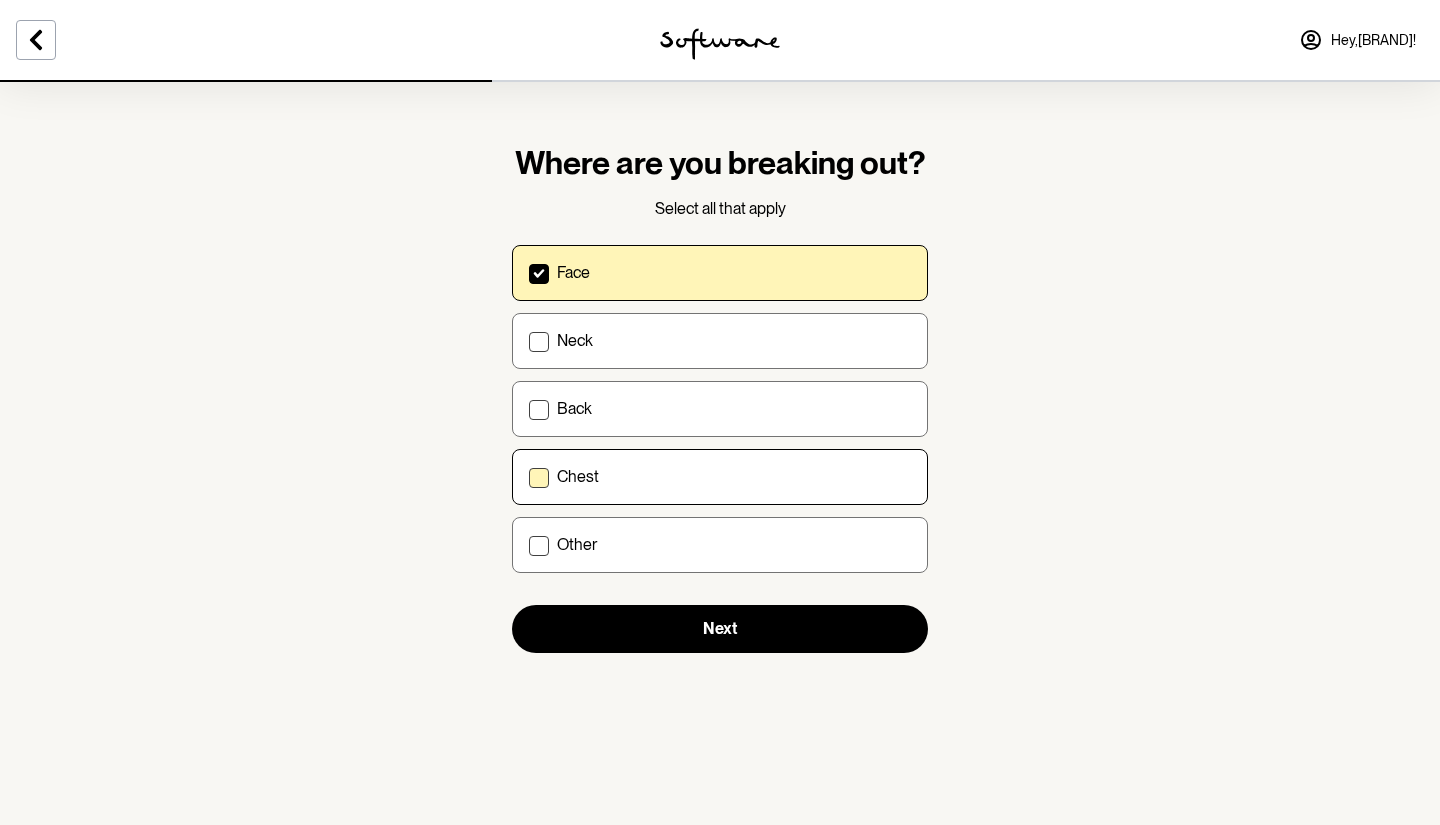 click on "Chest" at bounding box center (528, 476) 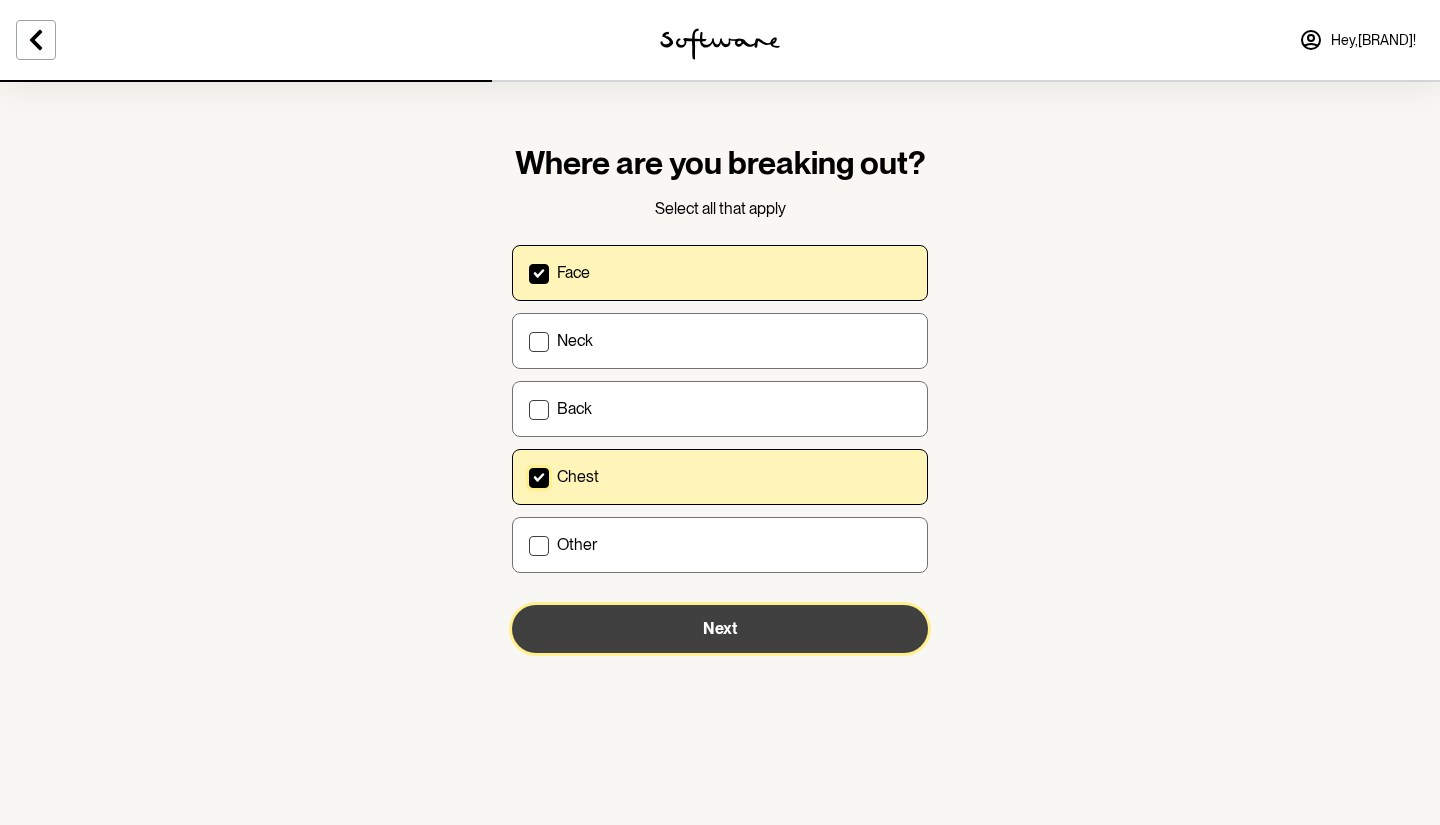 click on "Next" at bounding box center [720, 629] 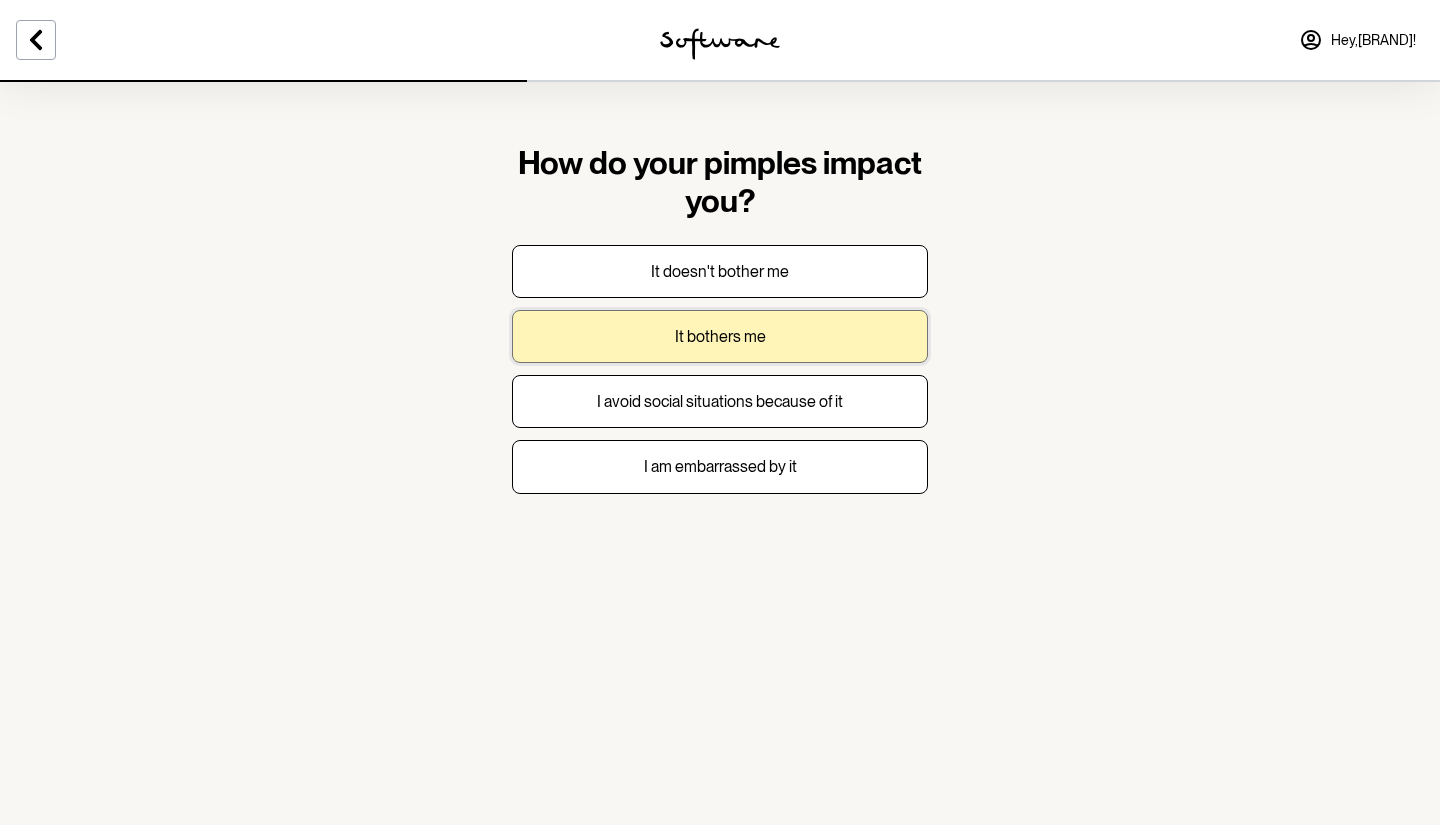 click on "It bothers me" at bounding box center [720, 336] 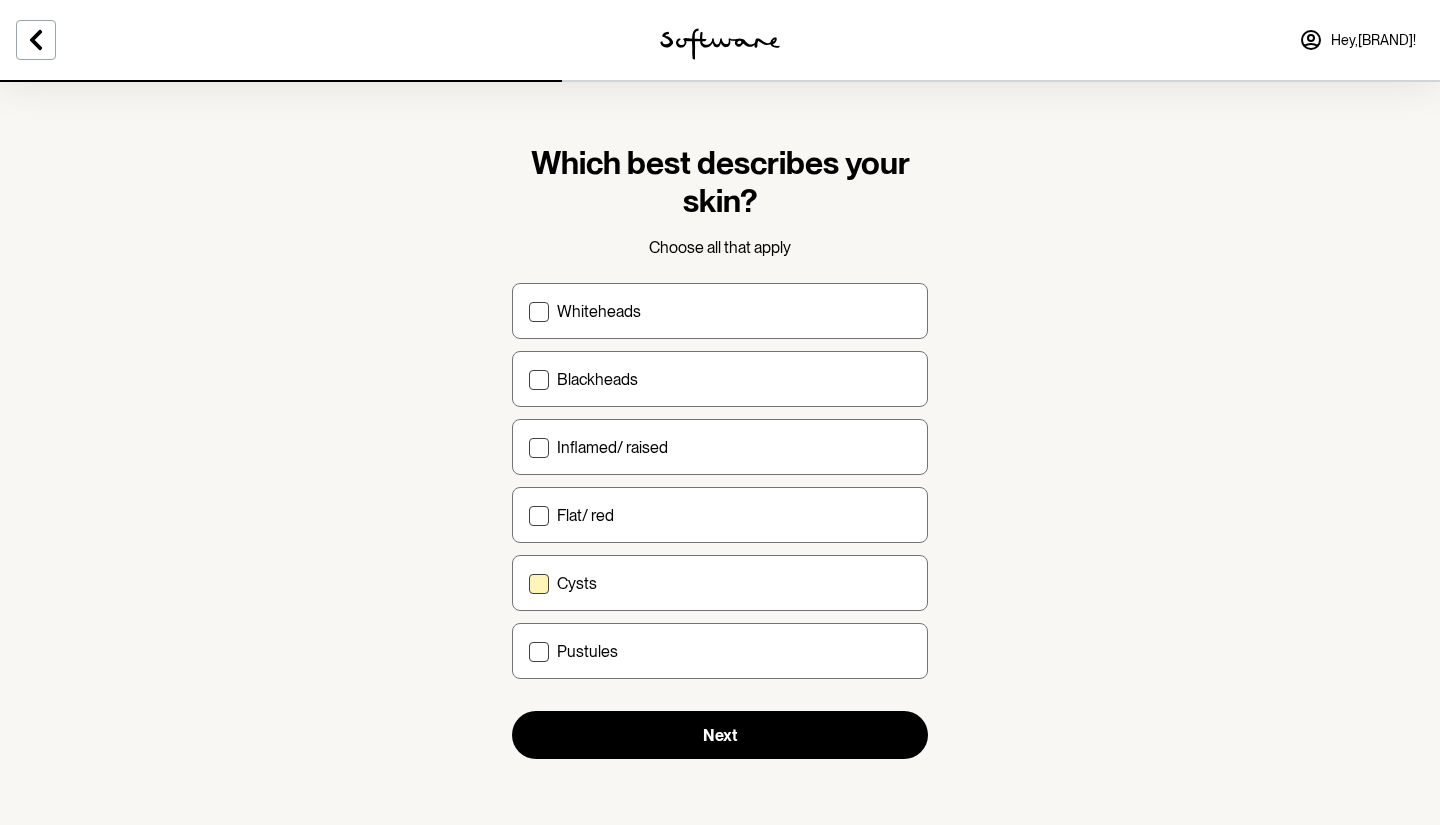click on "Cysts" at bounding box center (734, 583) 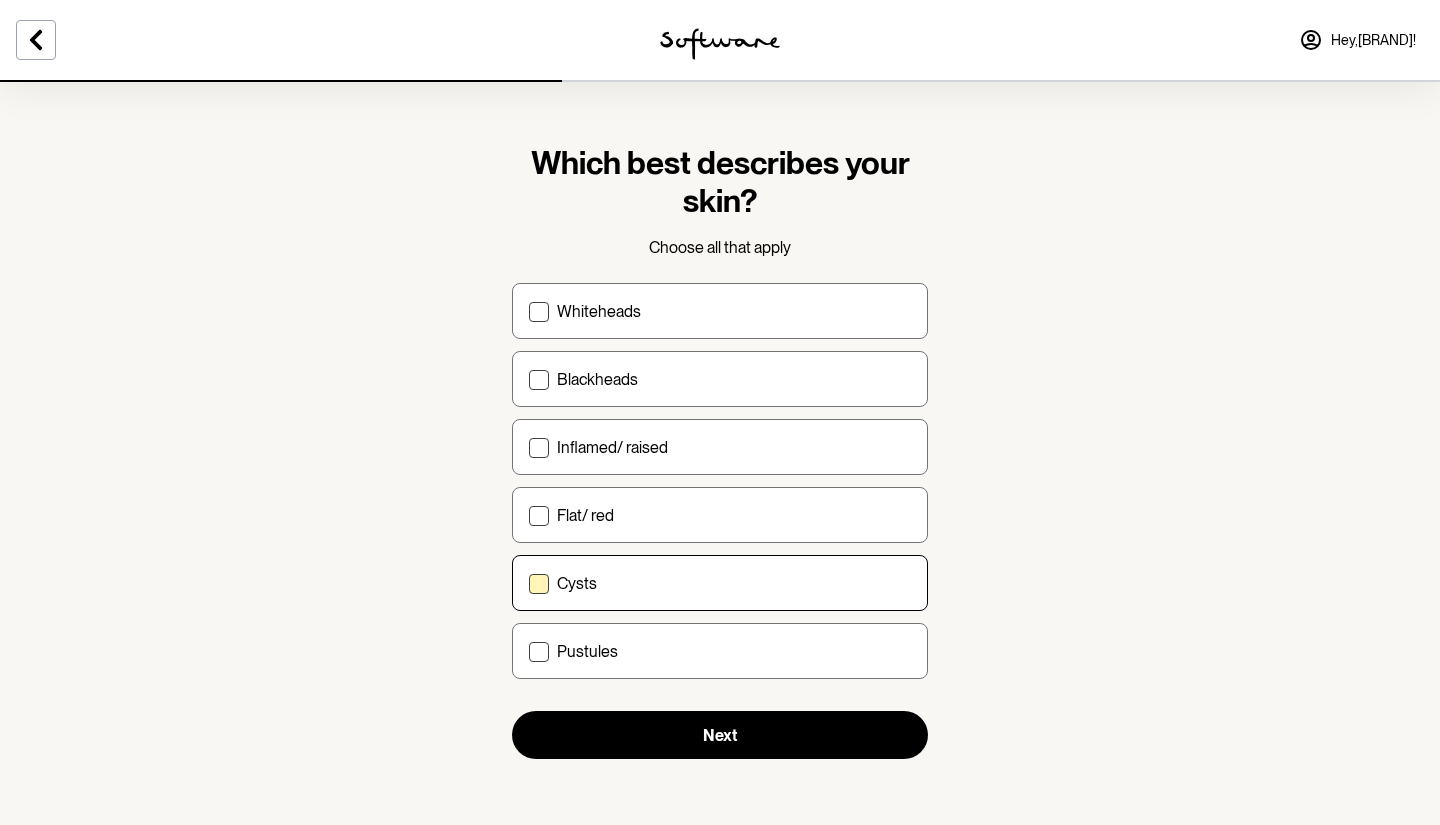 click on "Cysts" at bounding box center [528, 583] 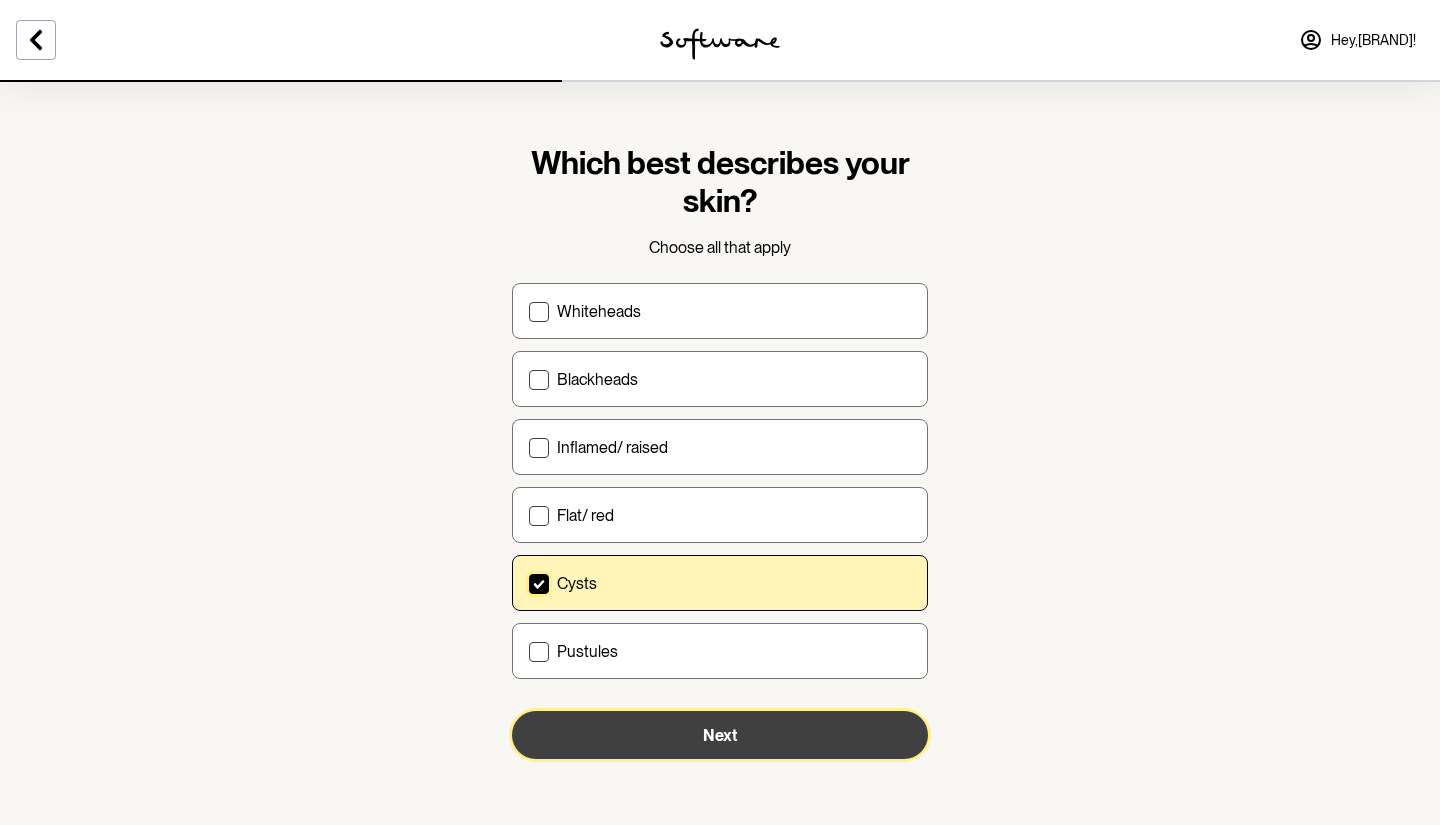 click on "Next" at bounding box center (720, 735) 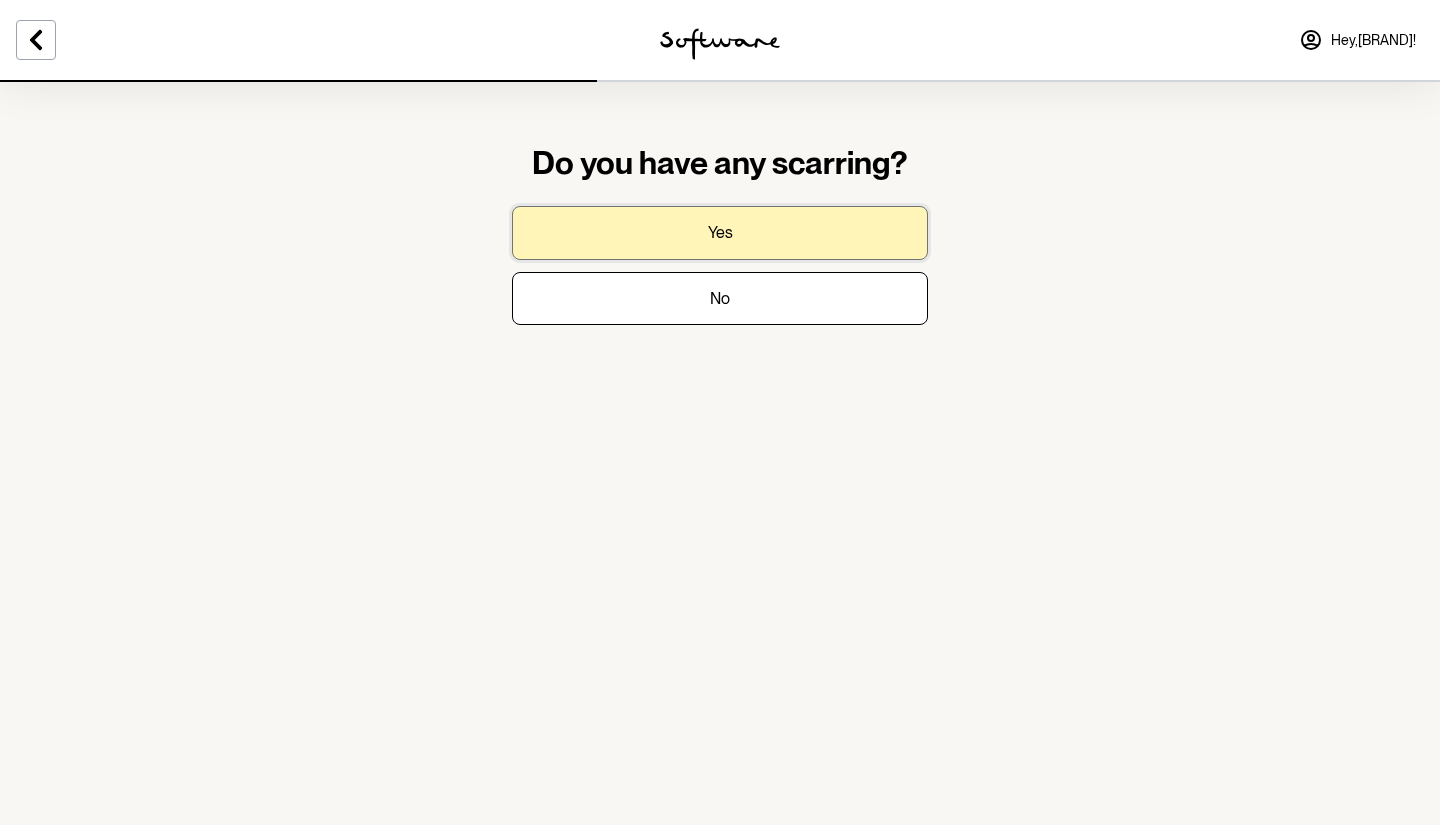 click on "Yes" at bounding box center (720, 232) 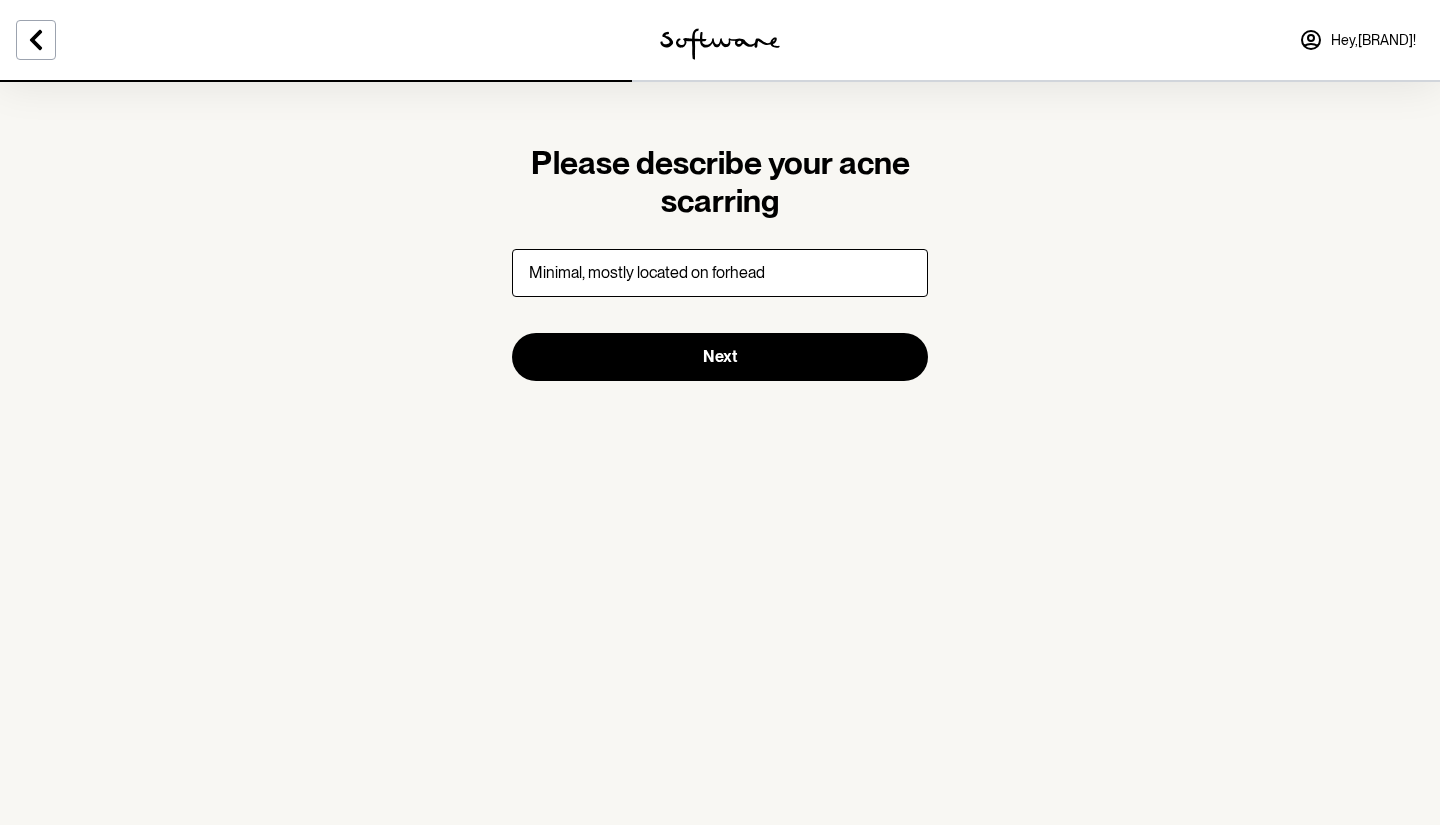 click on "Minimal, mostly located on forhead" at bounding box center (720, 273) 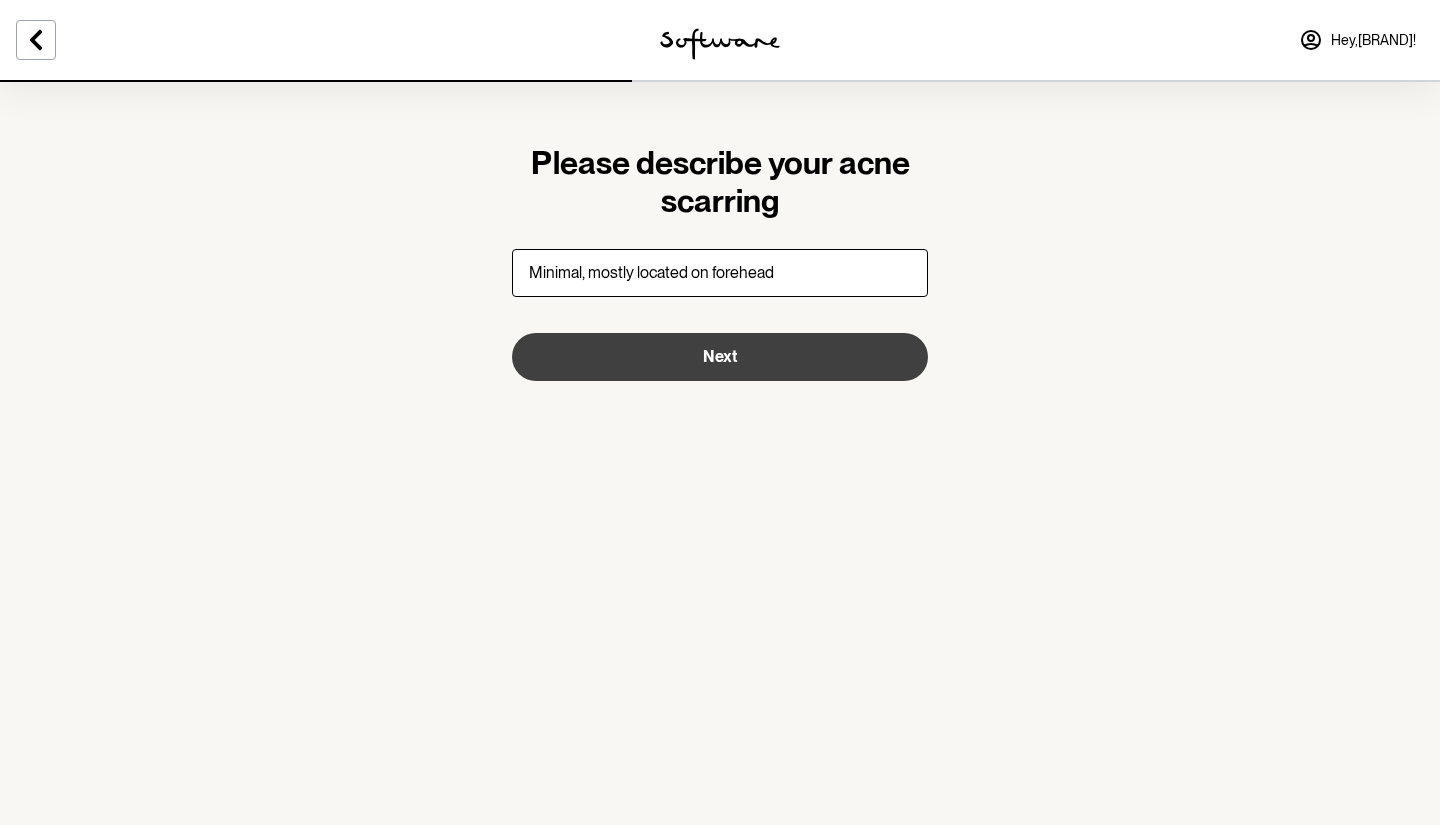 type on "Minimal, mostly located on forehead" 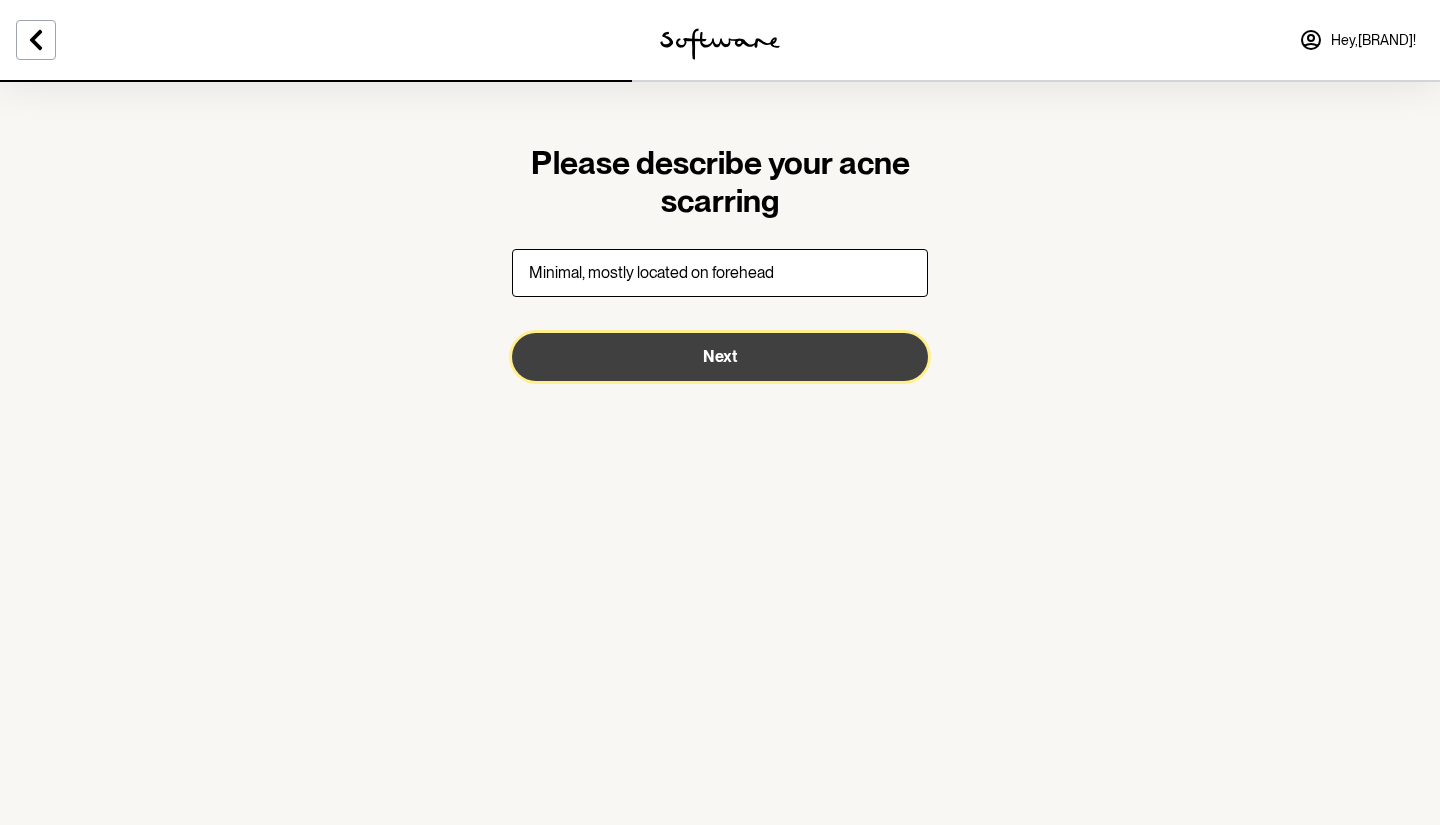 click on "Next" at bounding box center [720, 357] 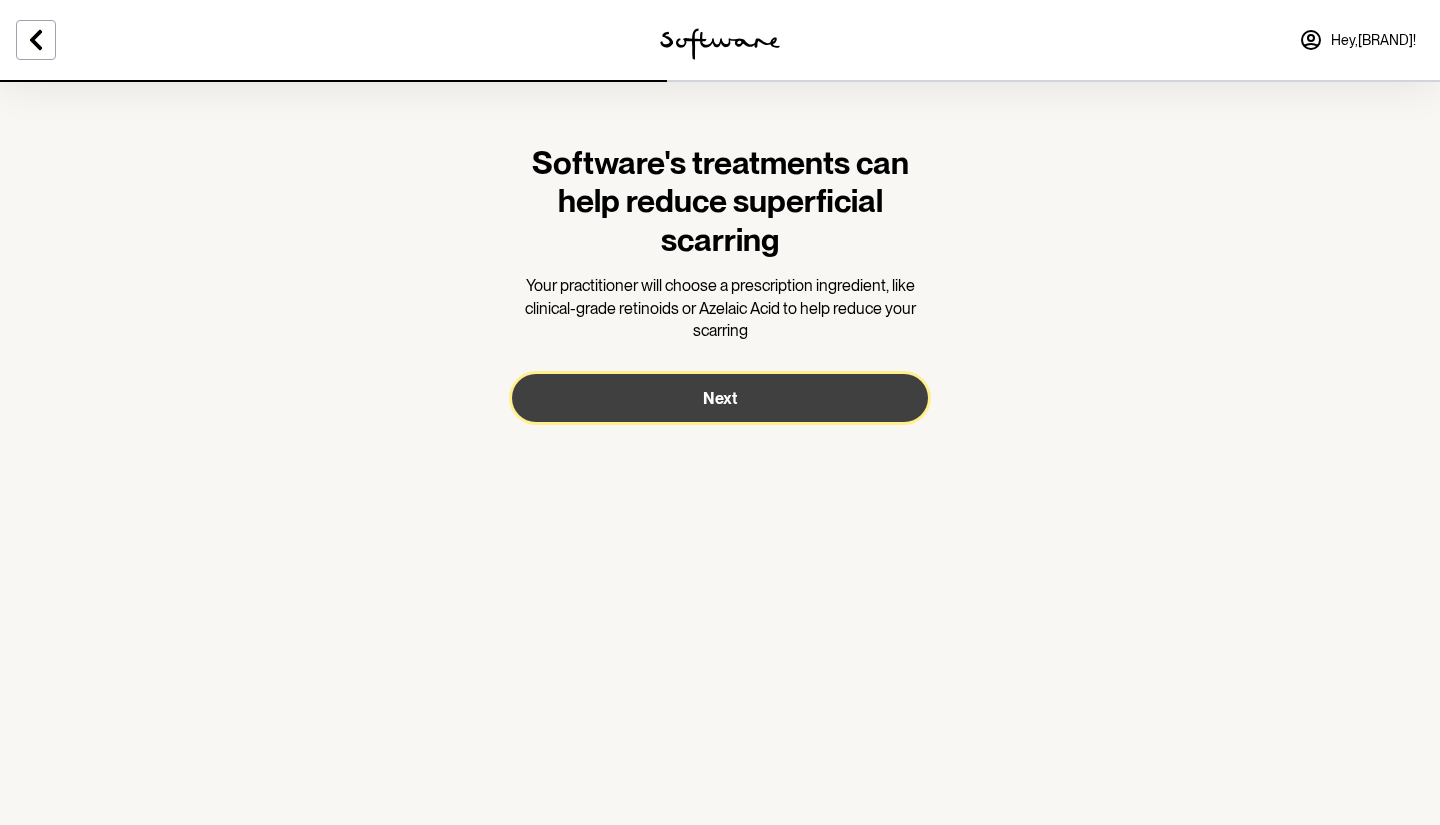 click on "Next" at bounding box center (720, 398) 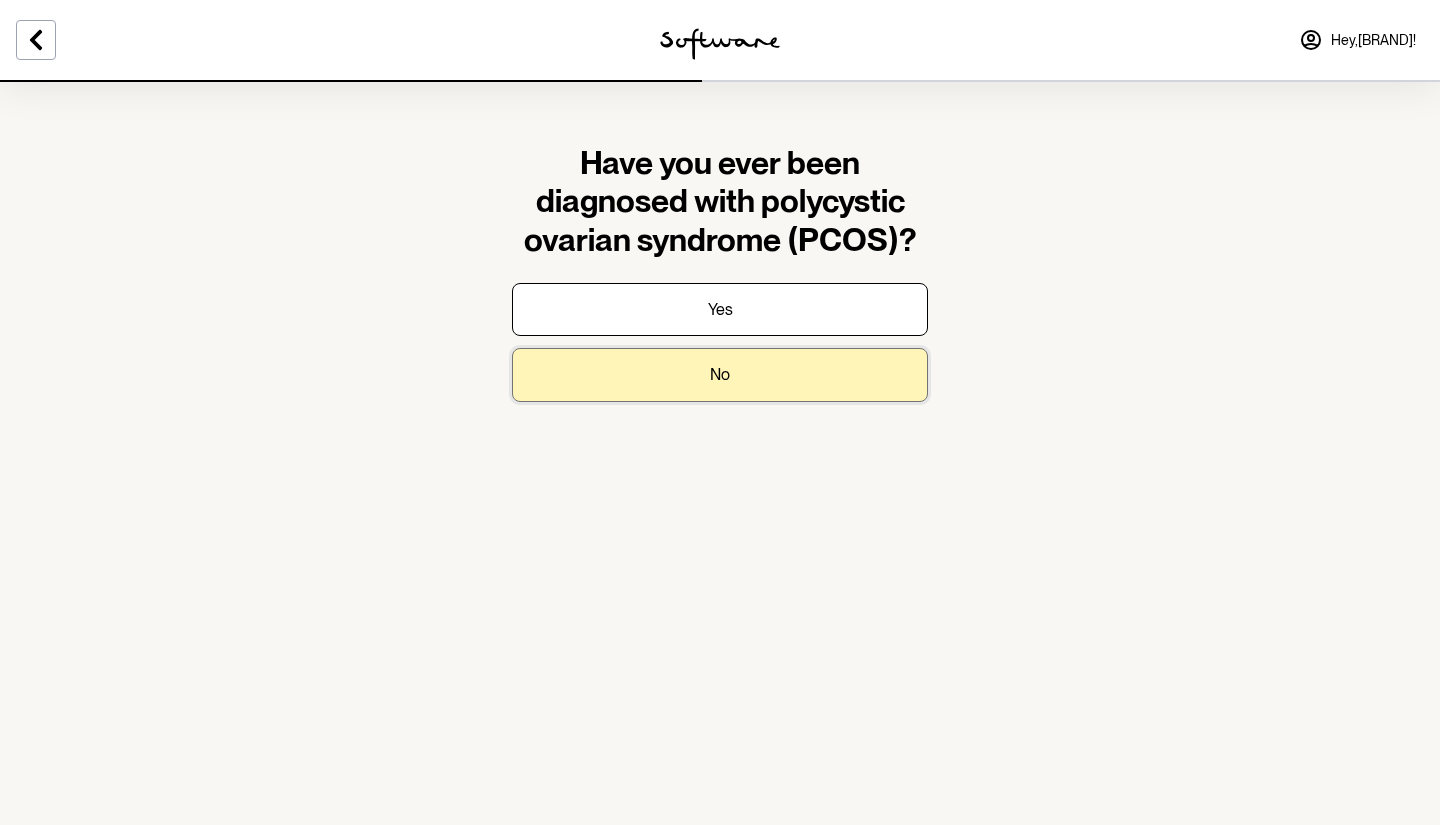 click on "No" at bounding box center [720, 374] 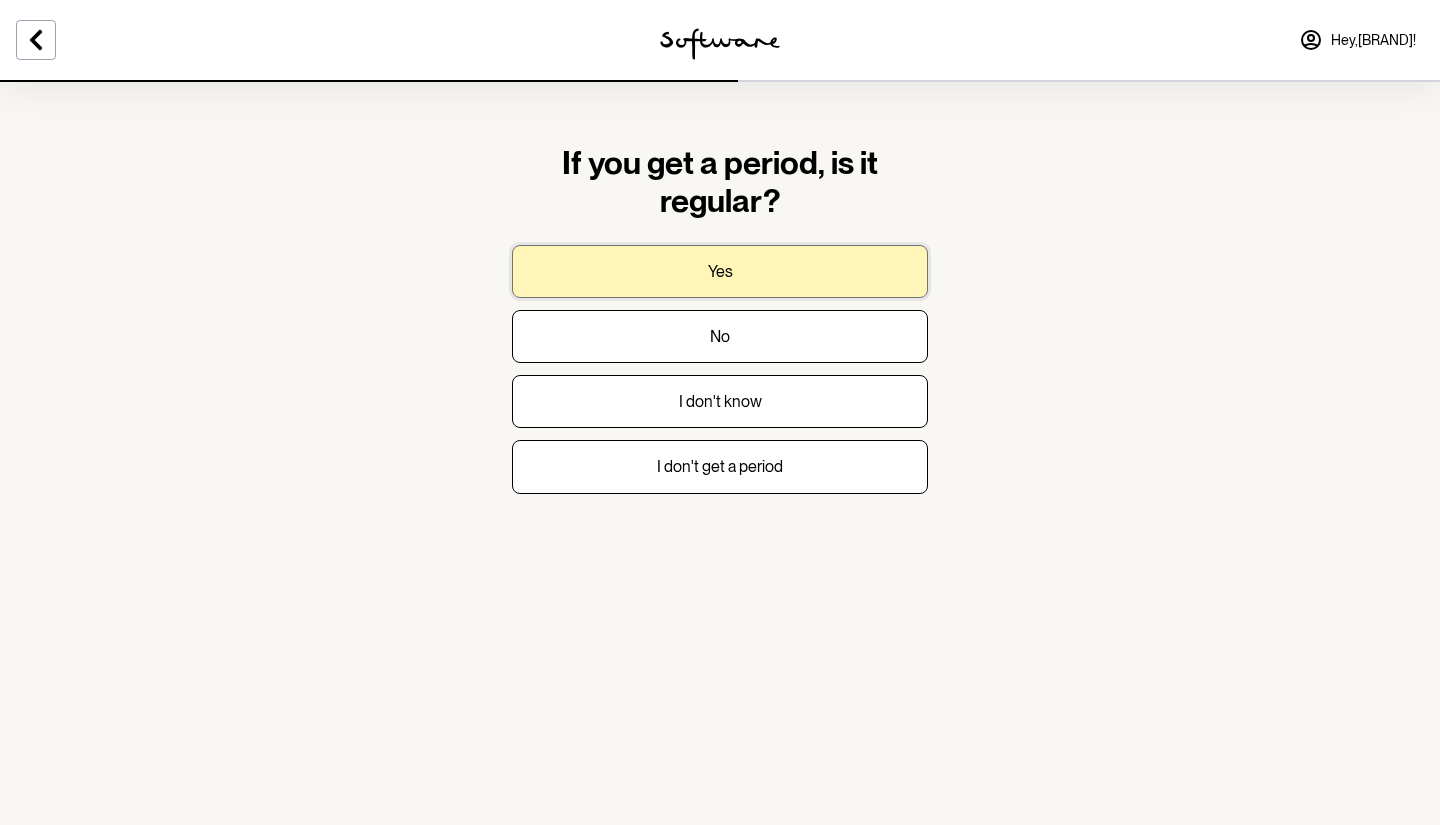 click on "Yes" at bounding box center [720, 271] 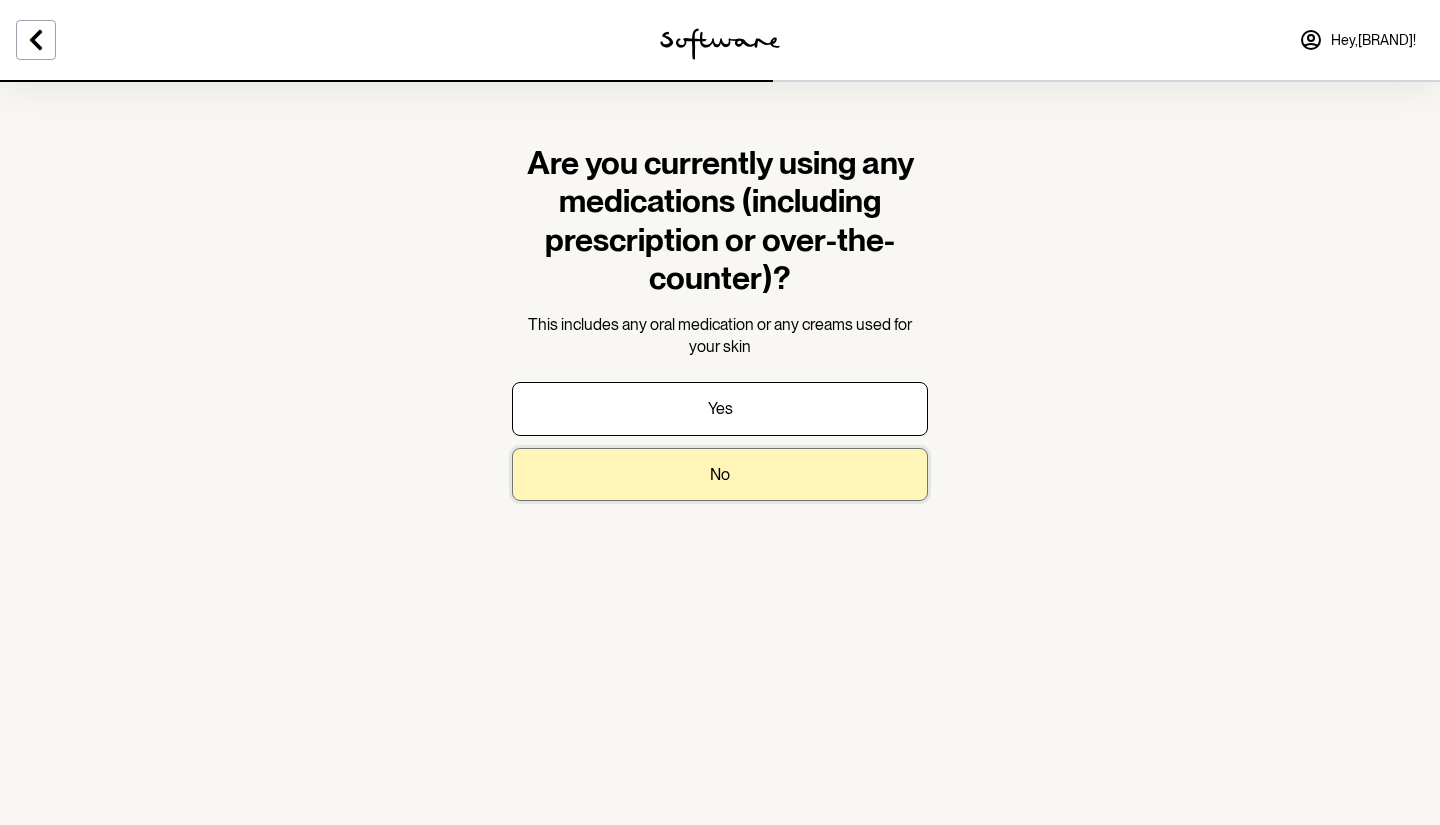 click on "No" at bounding box center (720, 474) 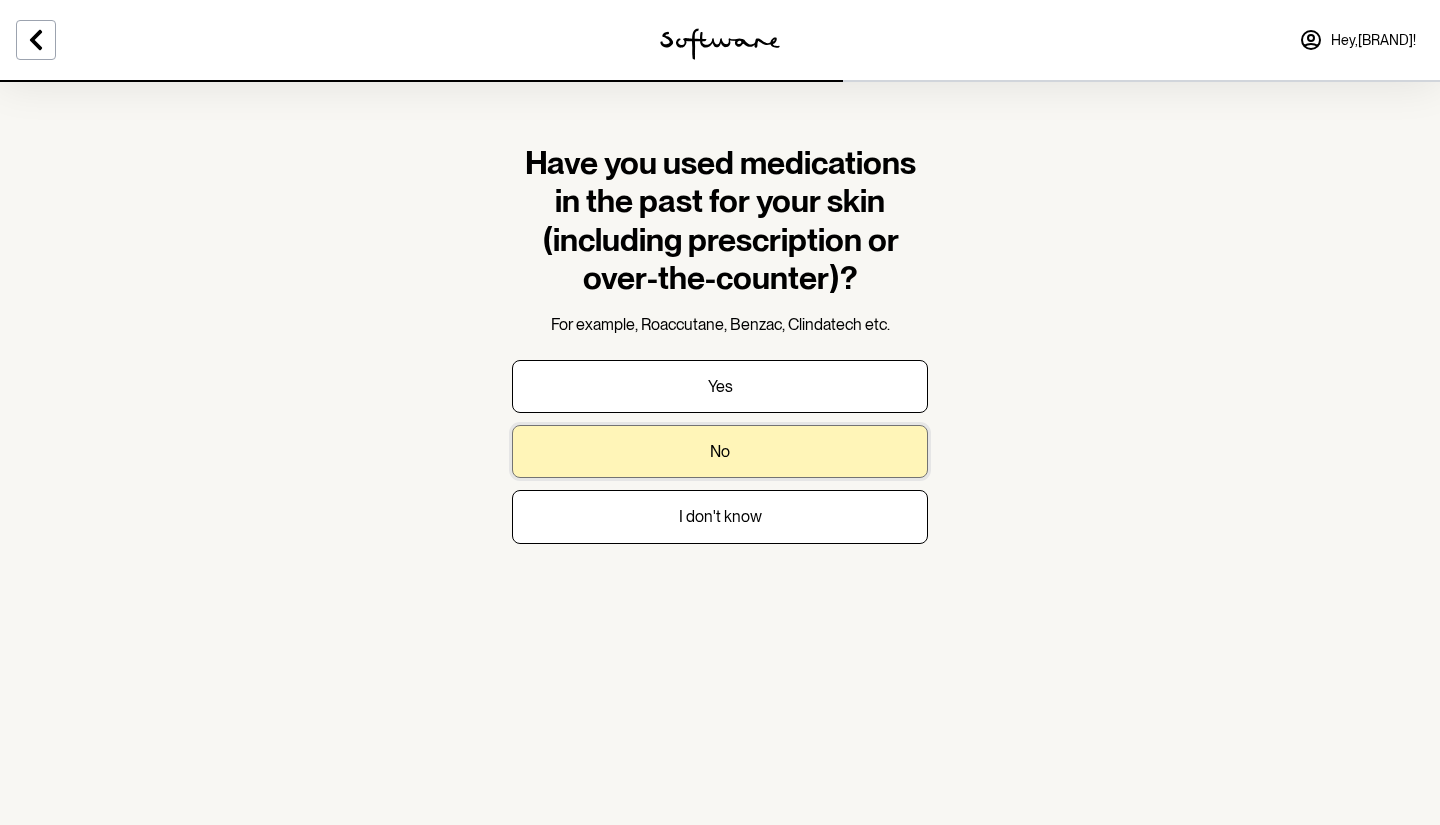 click on "No" at bounding box center [720, 451] 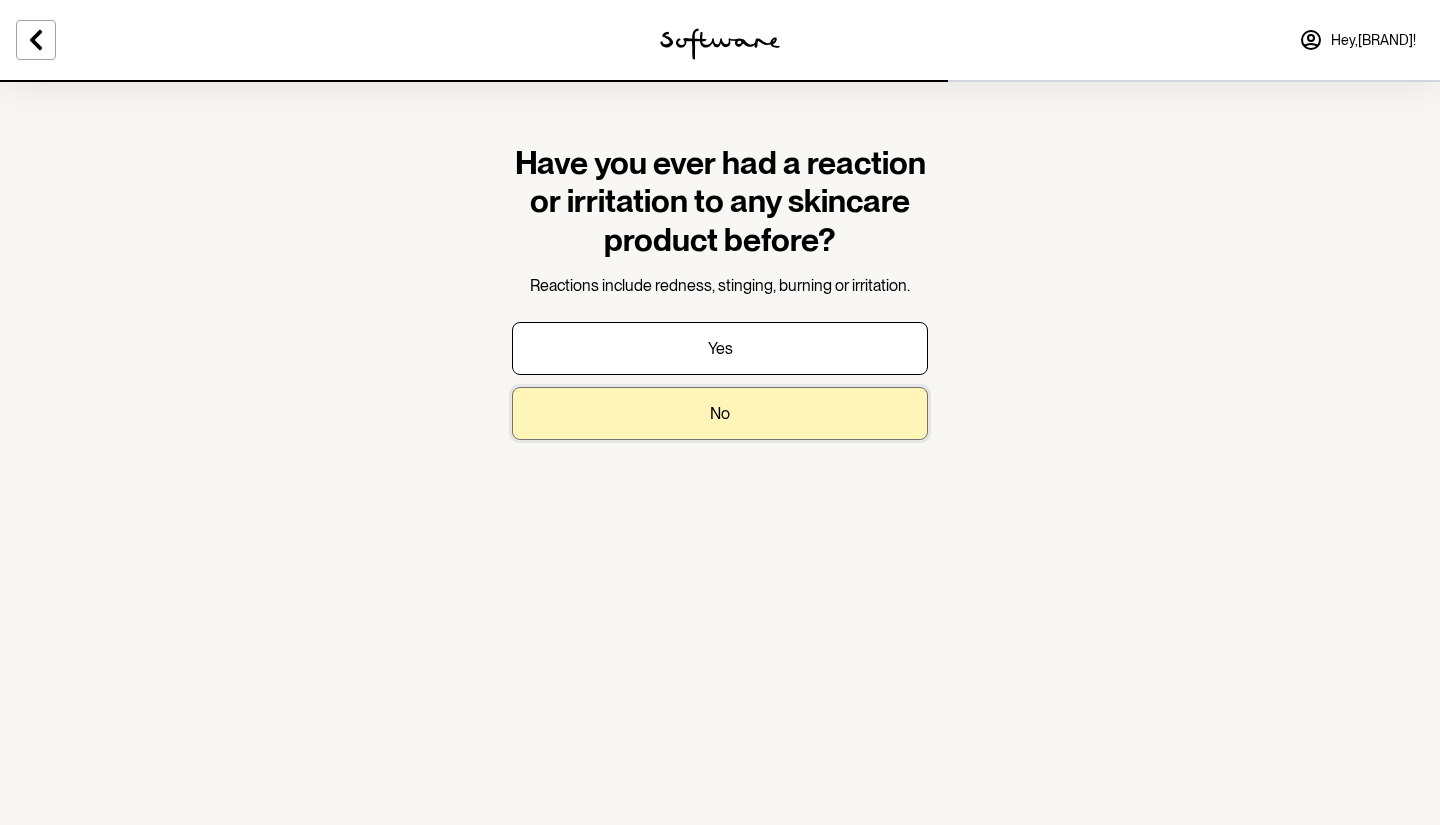 click on "No" at bounding box center (720, 413) 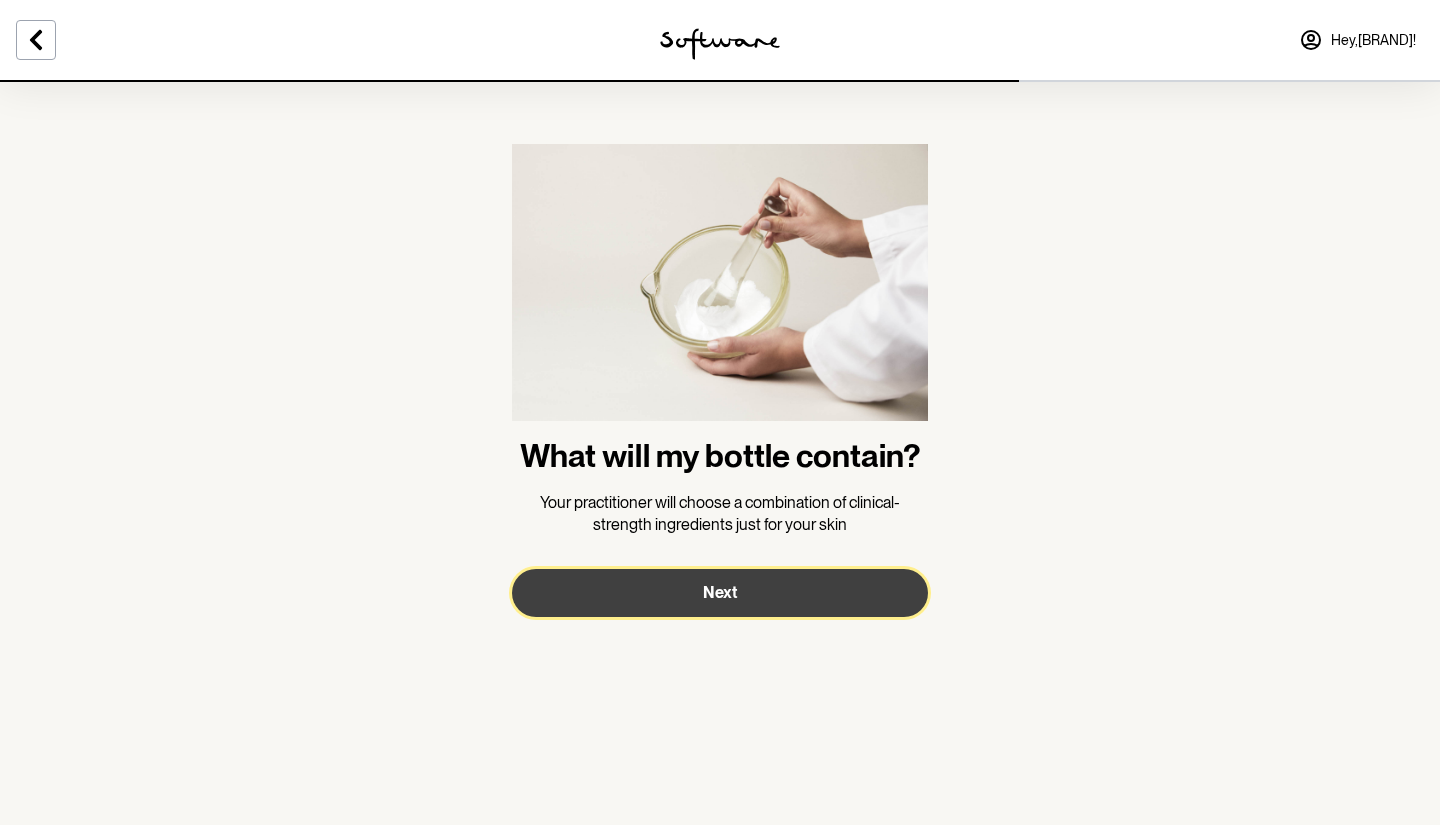 click on "Next" at bounding box center [720, 593] 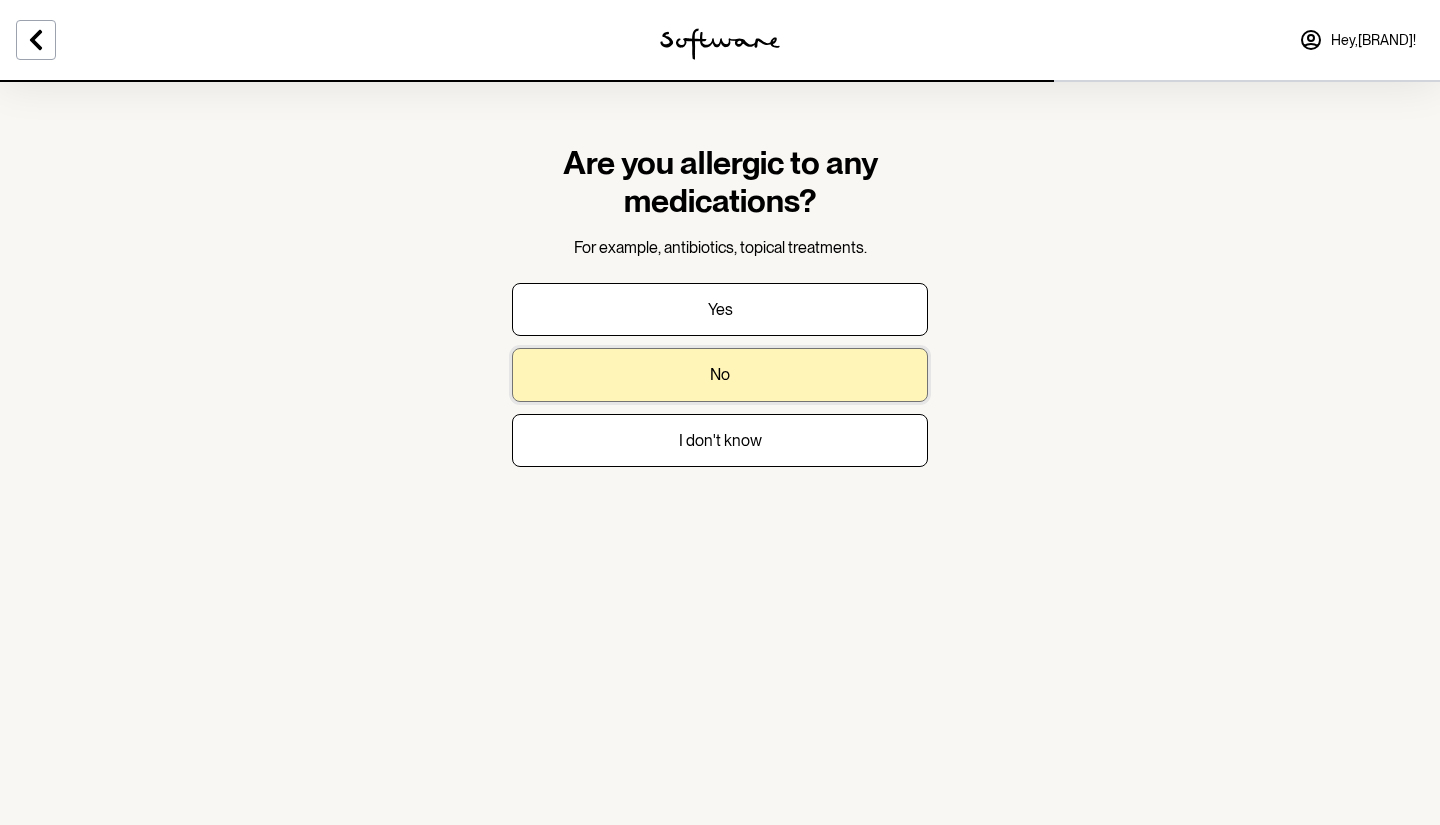 click on "No" at bounding box center (720, 374) 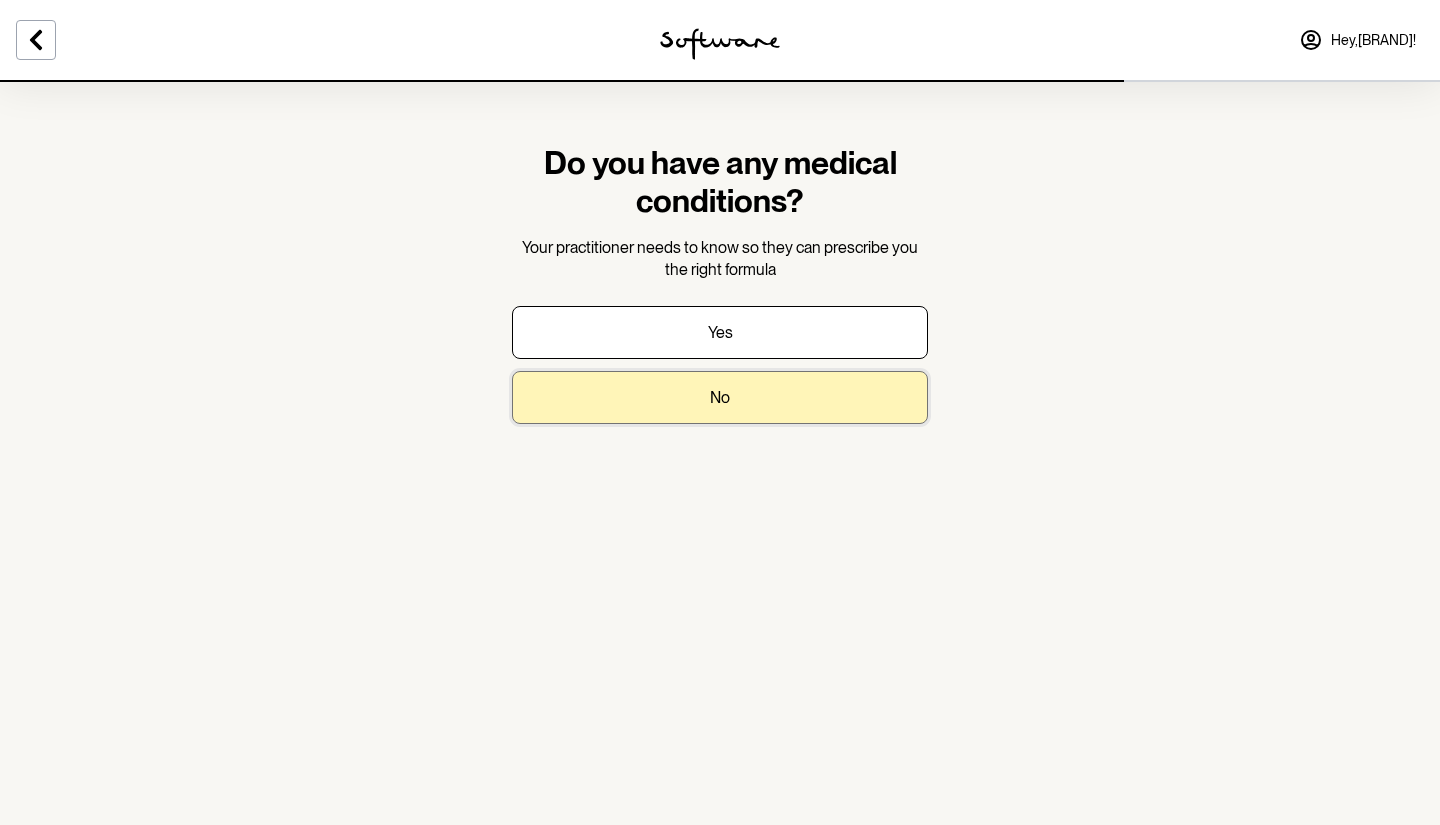 click on "No" at bounding box center (720, 397) 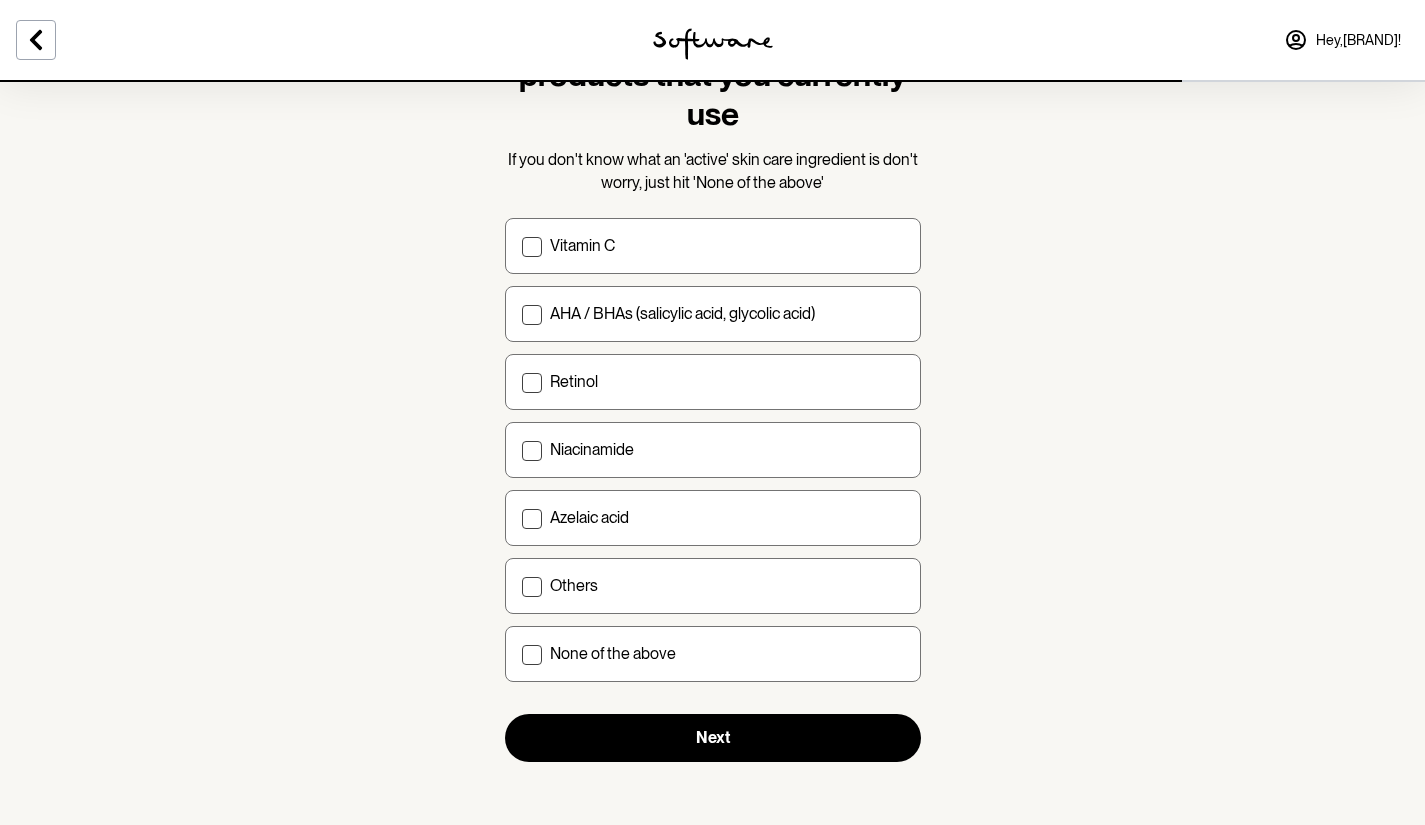 scroll, scrollTop: 127, scrollLeft: 0, axis: vertical 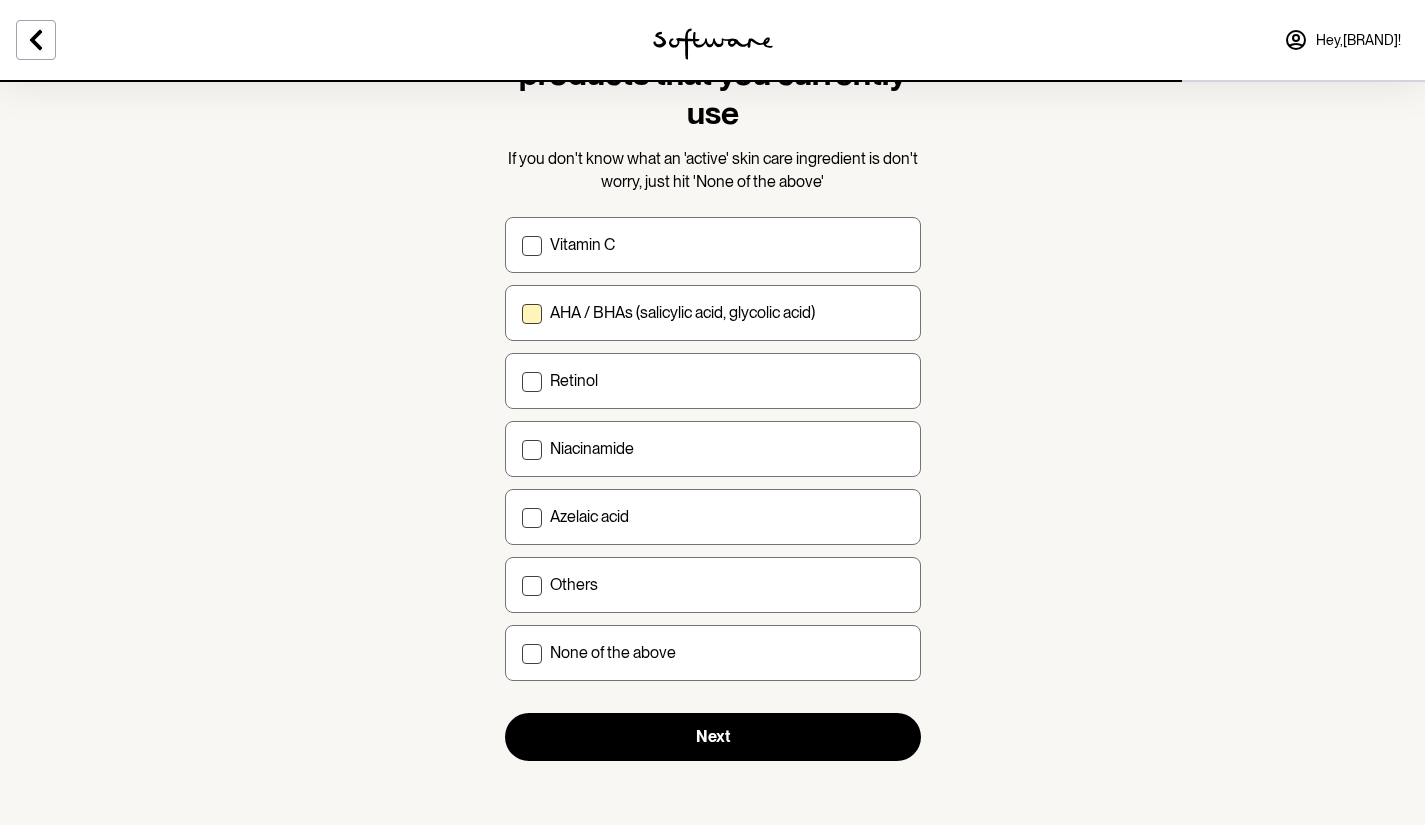 click on "AHA / BHAs (salicylic acid, glycolic acid)" at bounding box center [727, 312] 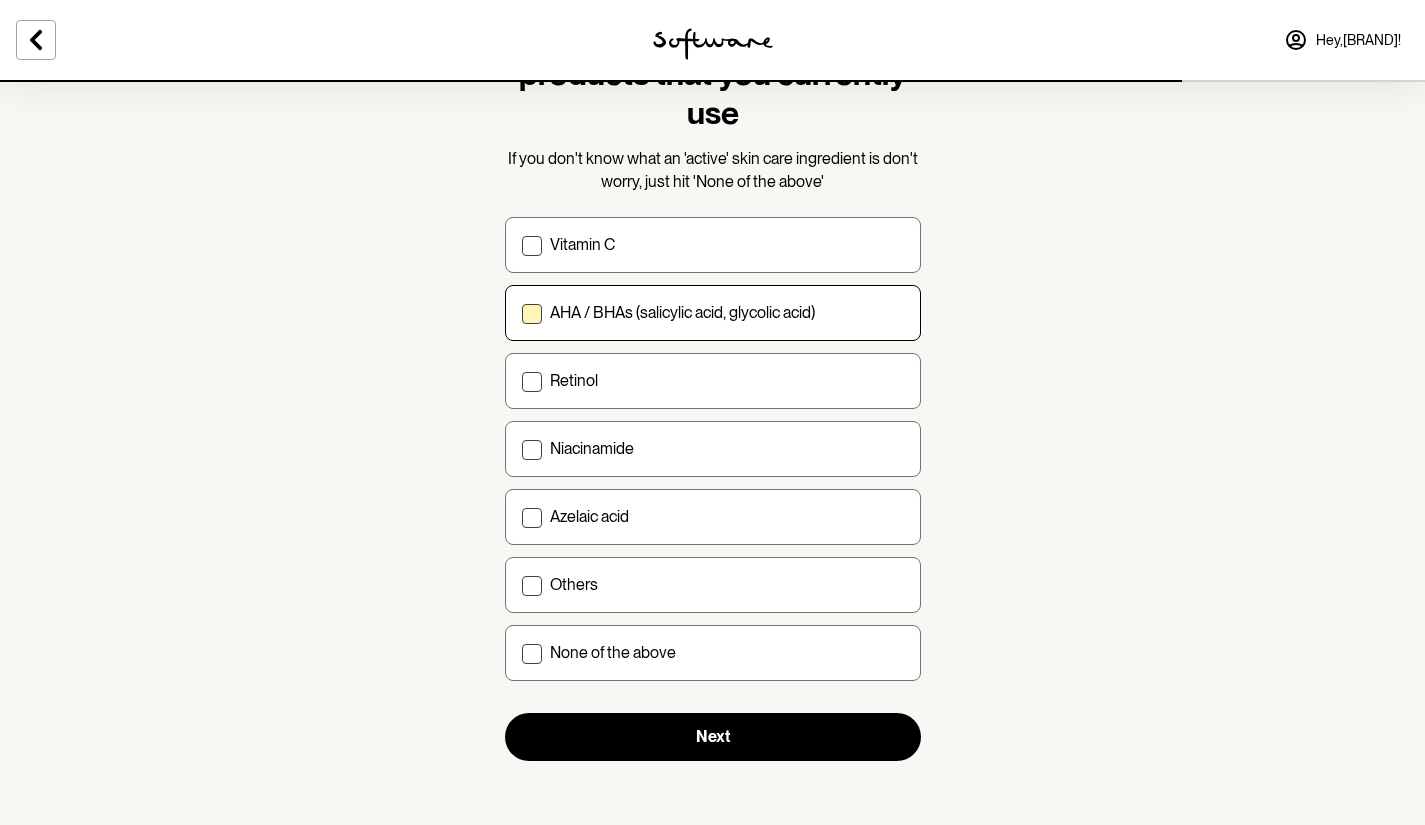 click on "AHA / BHAs (salicylic acid, glycolic acid)" at bounding box center (521, 313) 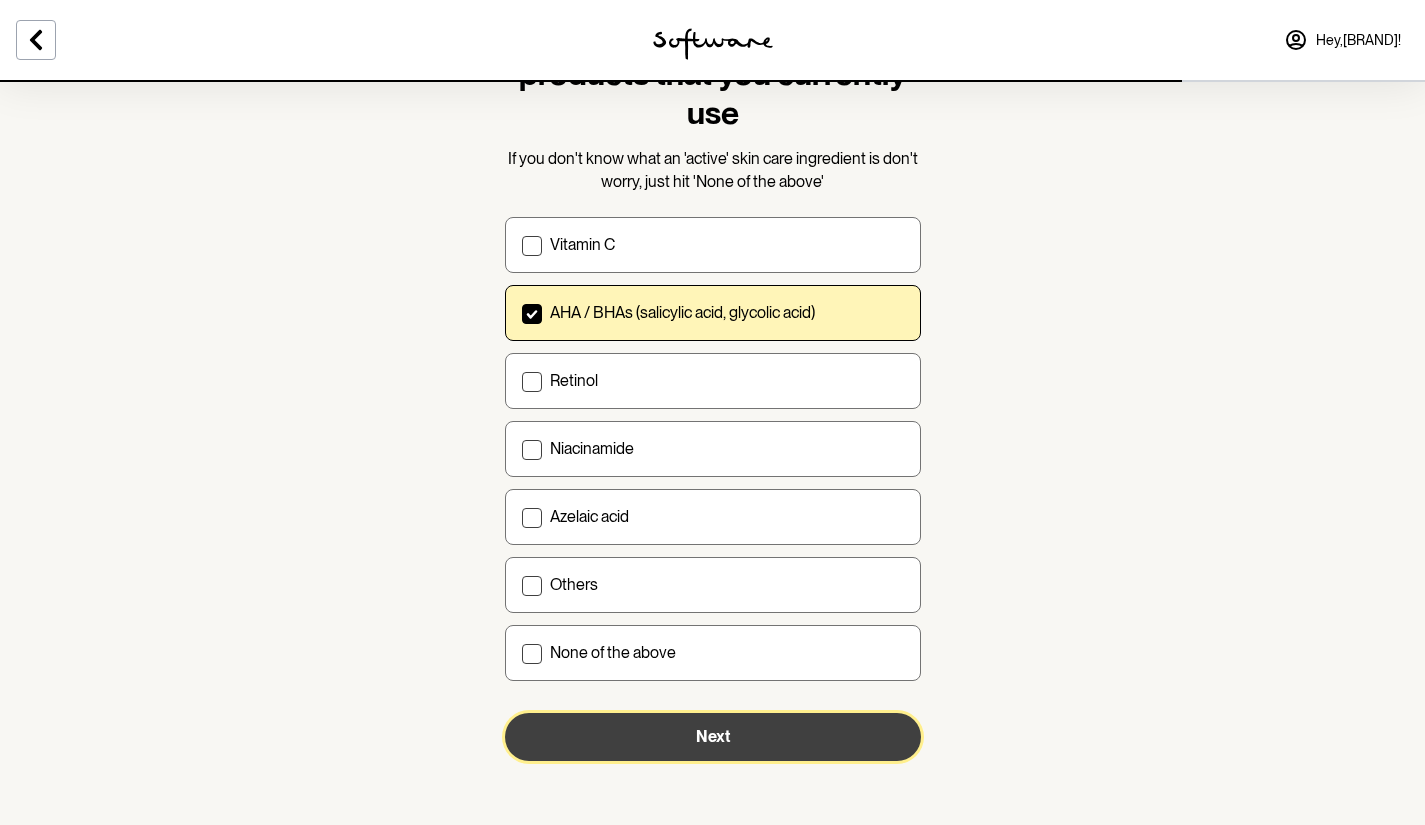 click on "Next" at bounding box center (713, 737) 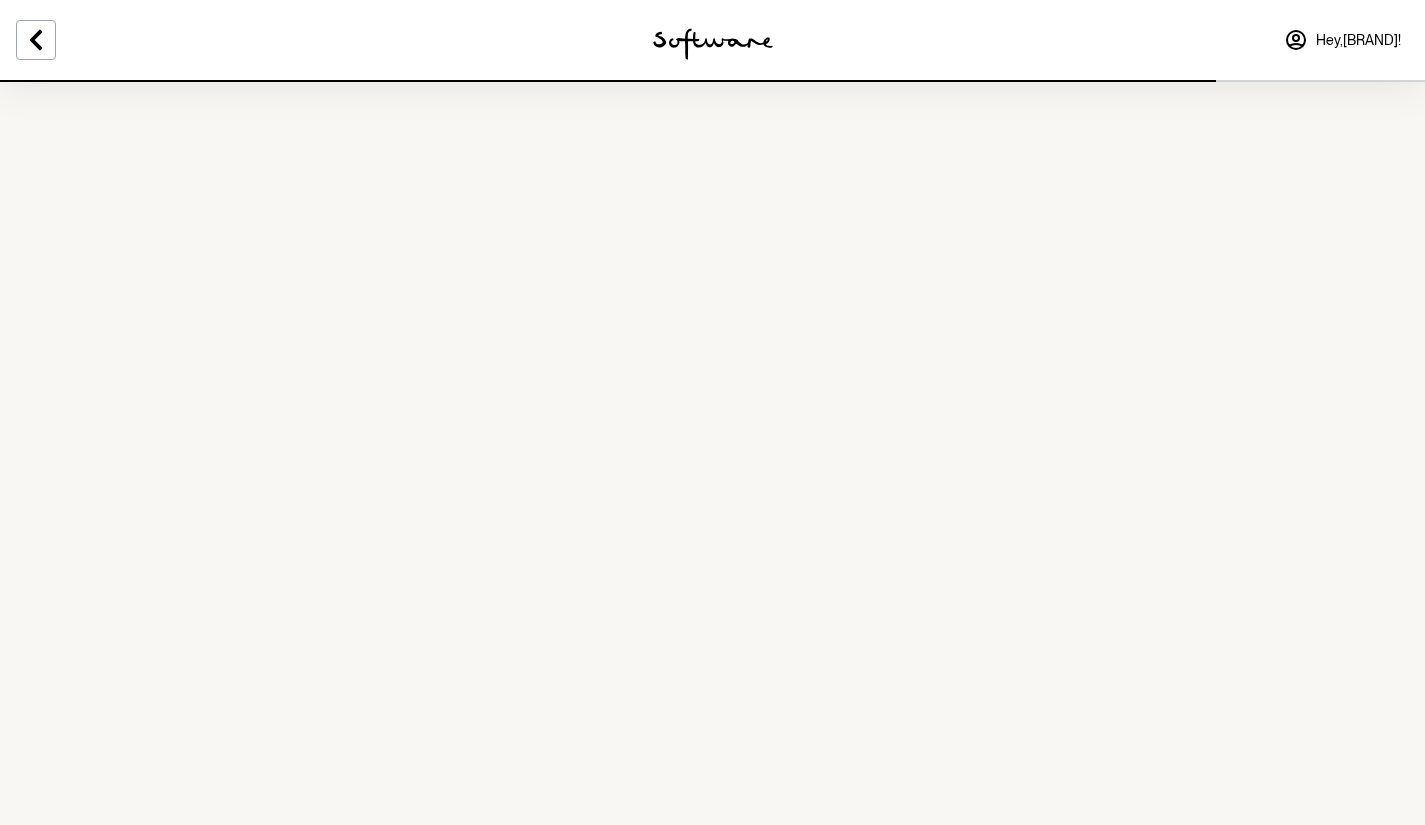 scroll, scrollTop: 0, scrollLeft: 0, axis: both 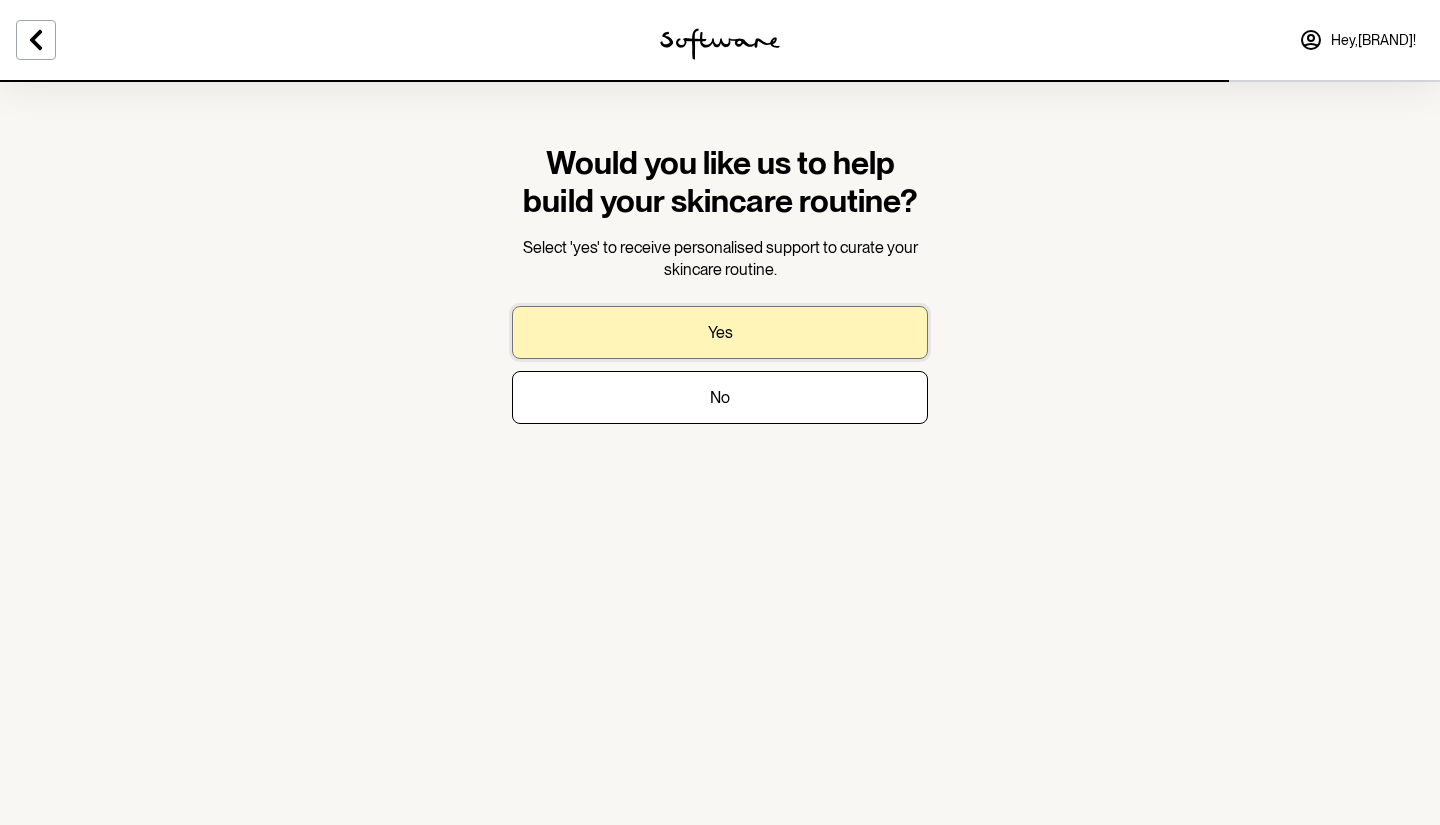 click on "Yes" at bounding box center [720, 332] 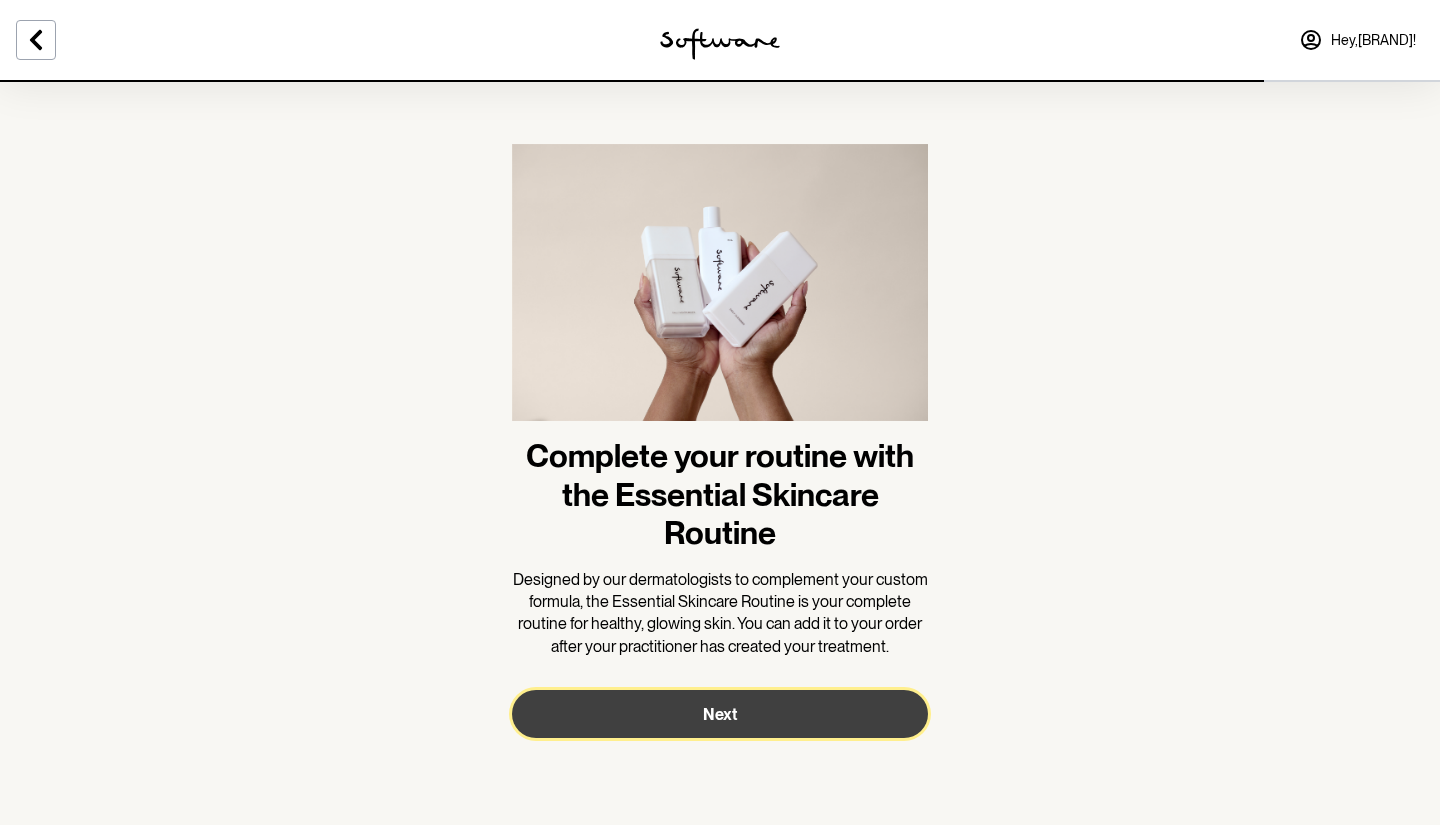 click on "Next" at bounding box center [720, 714] 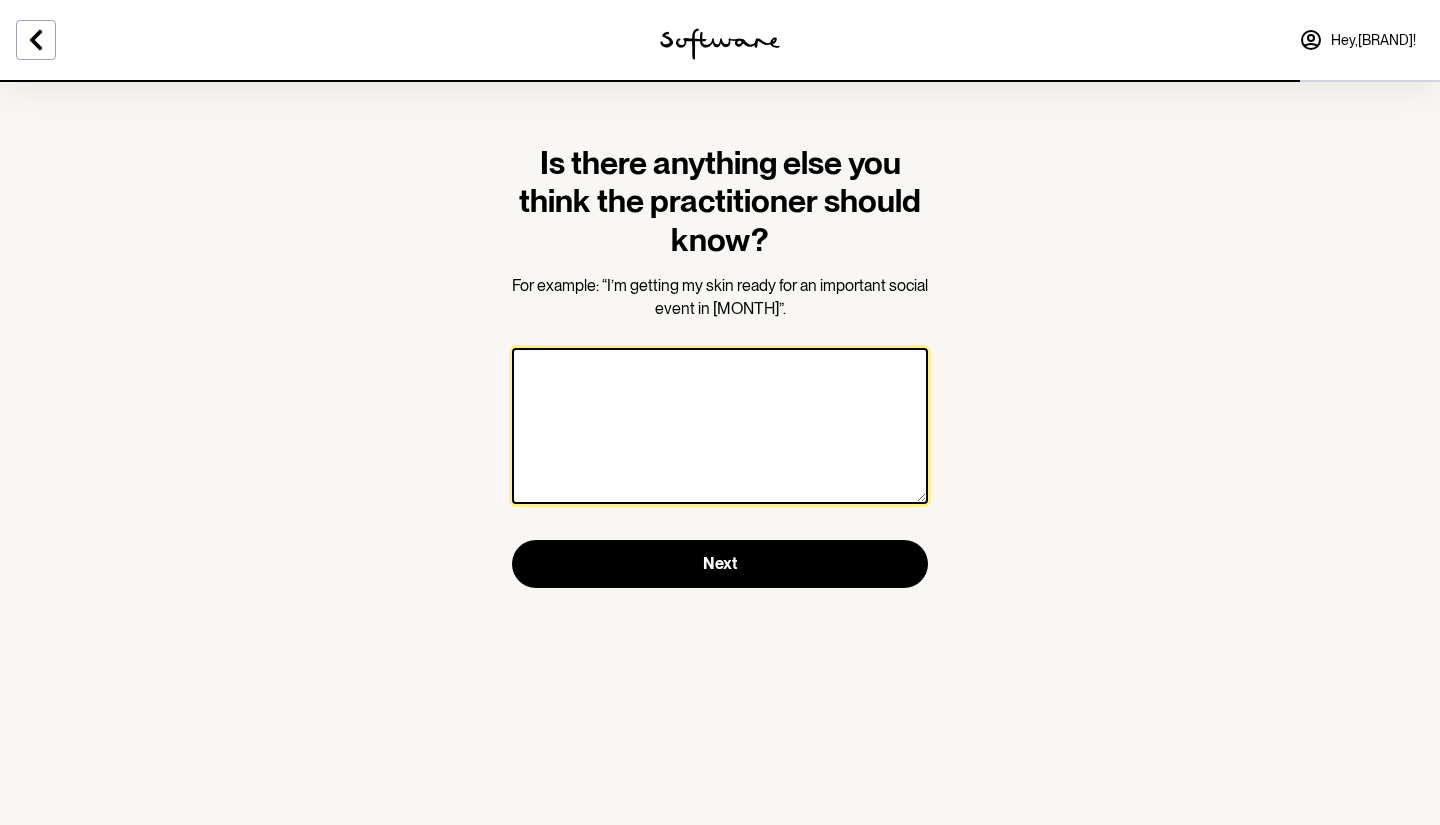 click at bounding box center (720, 426) 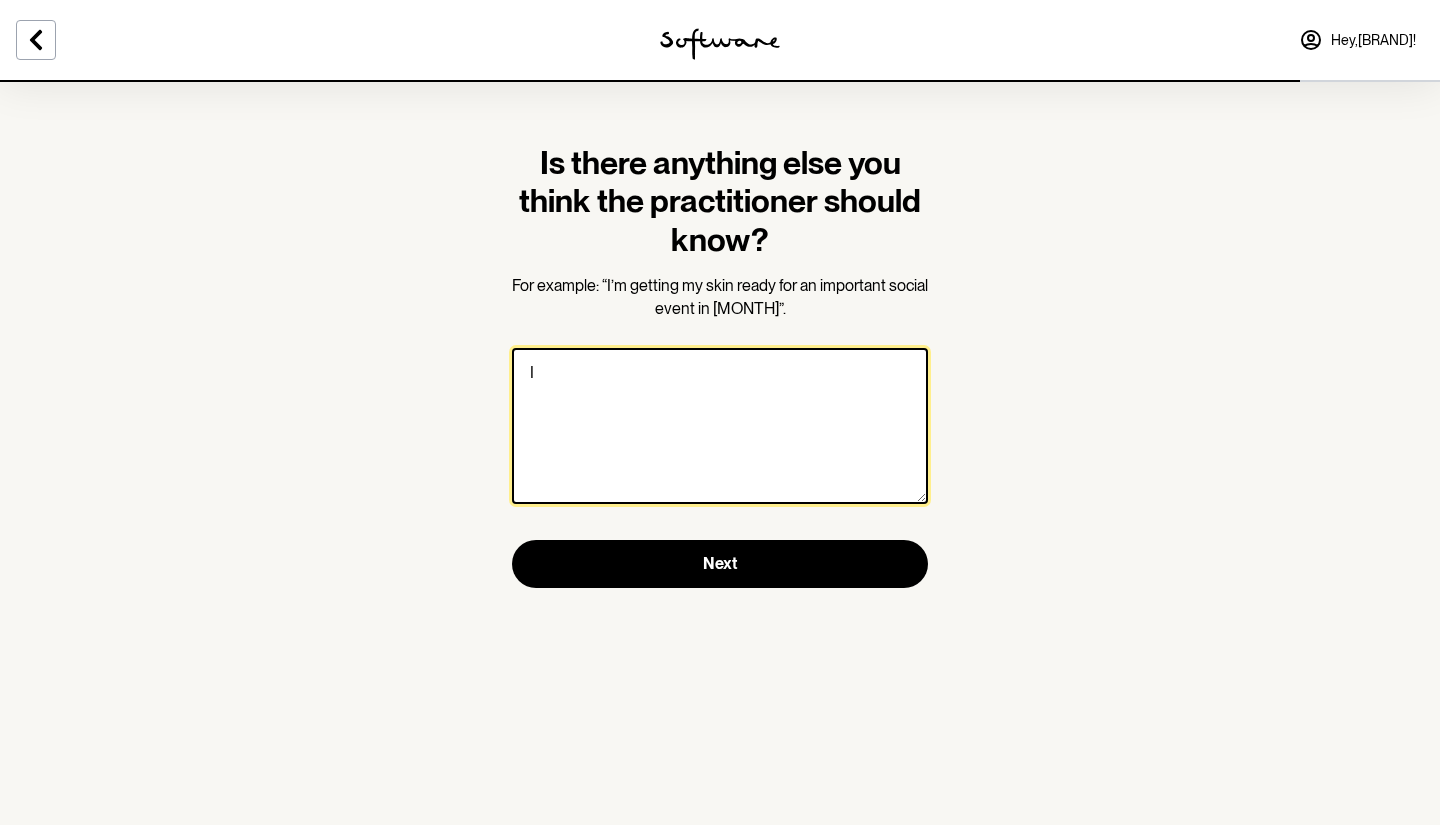 type on "I" 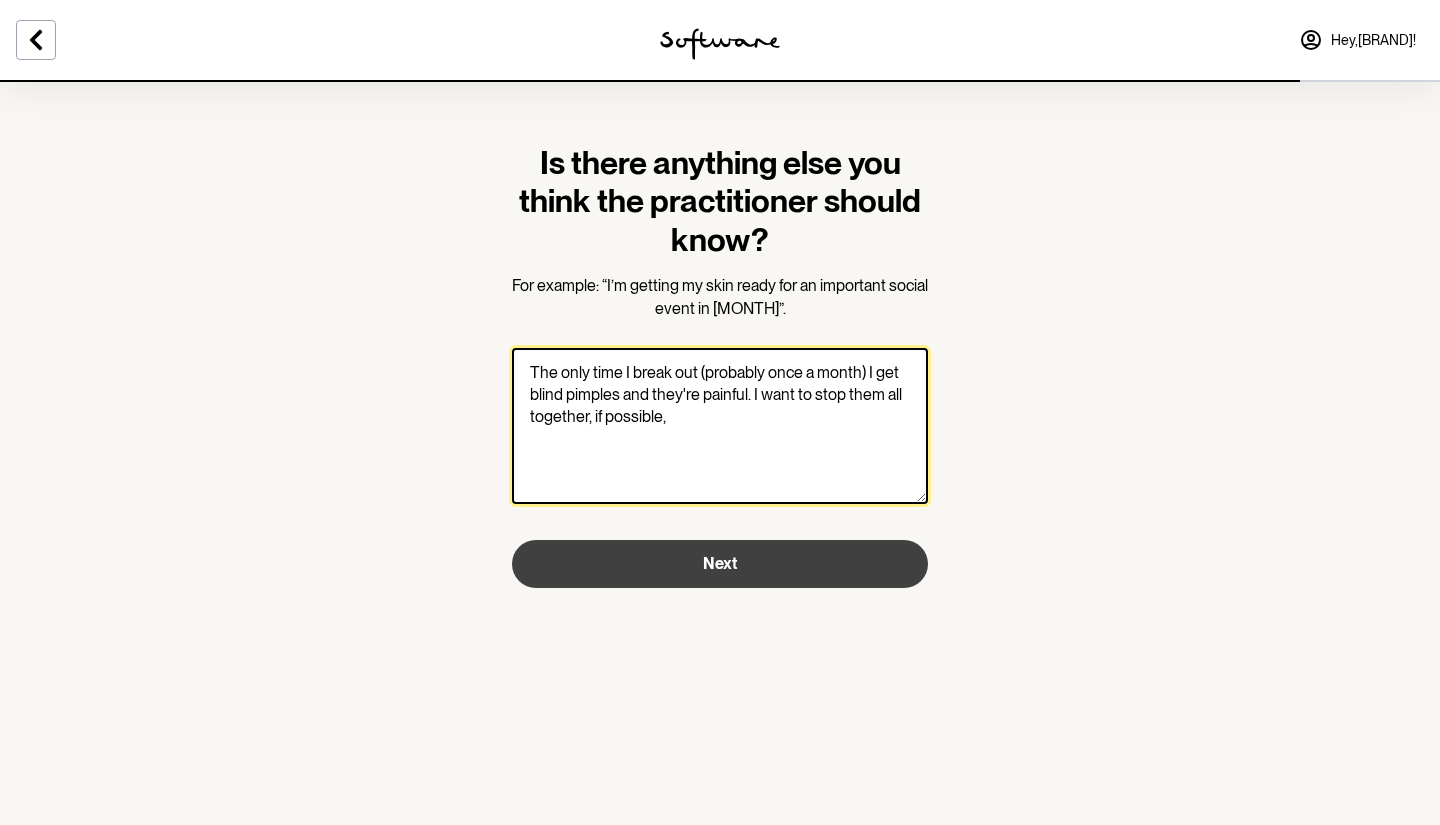 type on "The only time I break out (probably once a month) I get blind pimples and they're painful. I want to stop them all together, if possible," 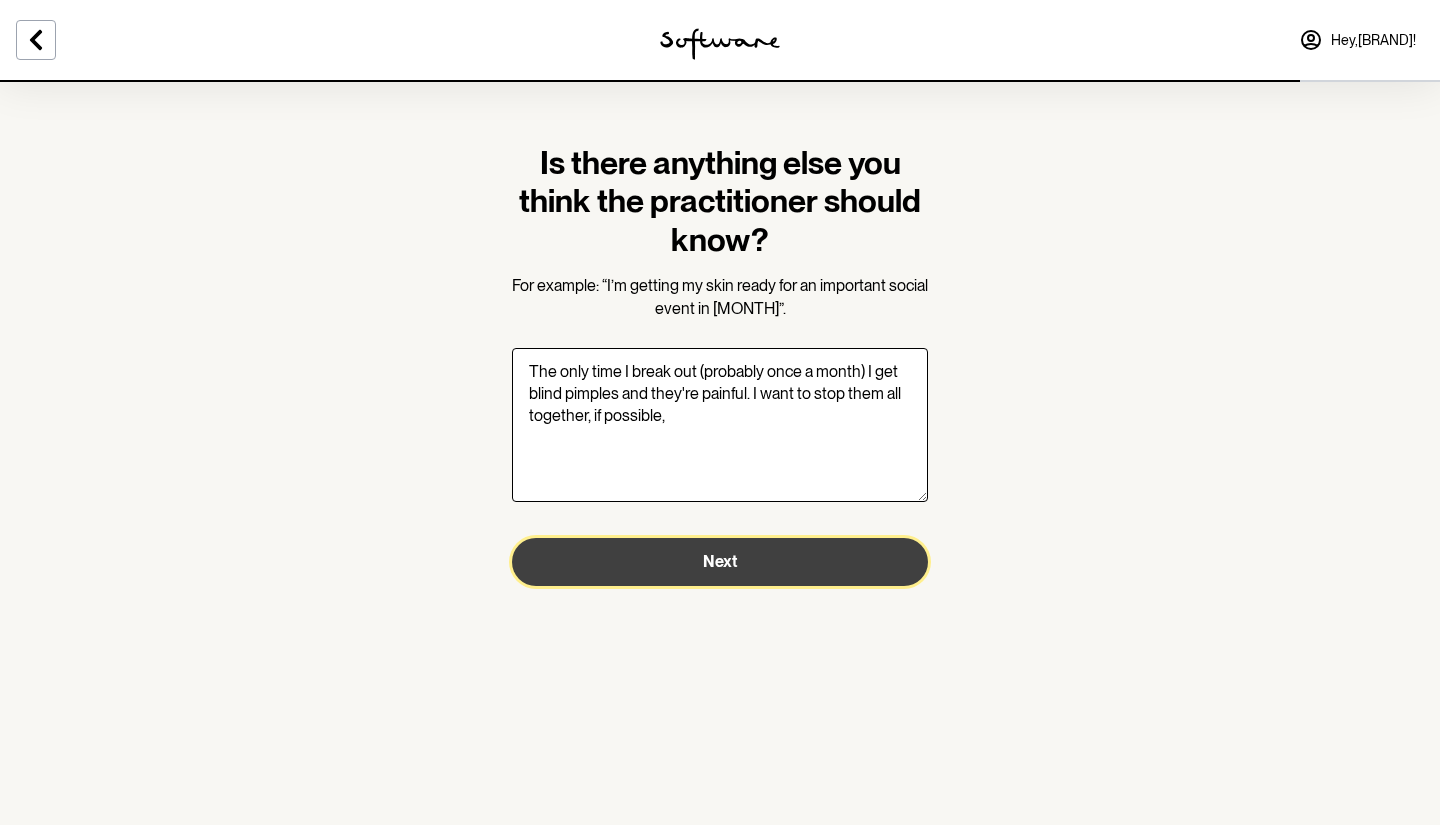 click on "Next" at bounding box center (720, 562) 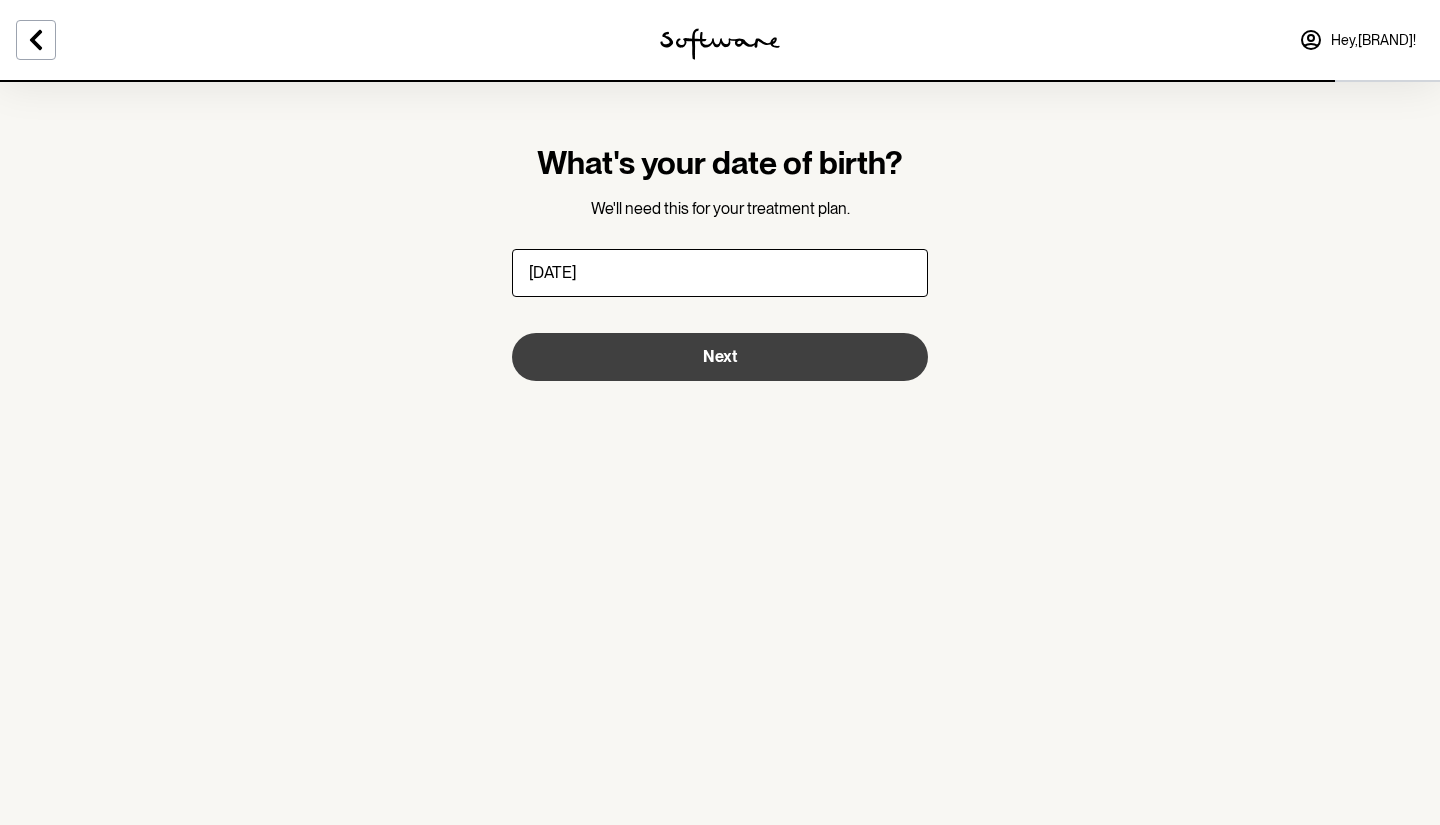 type on "[DATE]" 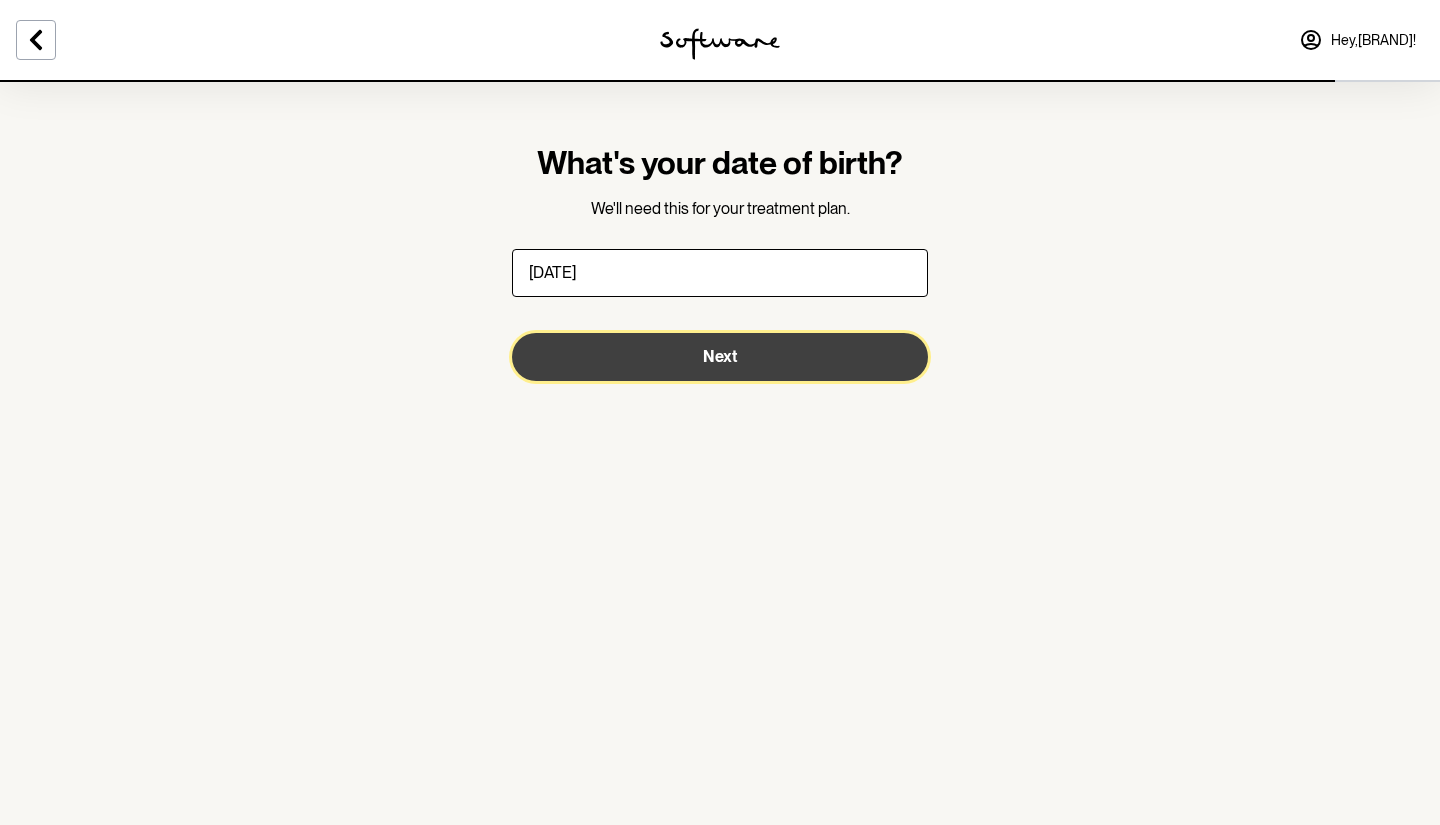 click on "Next" at bounding box center [720, 357] 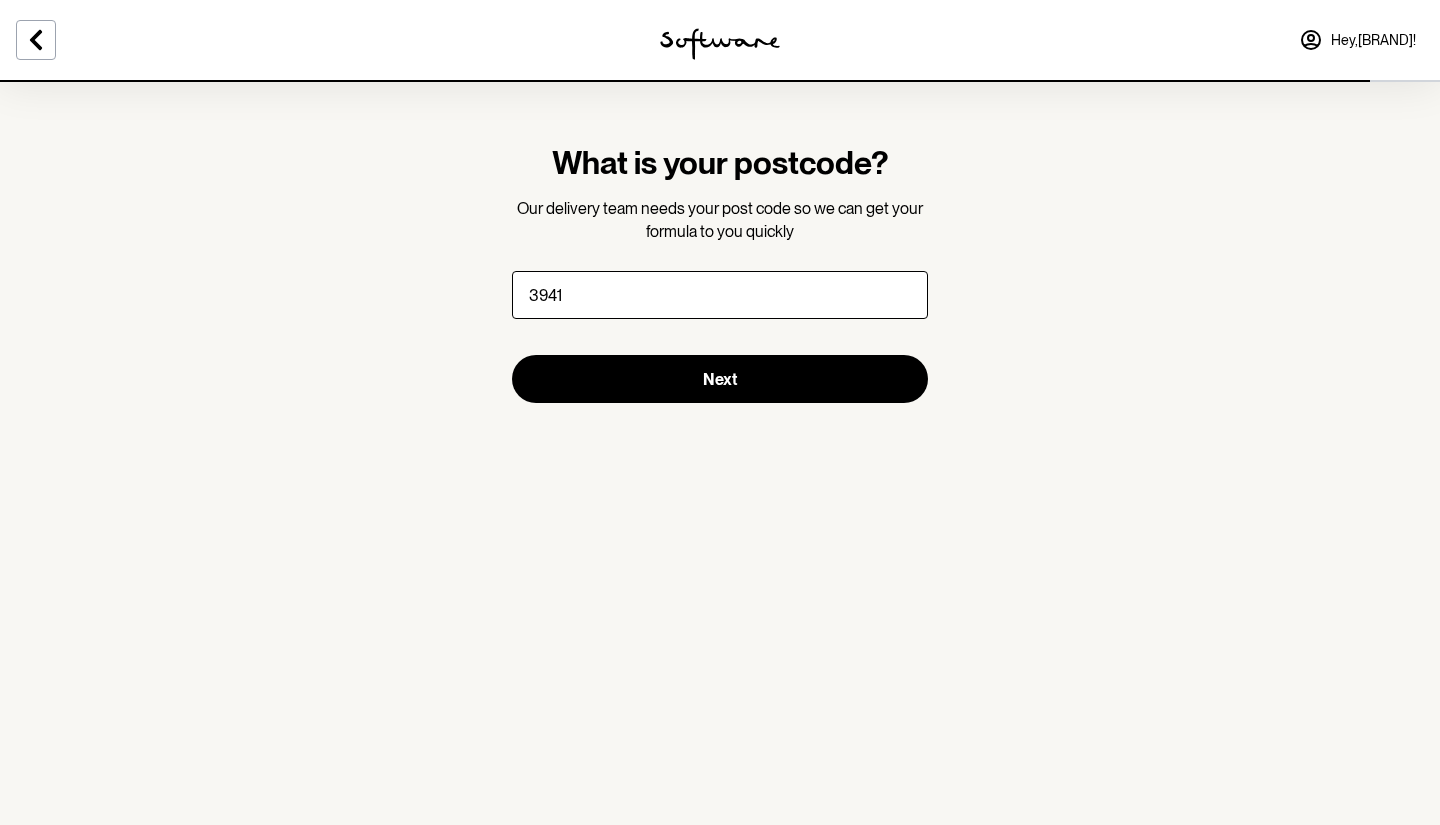 type on "3941" 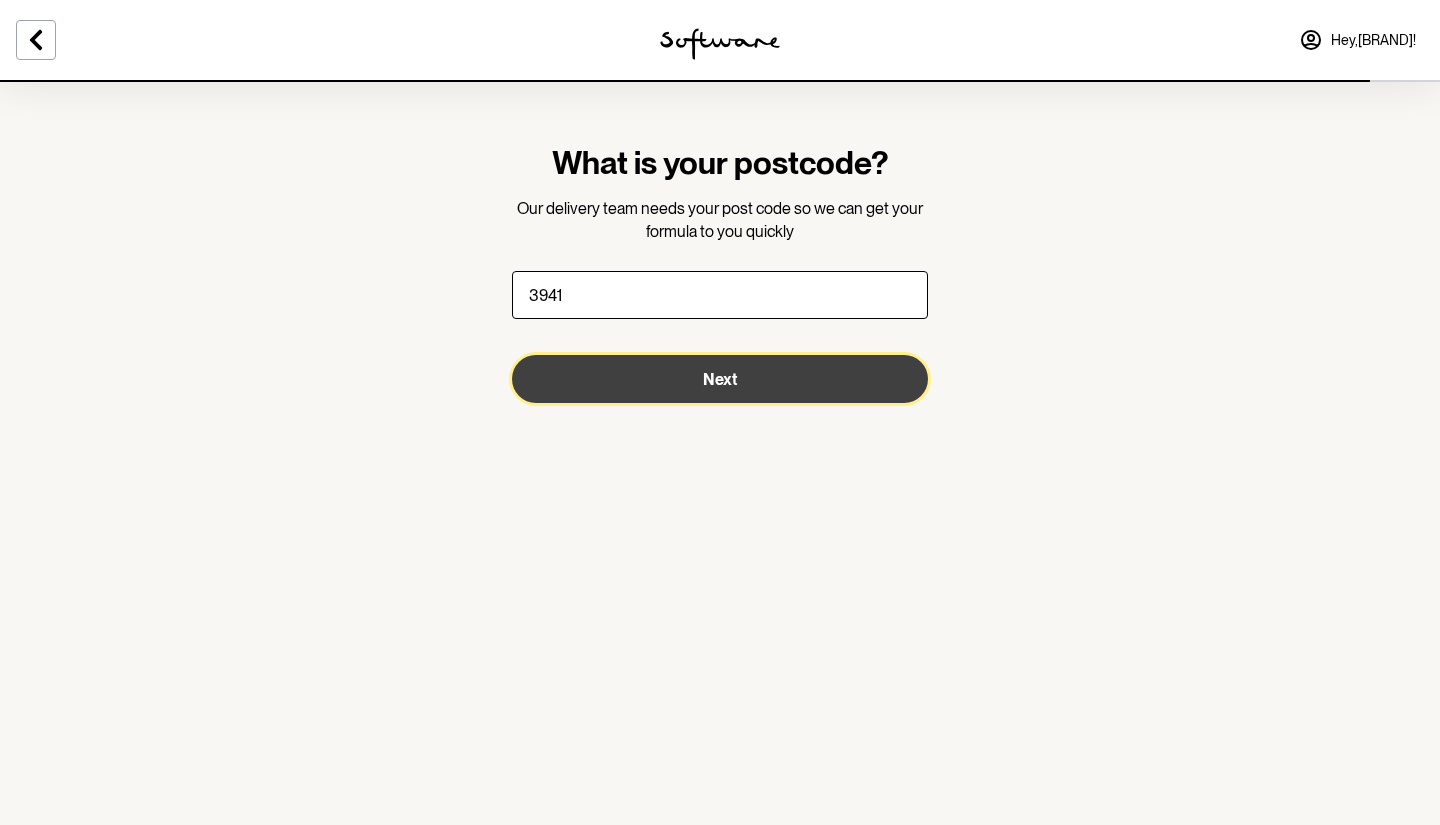 click on "Next" at bounding box center [720, 379] 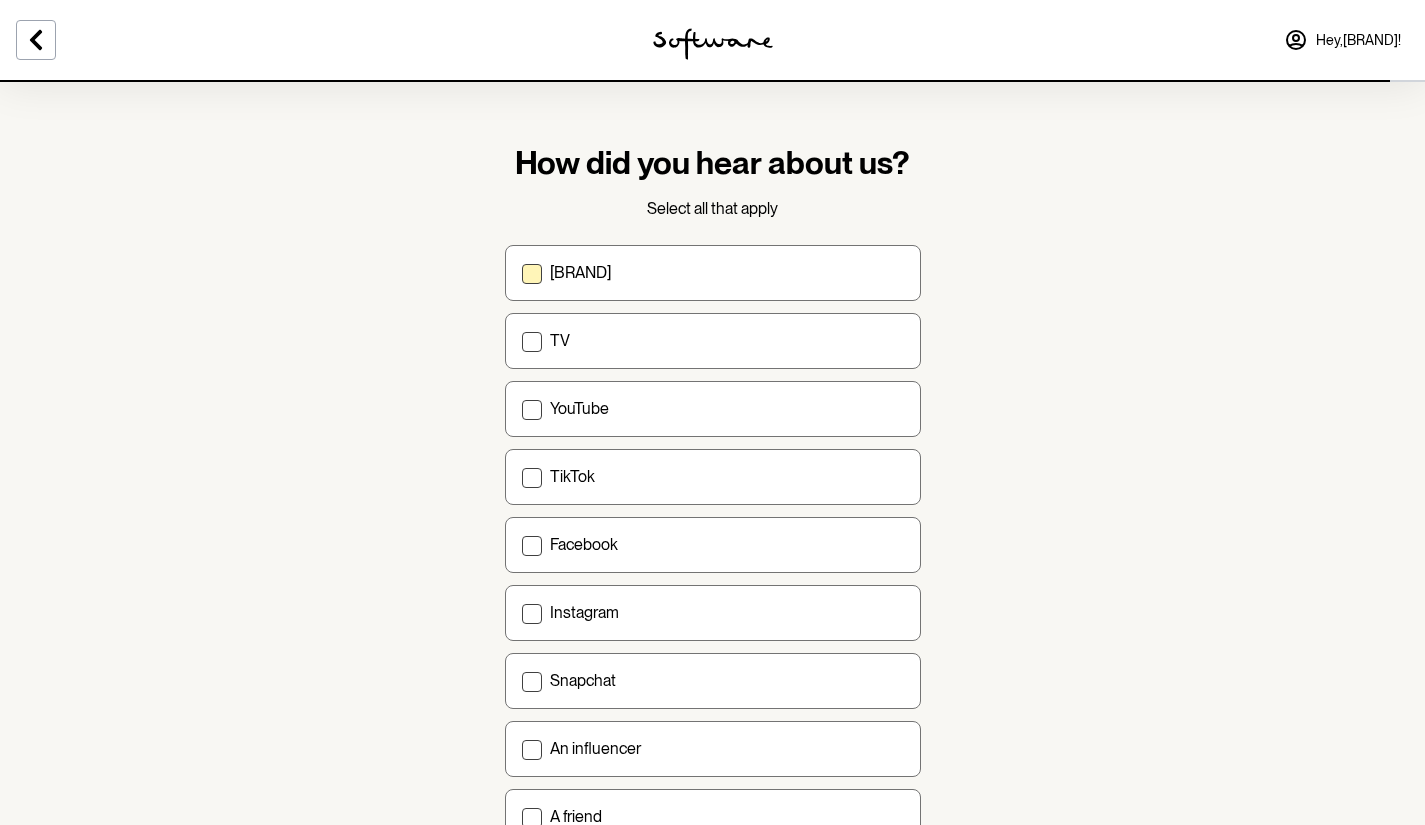 click on "[BRAND]" at bounding box center [727, 272] 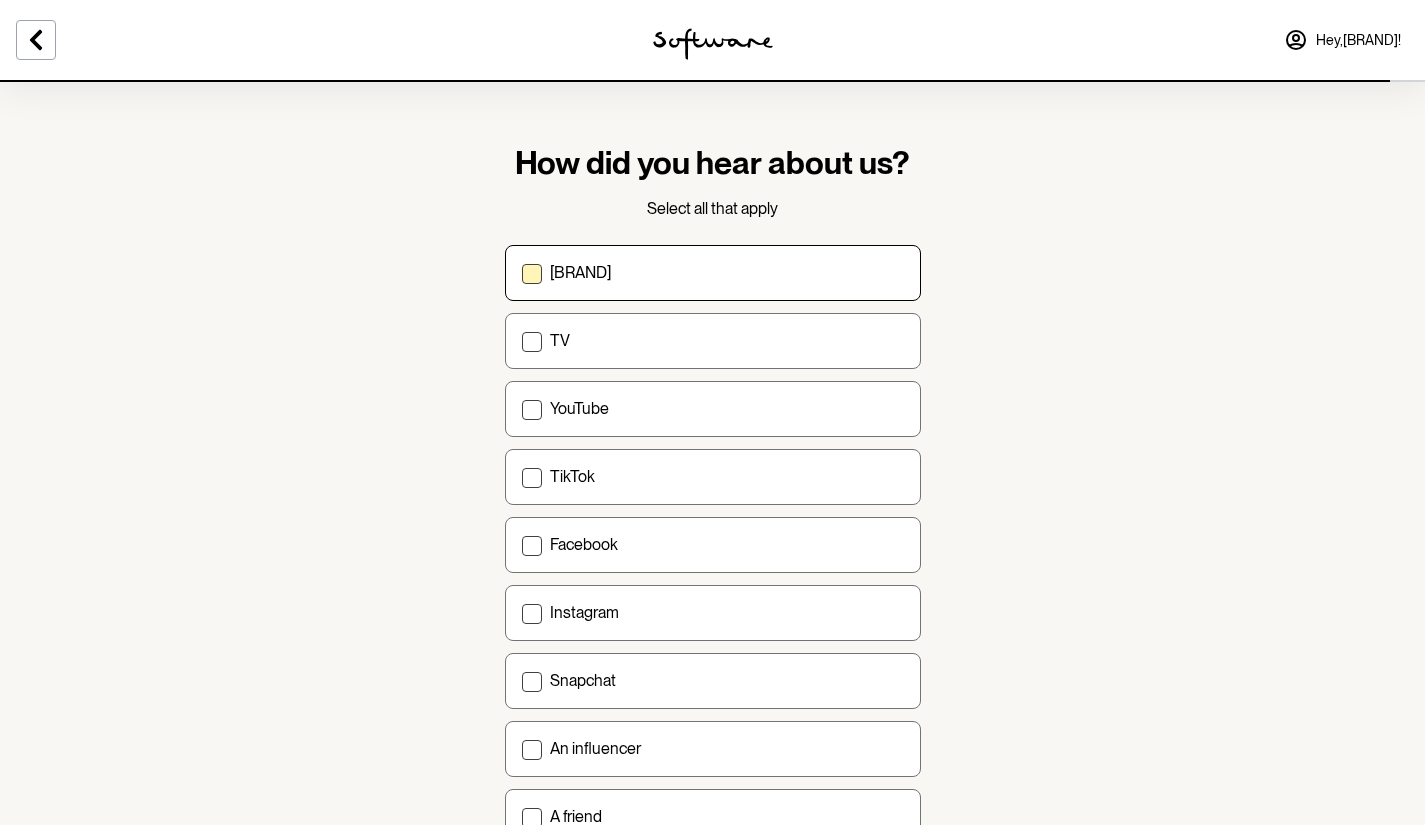 click on "[BRAND]" at bounding box center (521, 272) 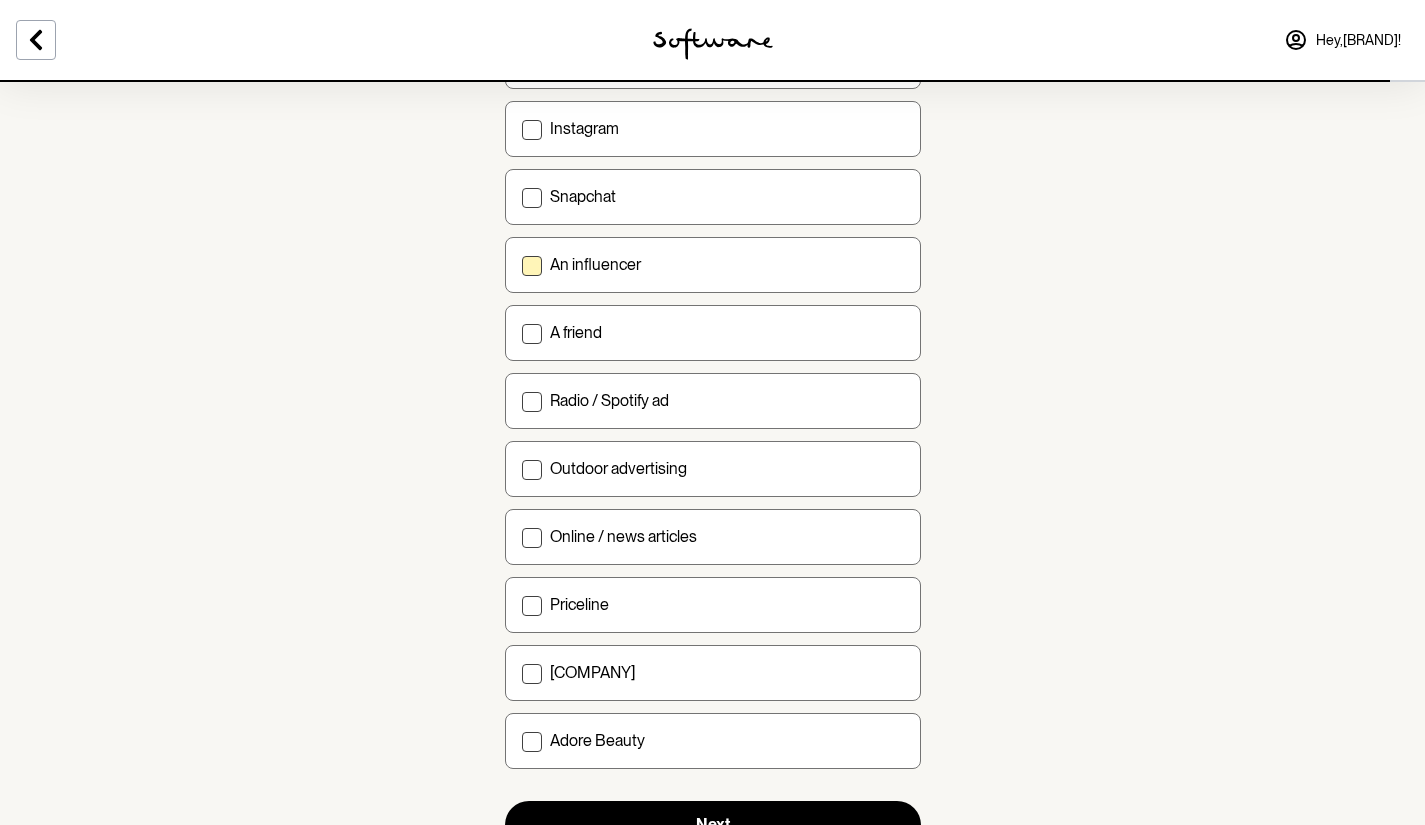 scroll, scrollTop: 572, scrollLeft: 0, axis: vertical 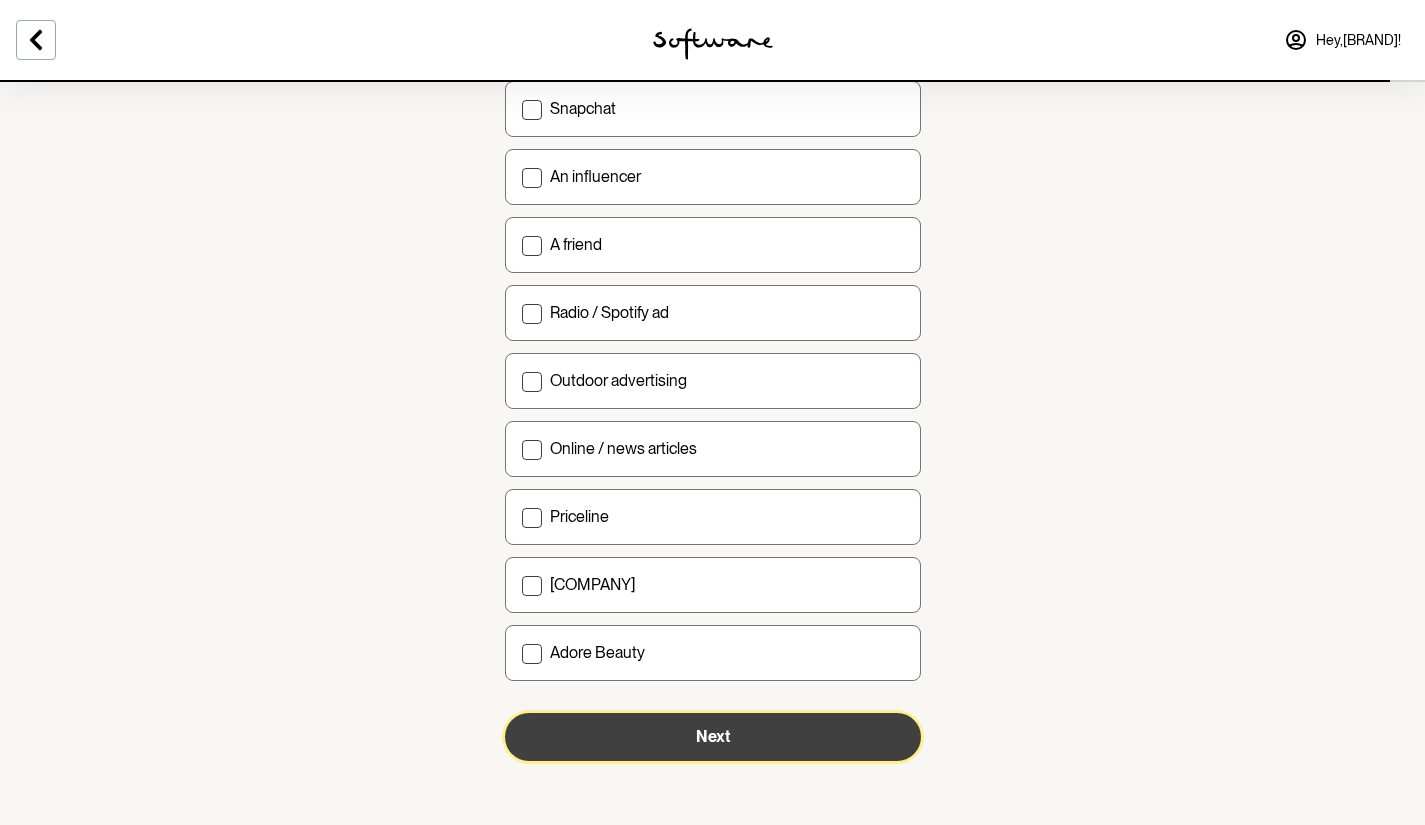click on "Next" at bounding box center [713, 737] 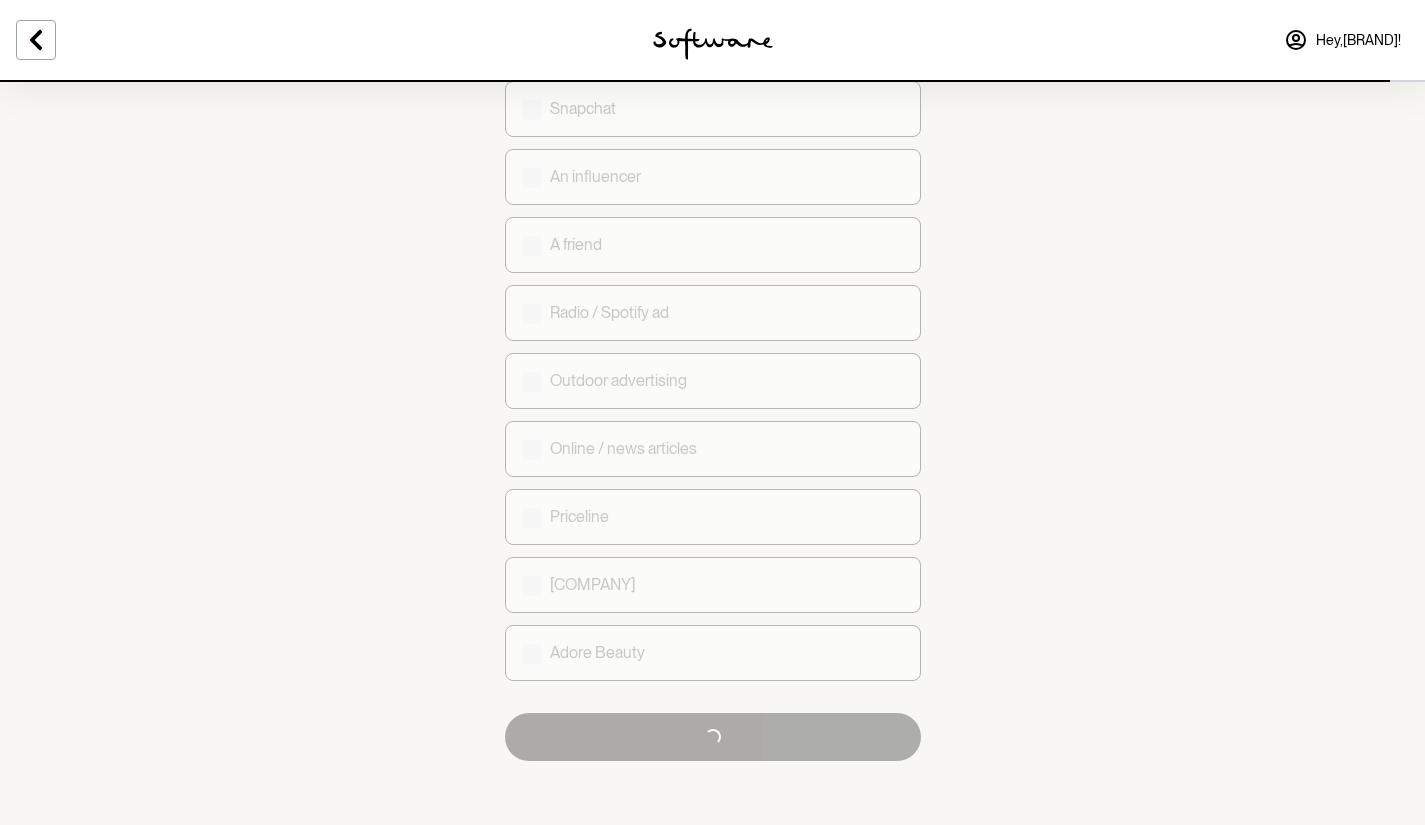 scroll, scrollTop: 0, scrollLeft: 0, axis: both 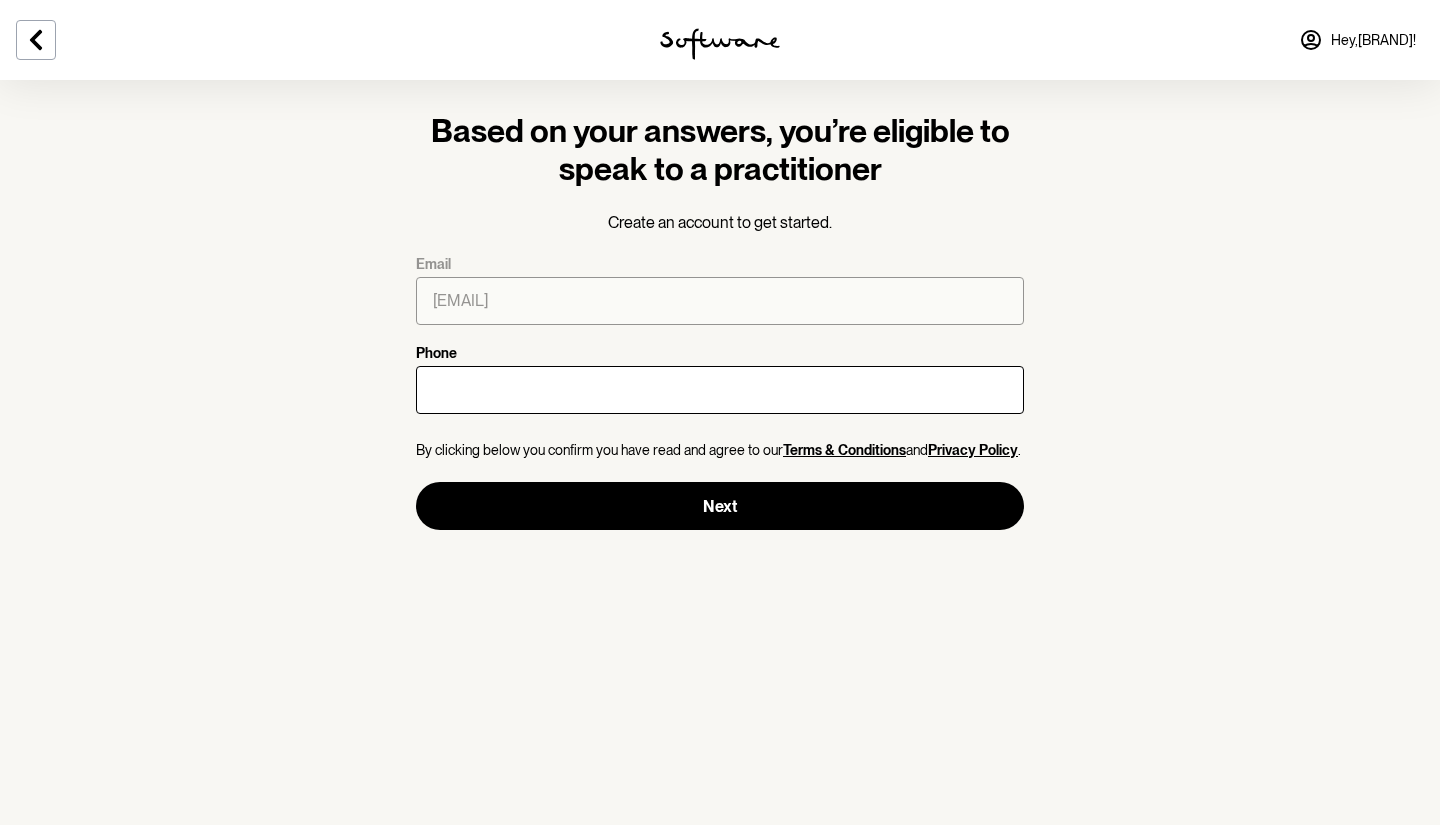 click on "Email [EMAIL] Phone By clicking below you confirm you have read and agree to our Terms & Conditions and Privacy Policy. Next" at bounding box center (720, 393) 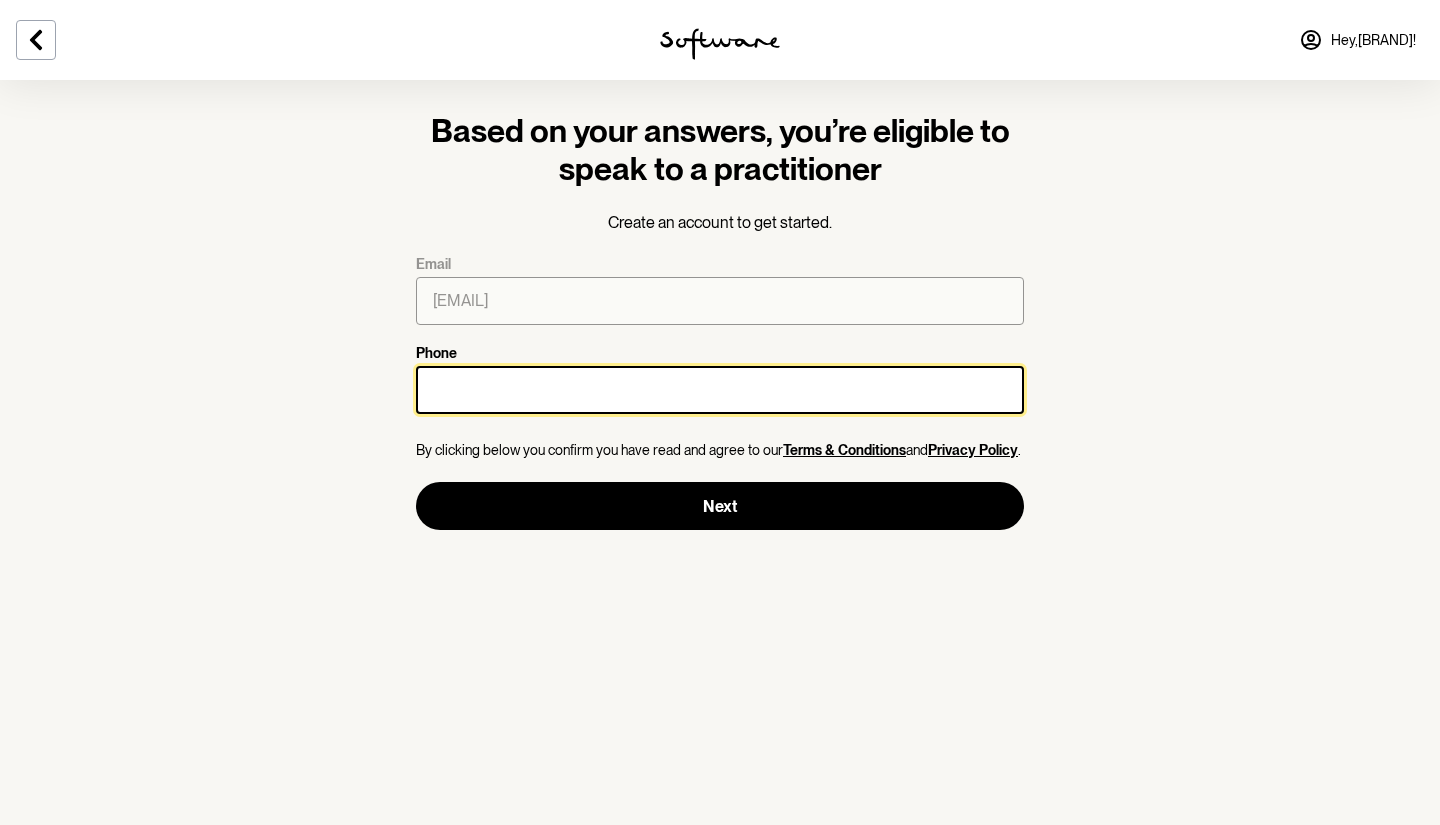click on "Phone" at bounding box center (720, 390) 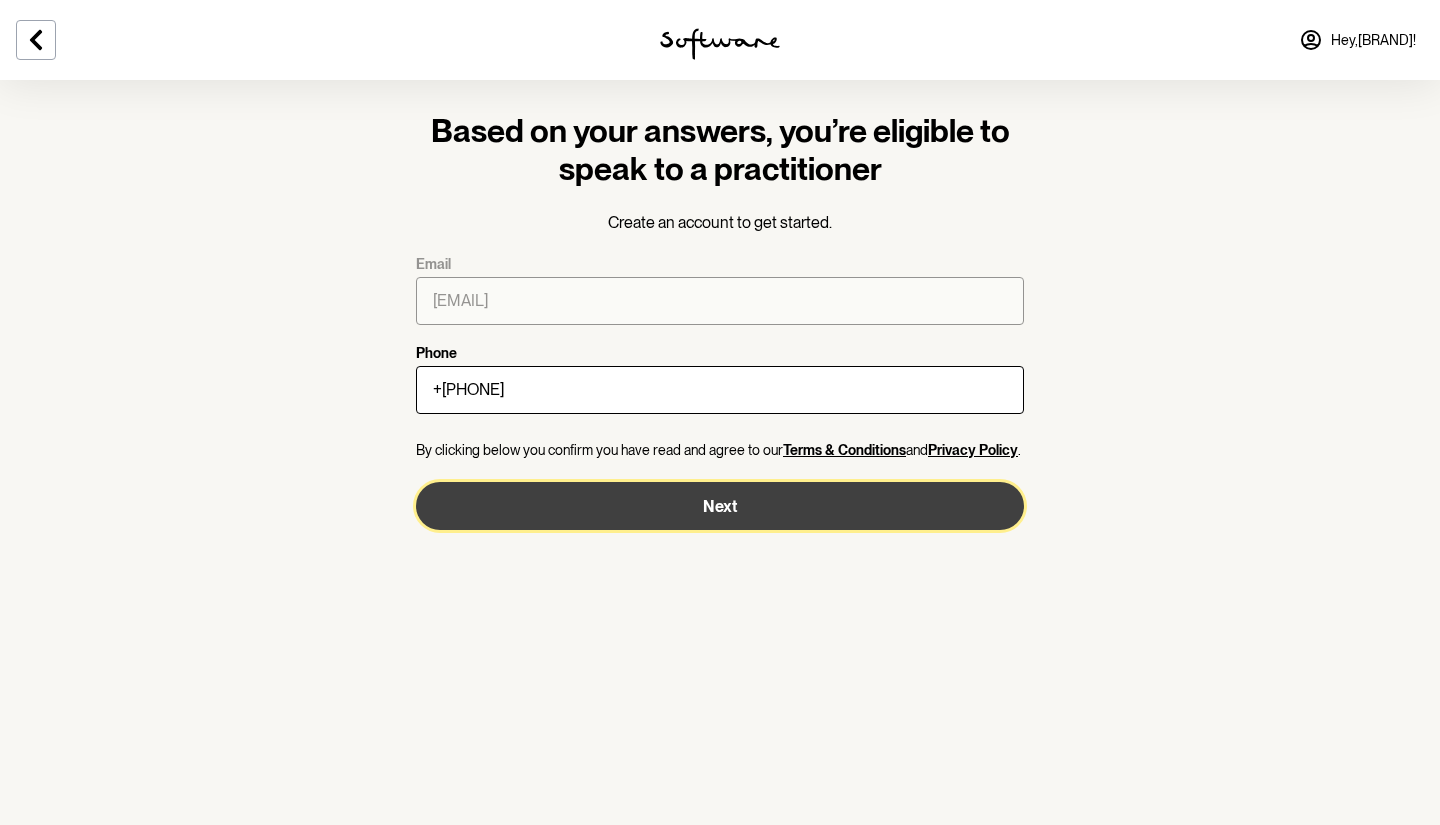 click on "Next" at bounding box center (720, 506) 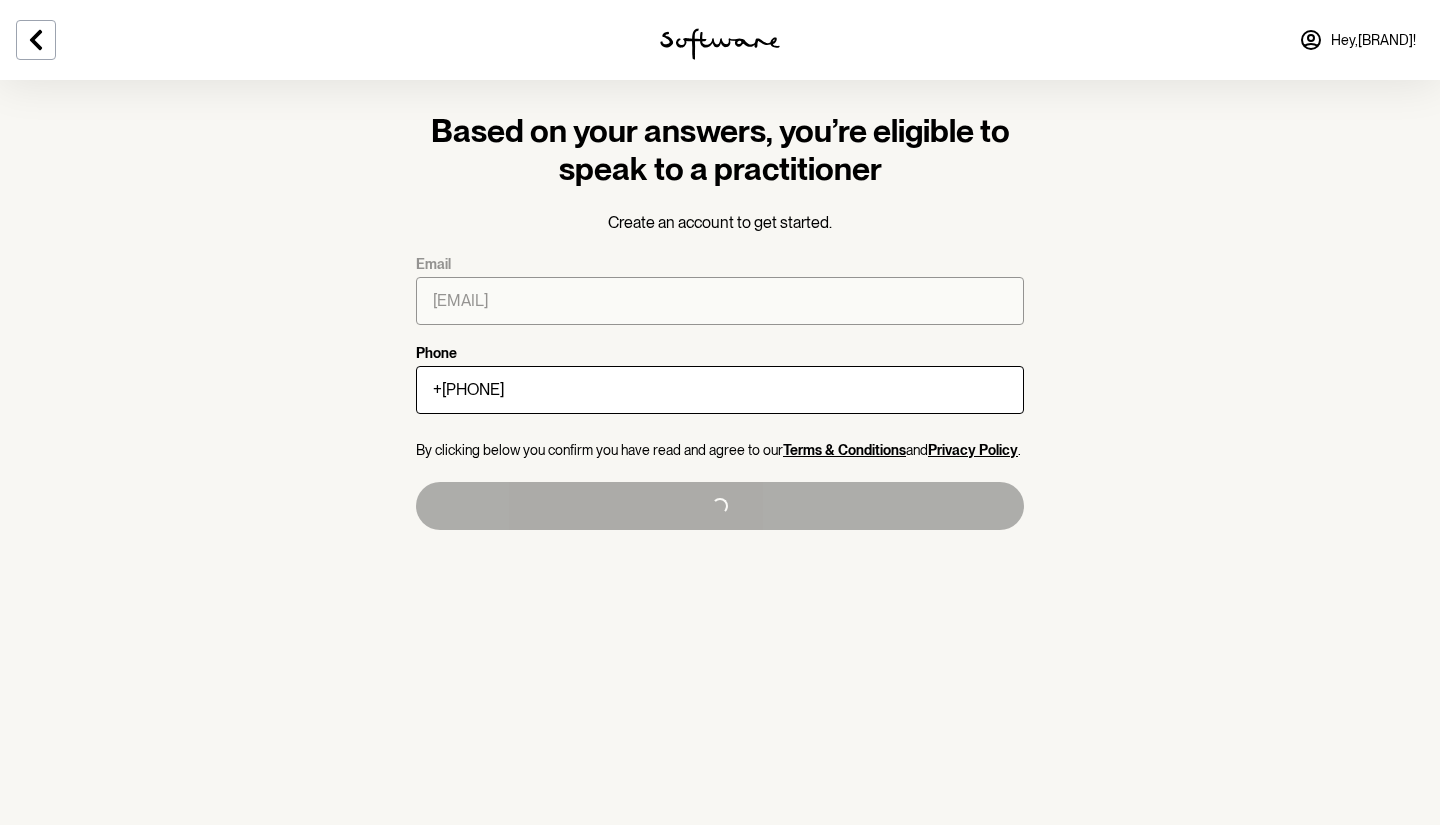 type on "+[PHONE]" 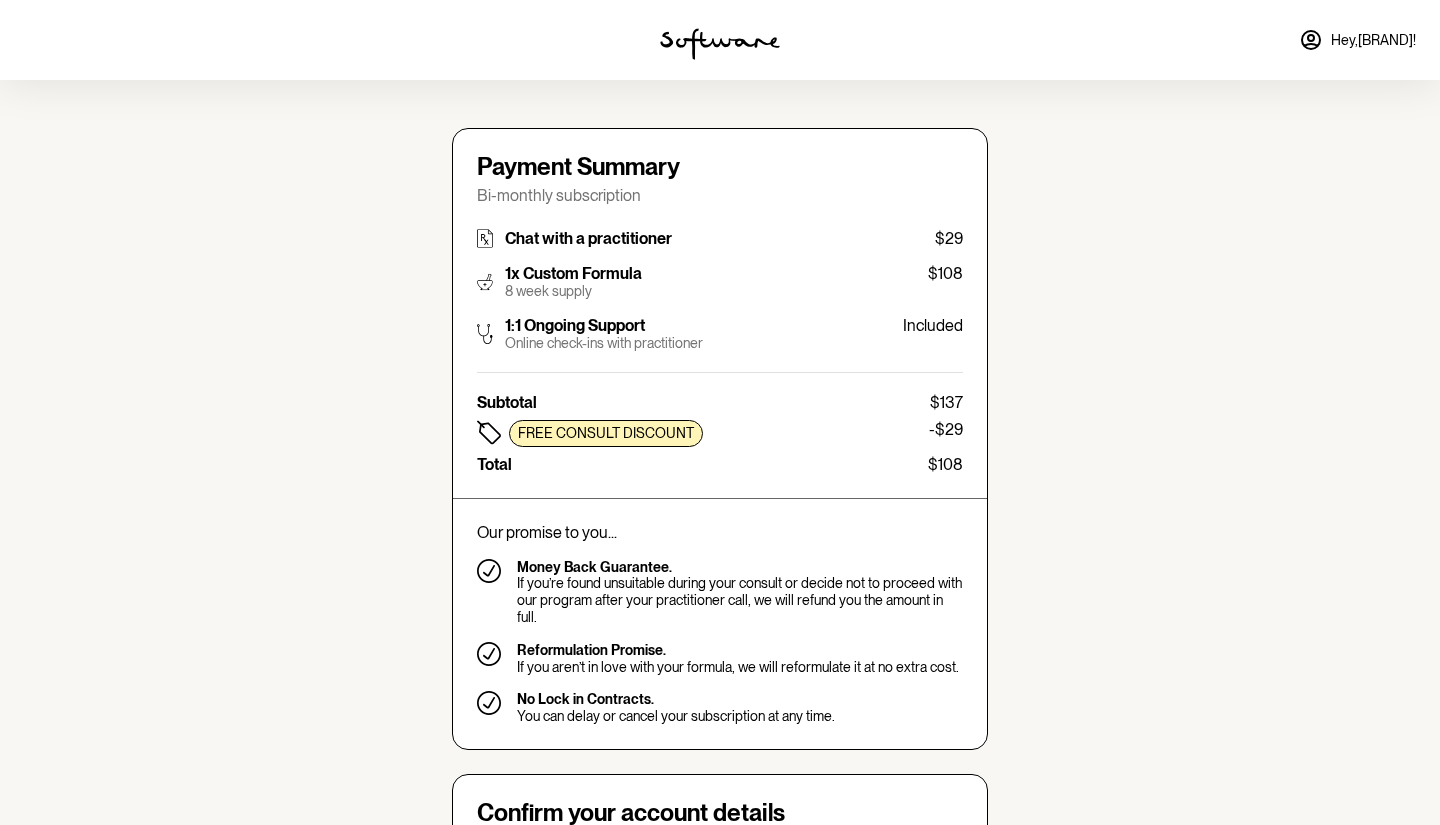 type on "[EMAIL]" 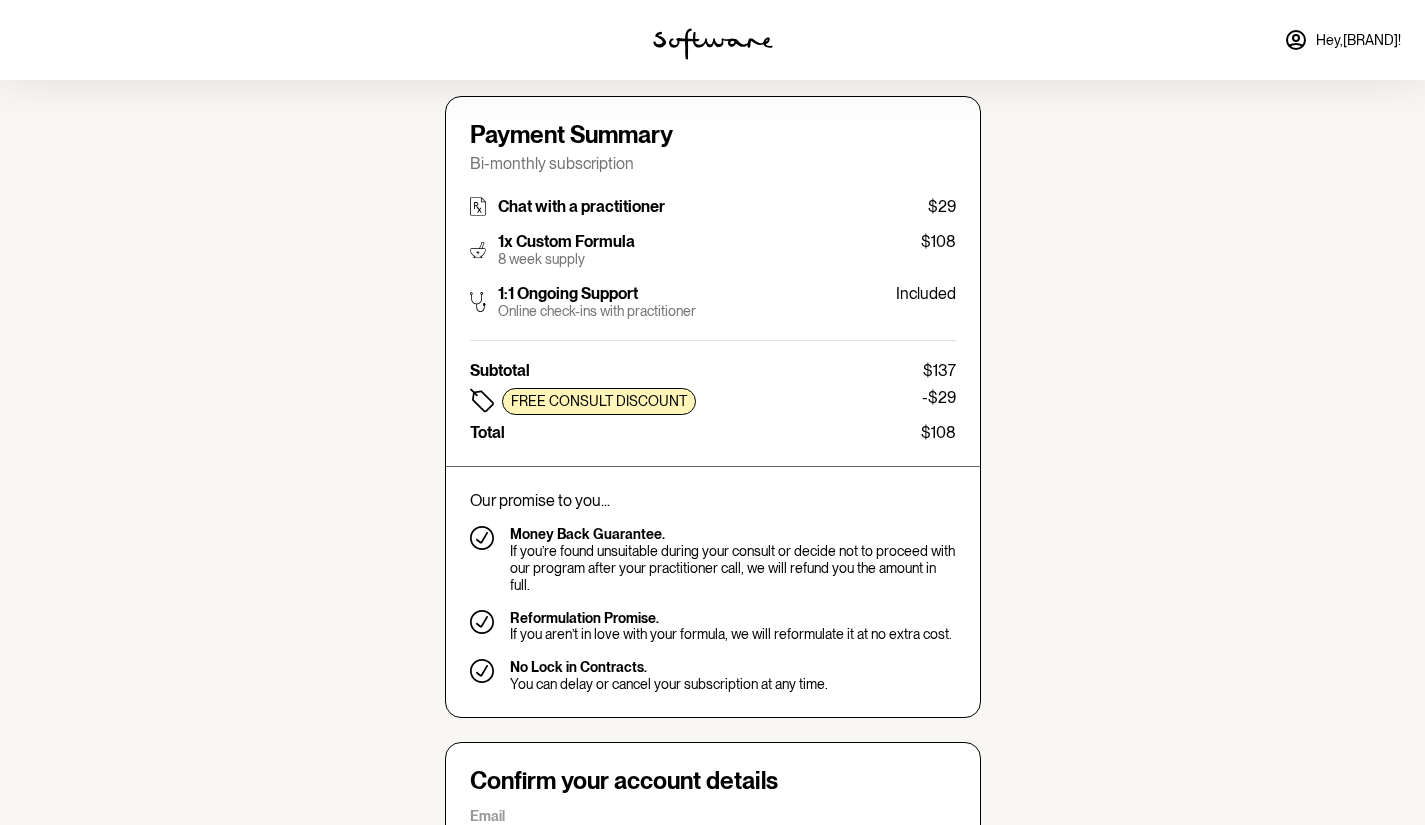 scroll, scrollTop: 256, scrollLeft: 0, axis: vertical 